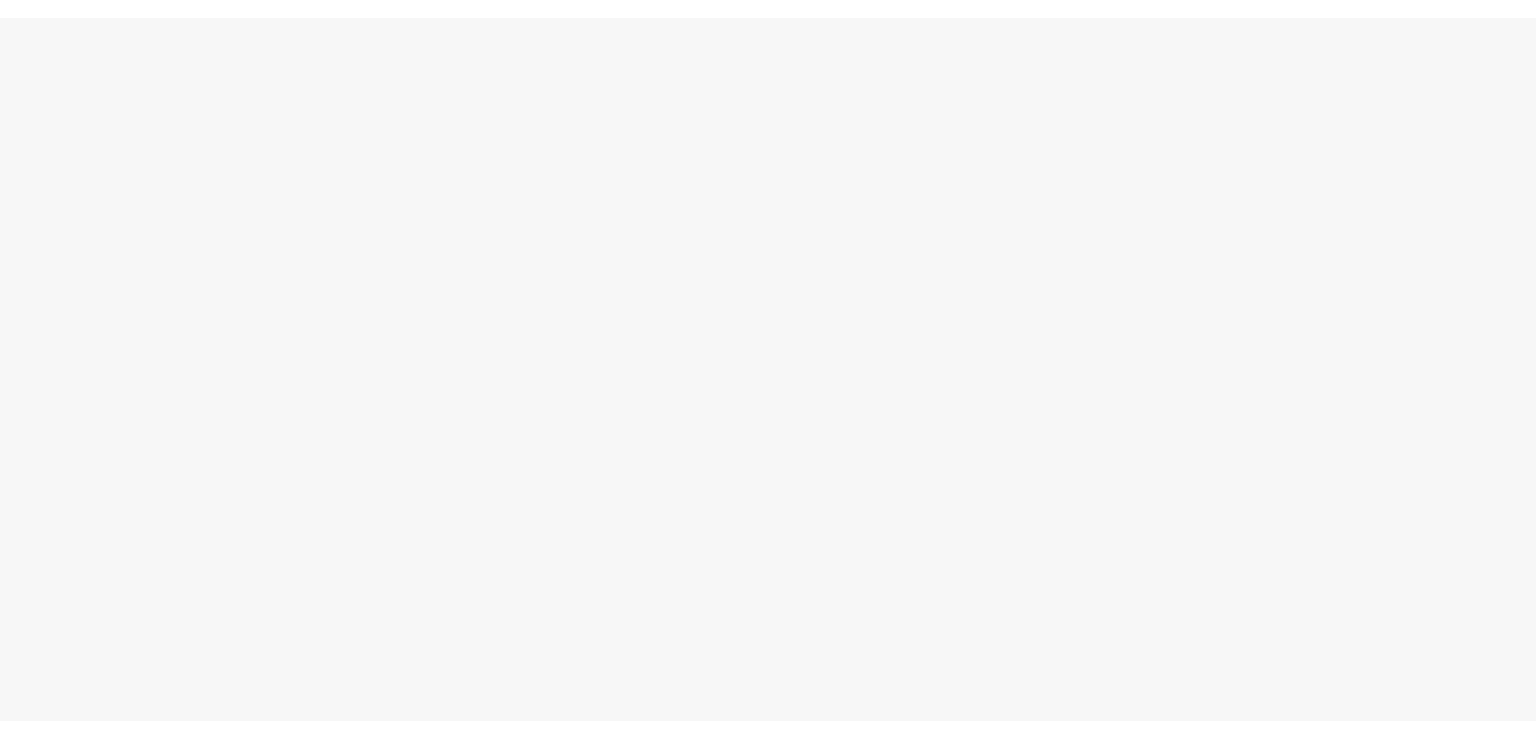 scroll, scrollTop: 0, scrollLeft: 0, axis: both 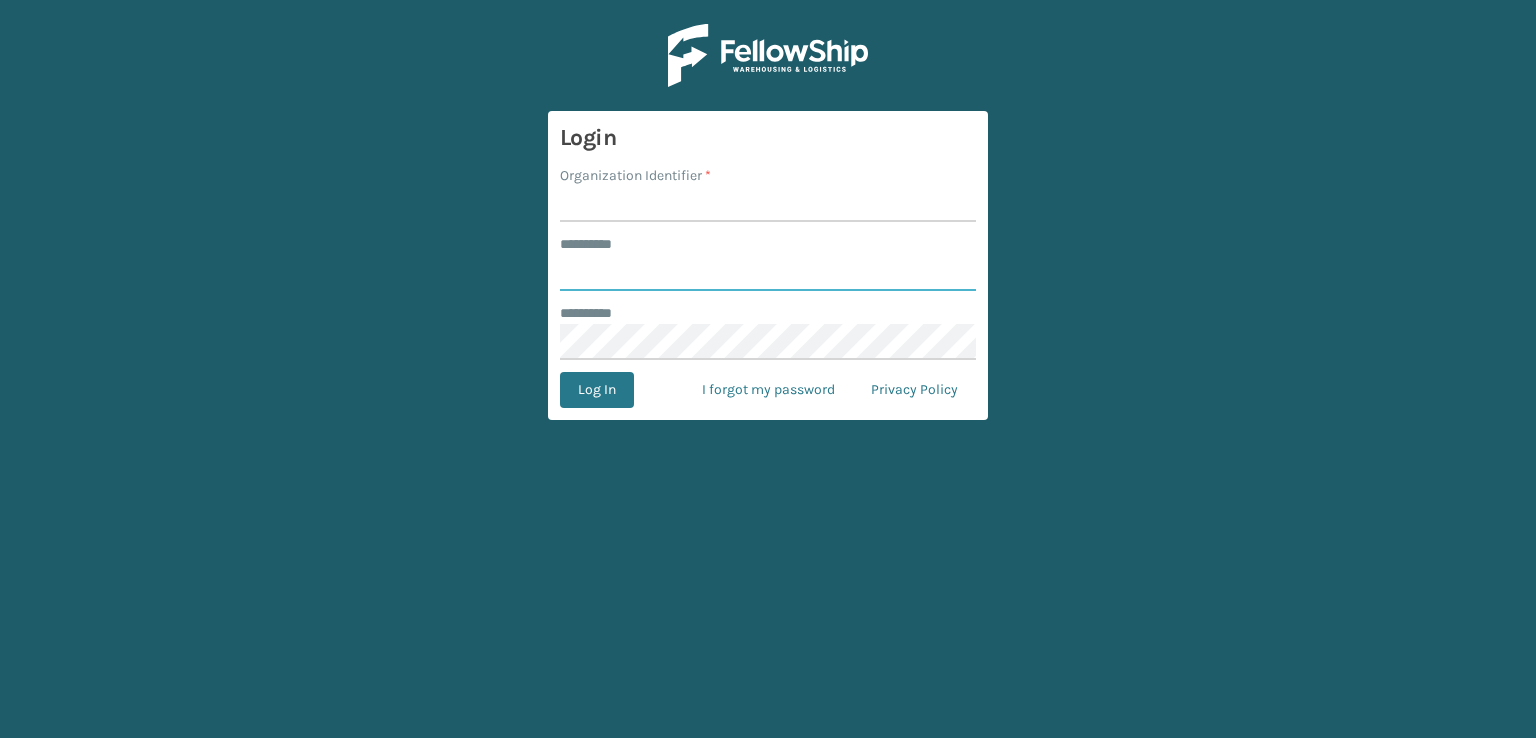 type on "***" 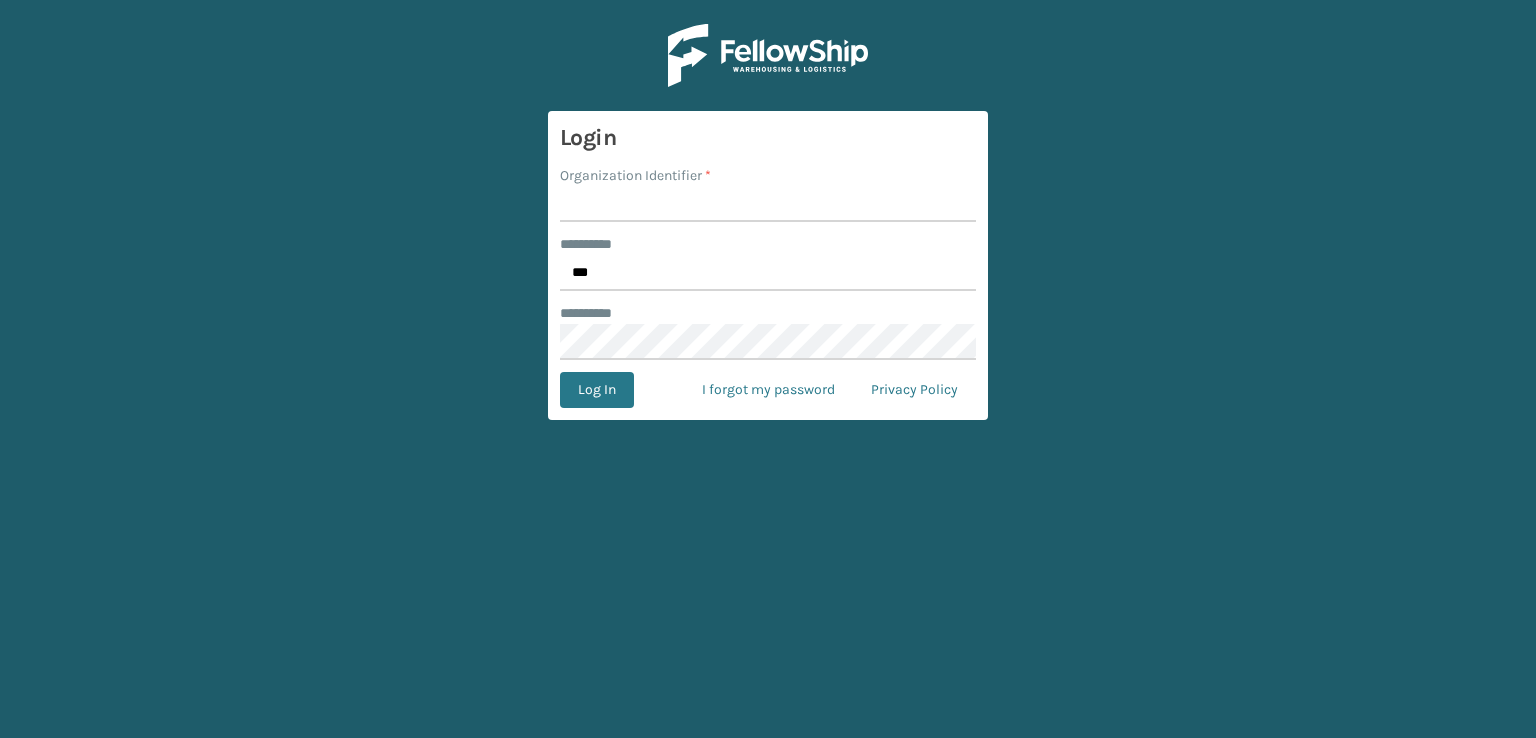 click on "Organization Identifier   *" at bounding box center [768, 204] 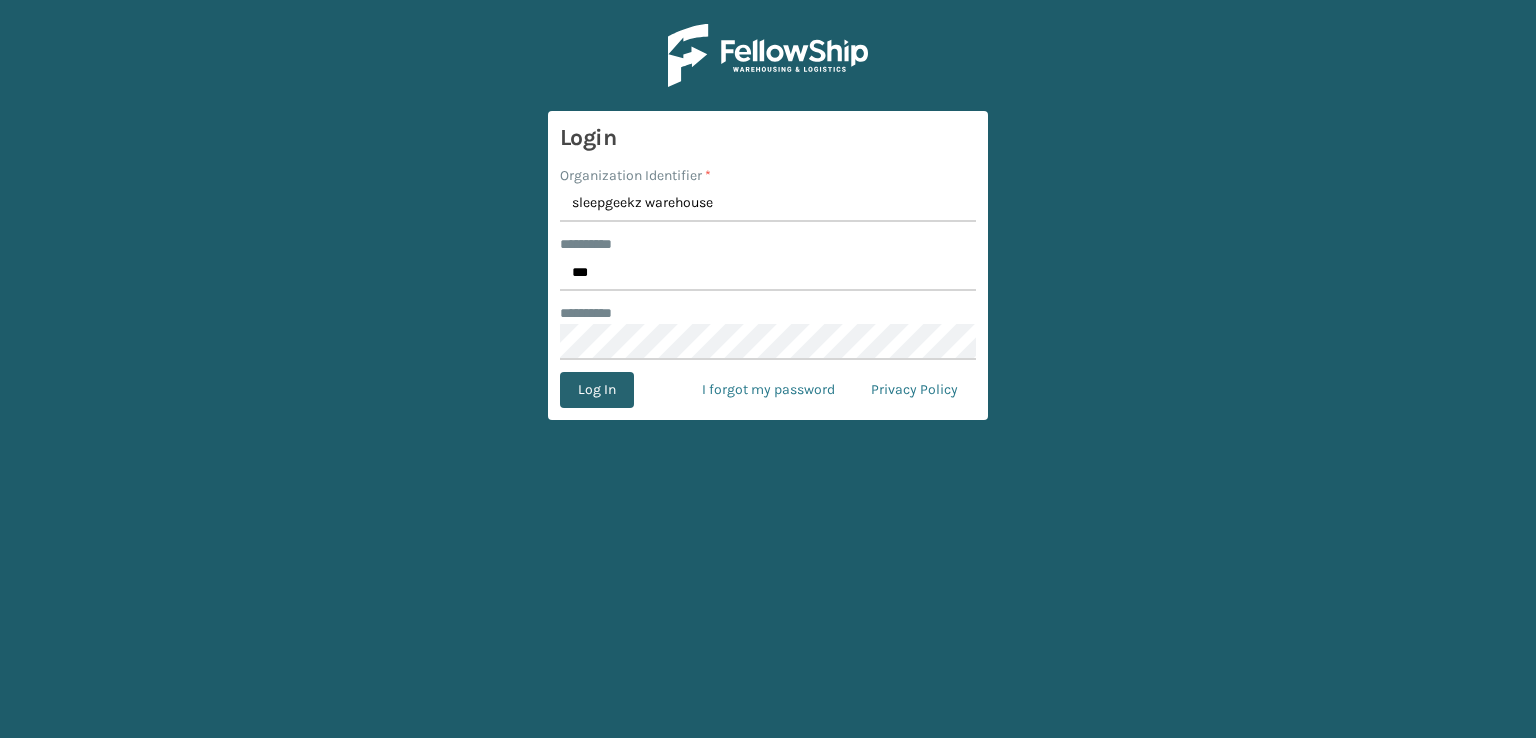 click on "Log In" at bounding box center [597, 390] 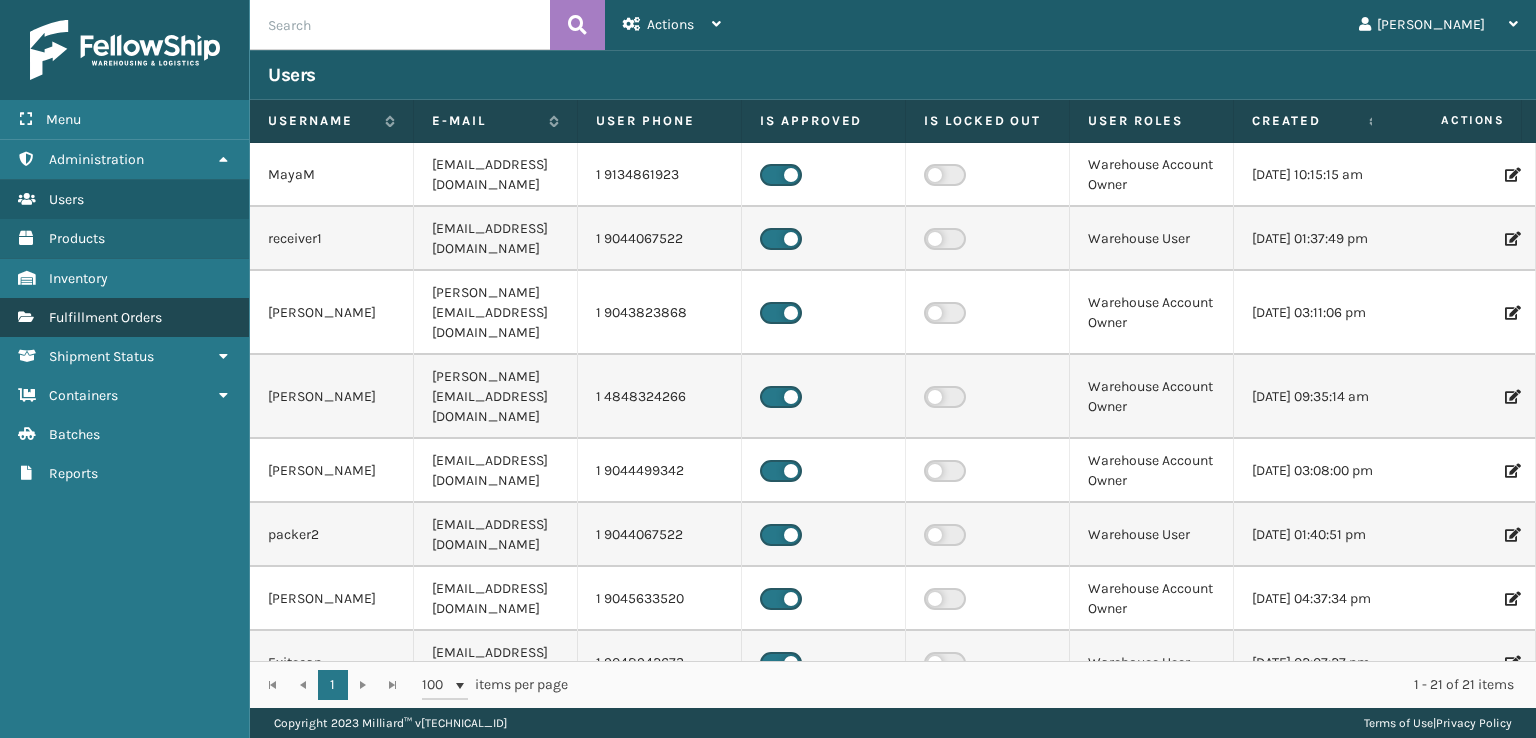 click on "Fulfillment Orders" at bounding box center [105, 317] 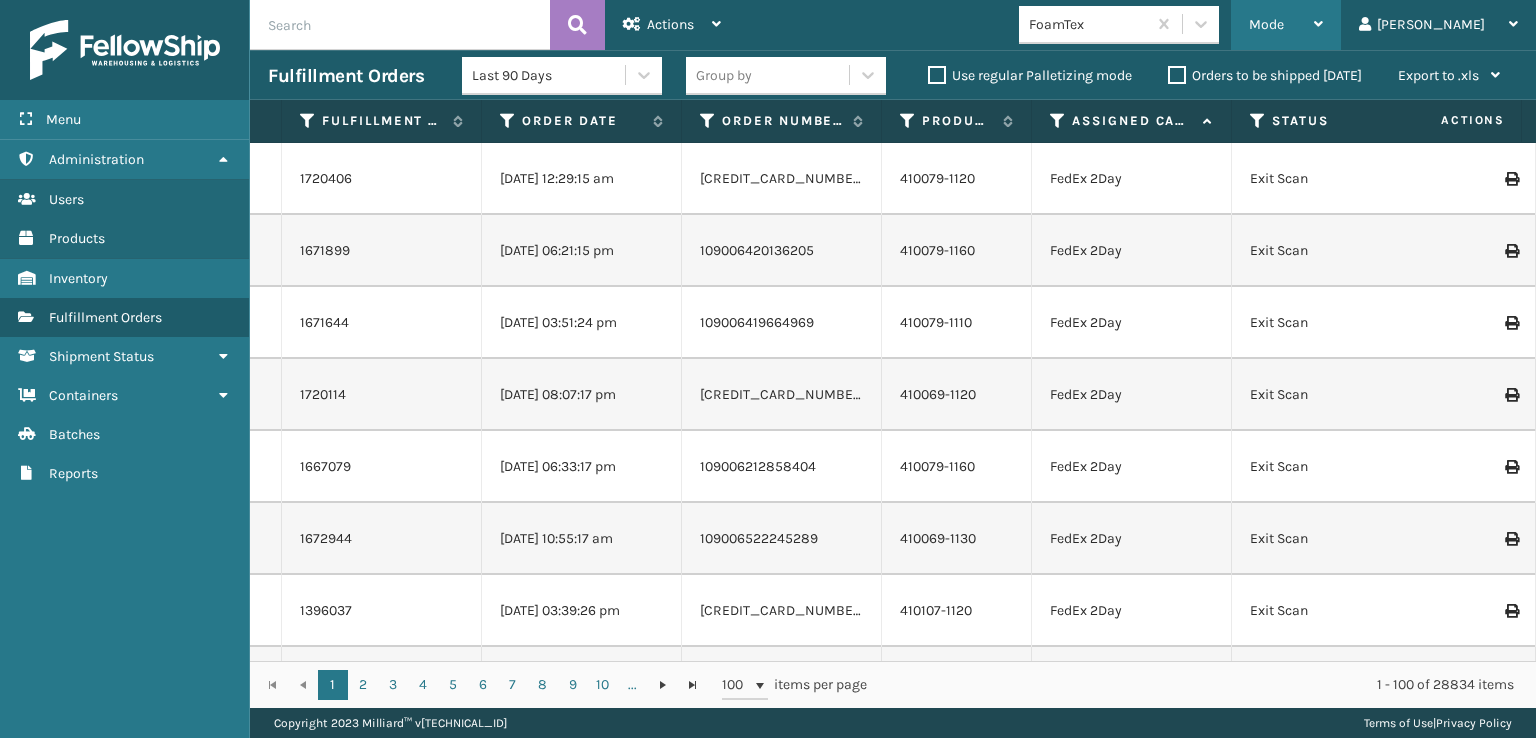 click on "Mode" at bounding box center (1266, 24) 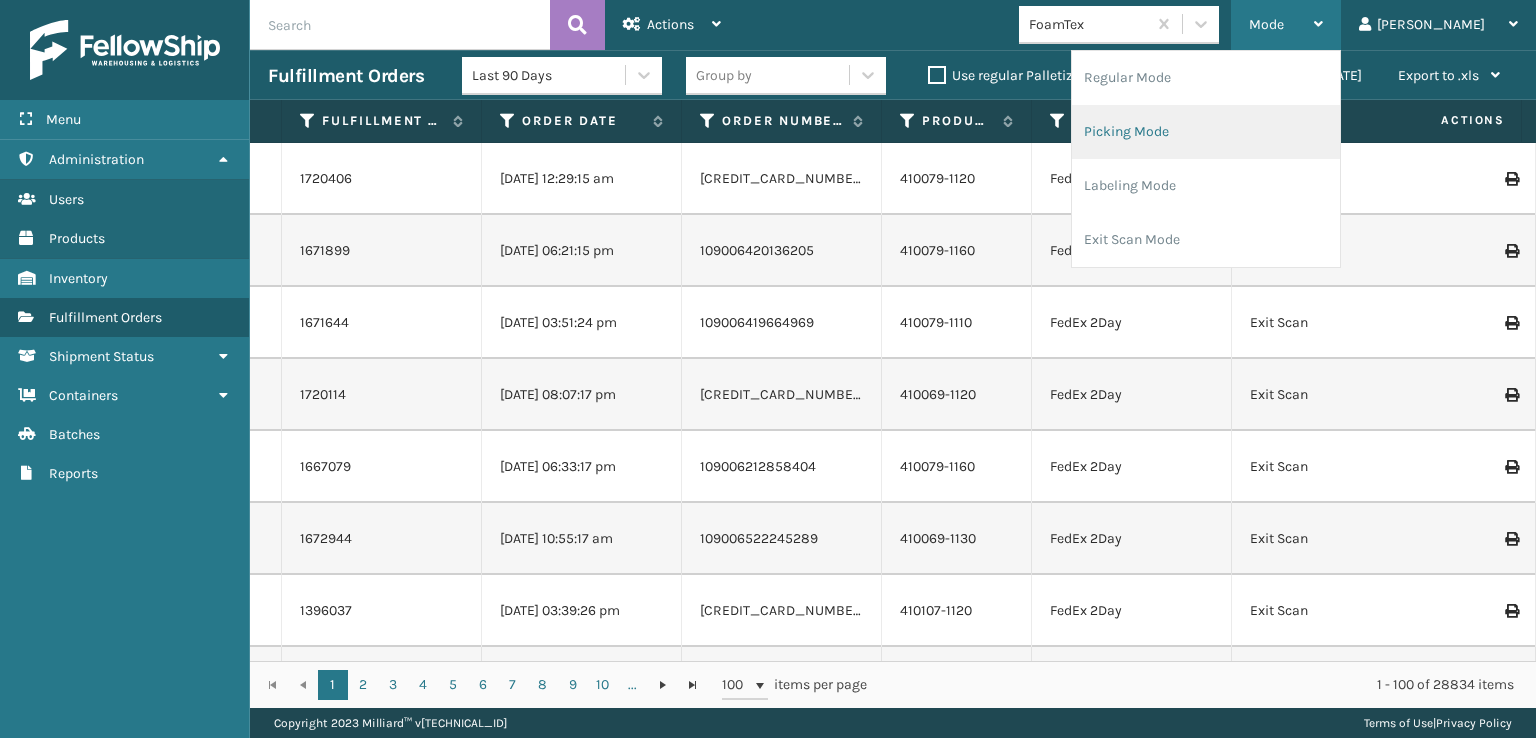 click on "Picking Mode" at bounding box center [1206, 132] 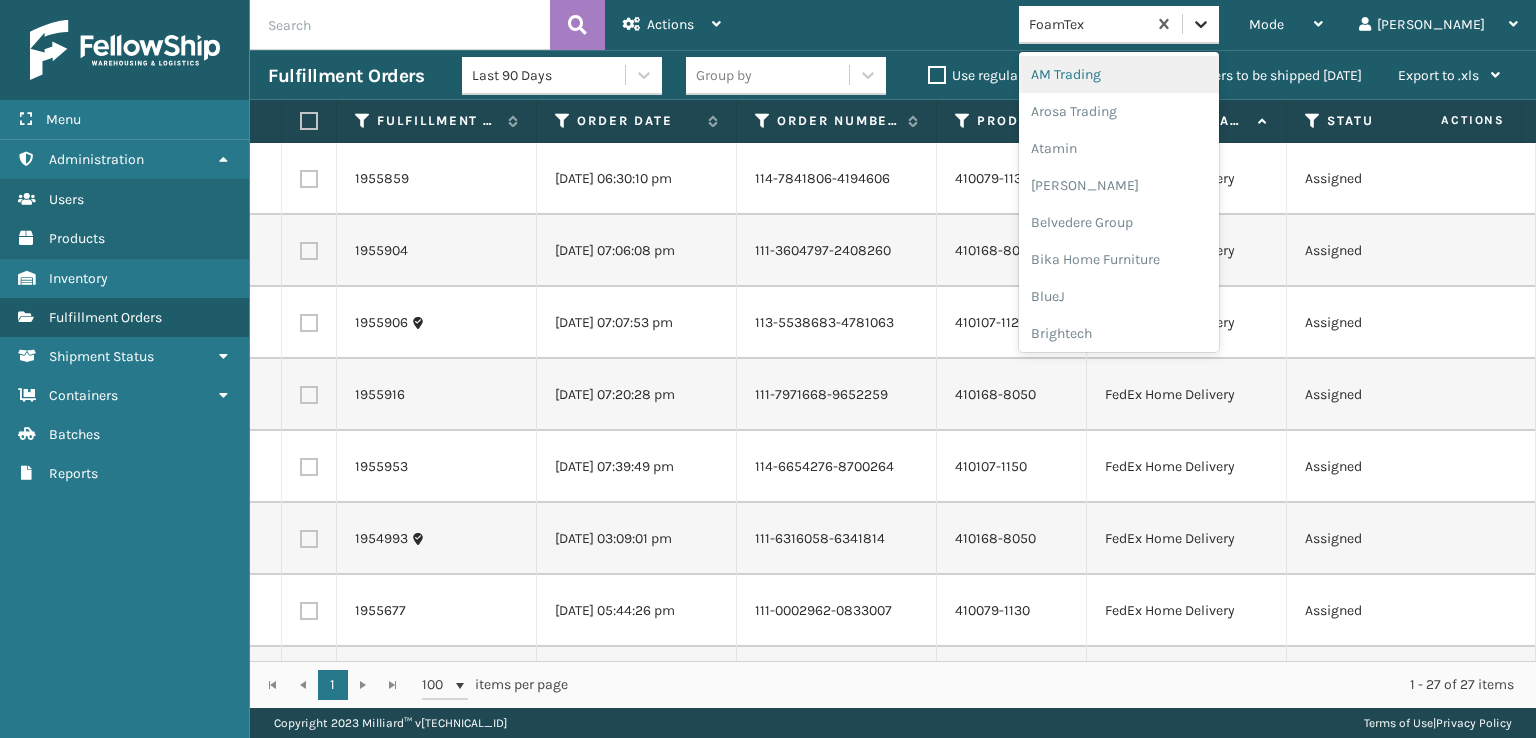 click at bounding box center [1201, 24] 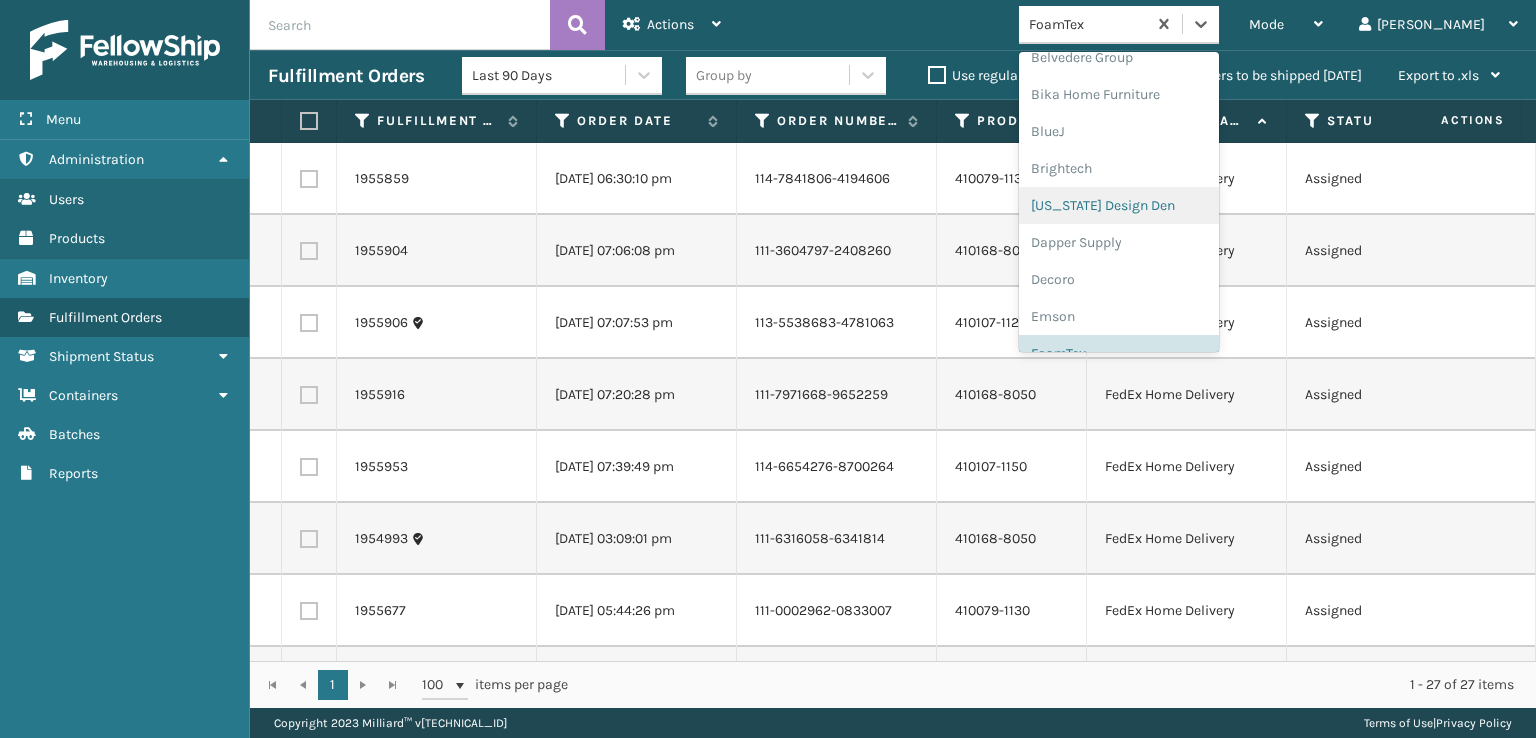 scroll, scrollTop: 265, scrollLeft: 0, axis: vertical 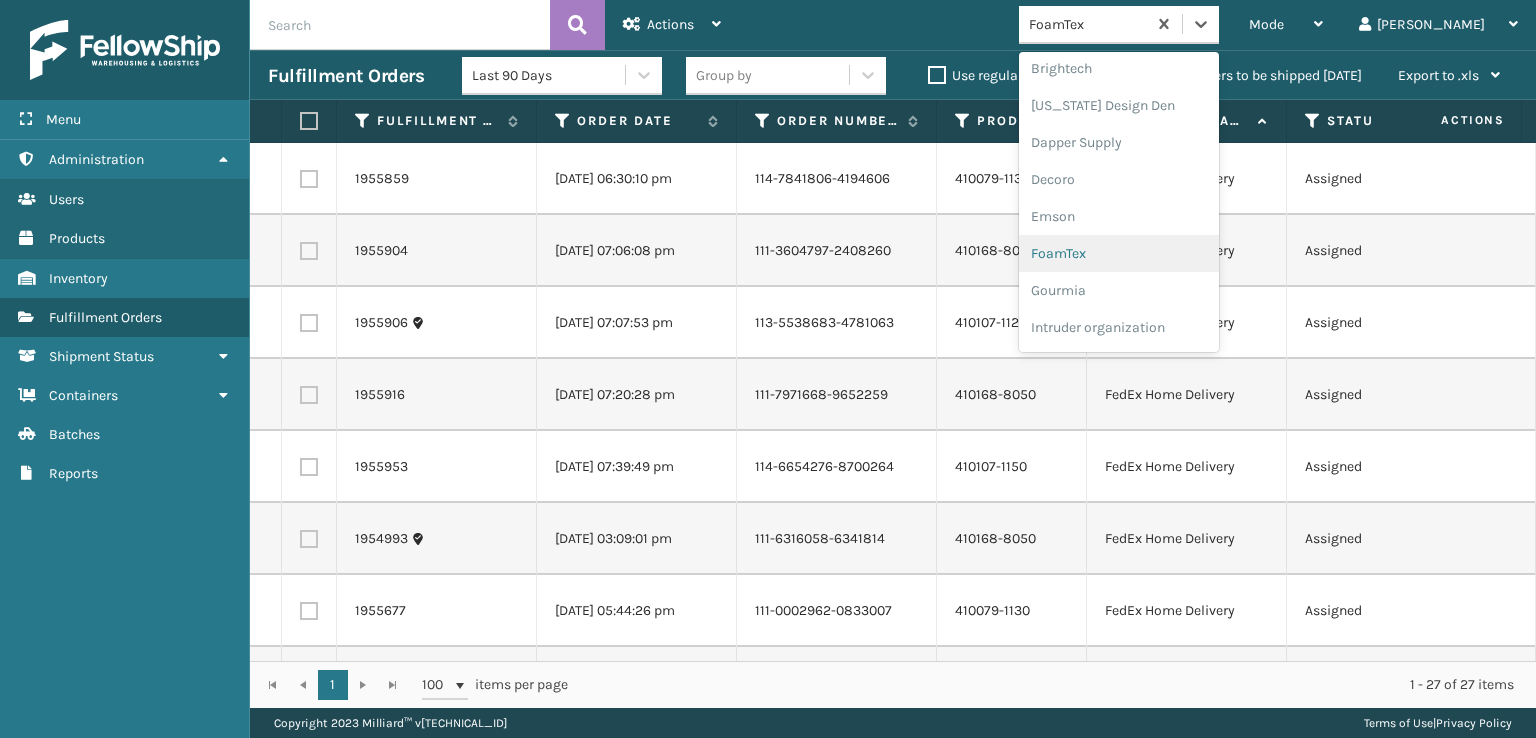 click on "FoamTex" at bounding box center [1119, 253] 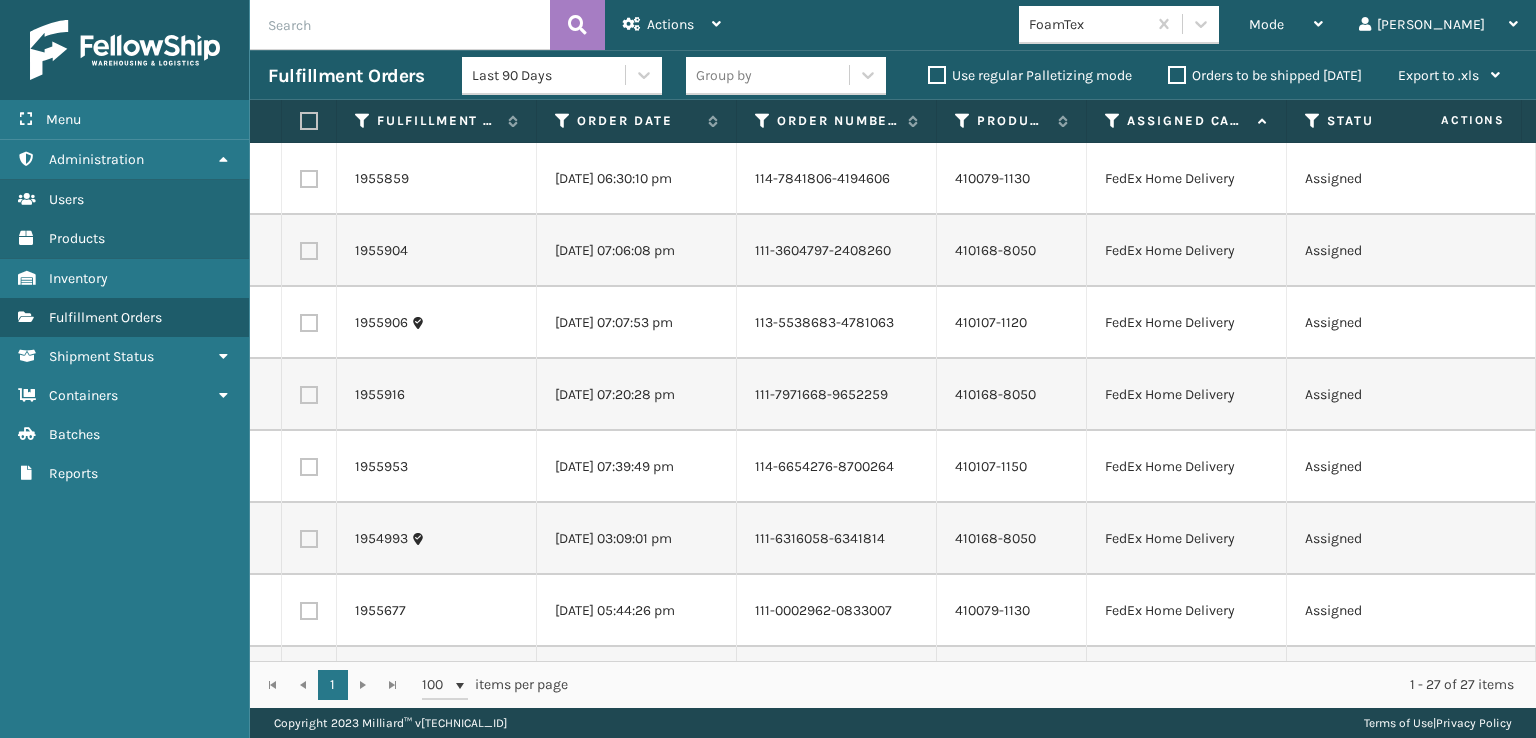 click at bounding box center (309, 179) 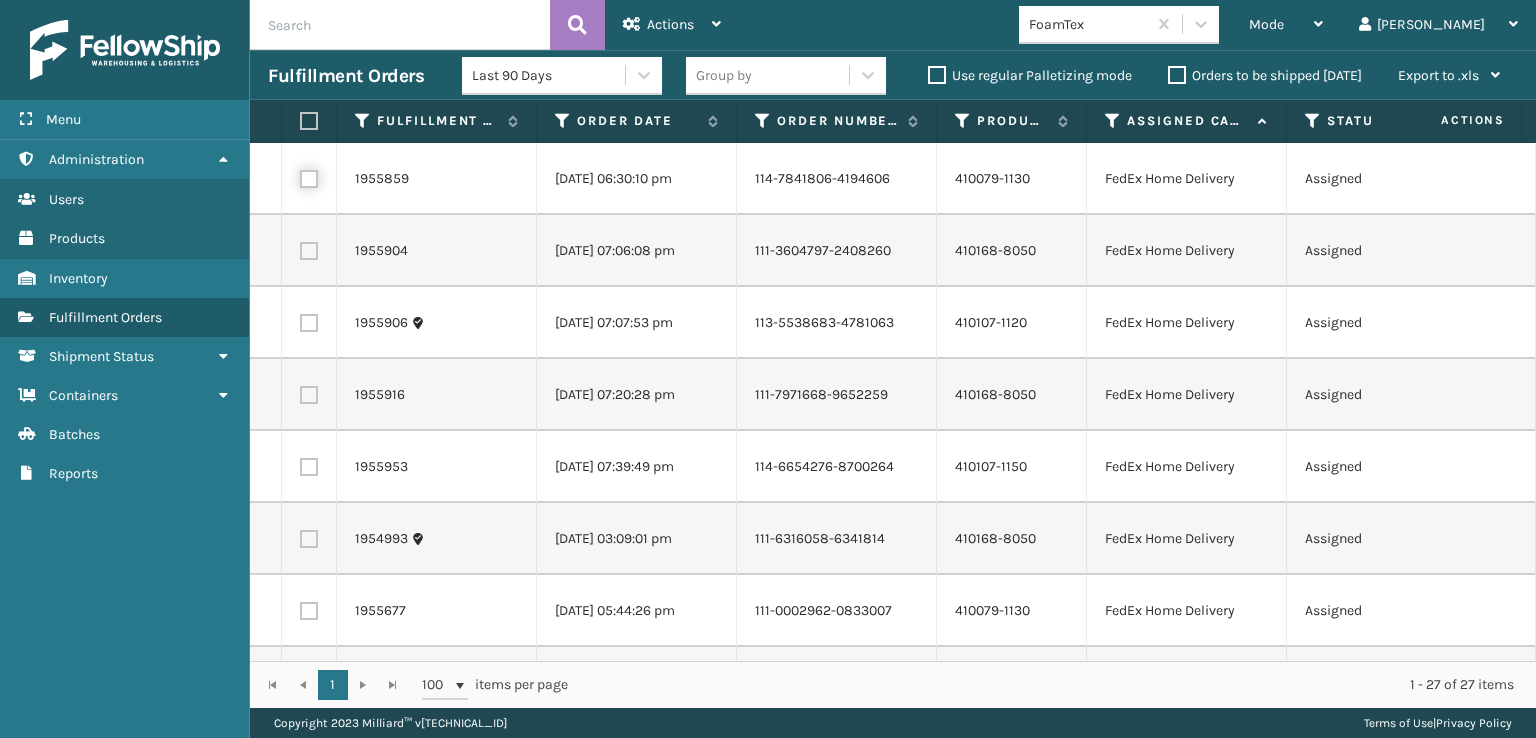click at bounding box center (300, 176) 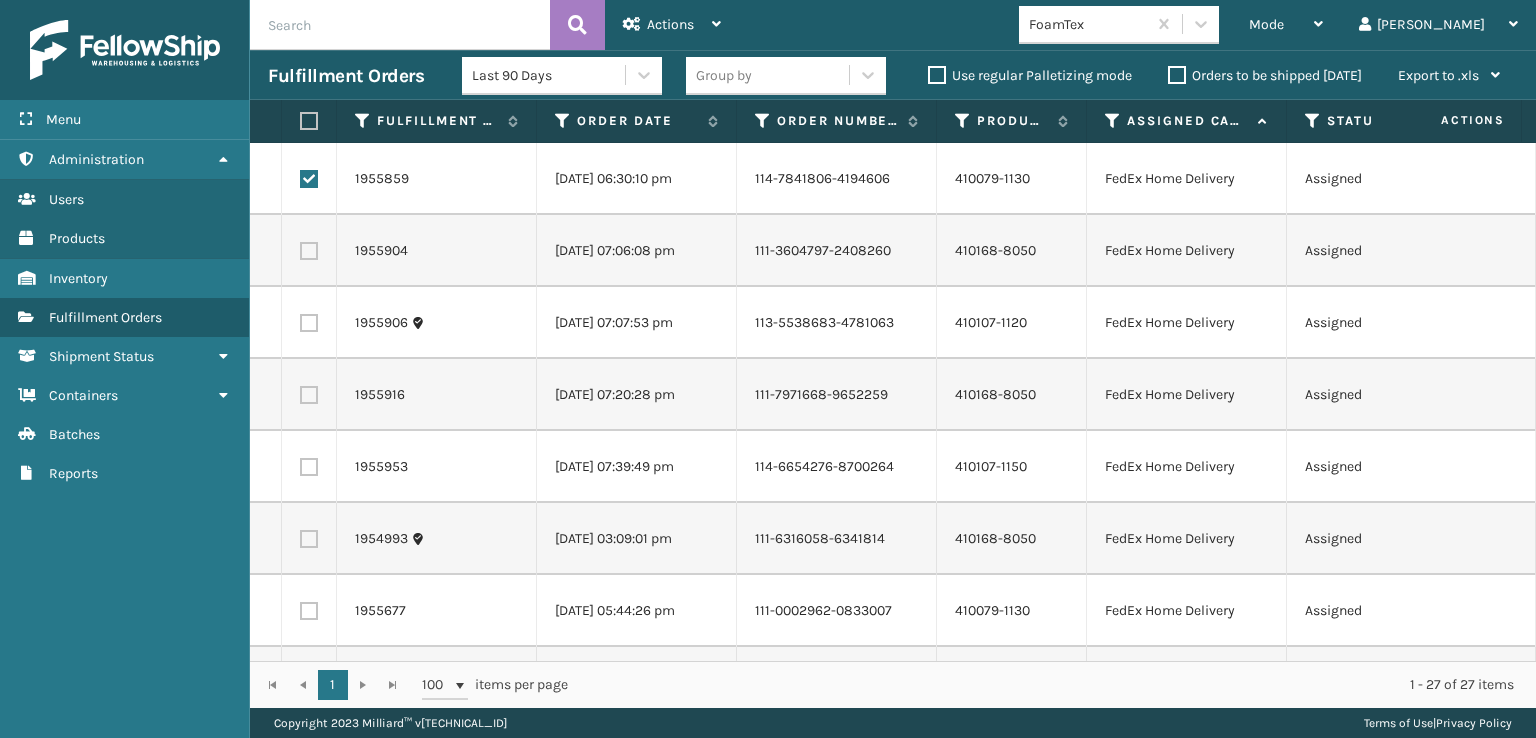 click at bounding box center [309, 251] 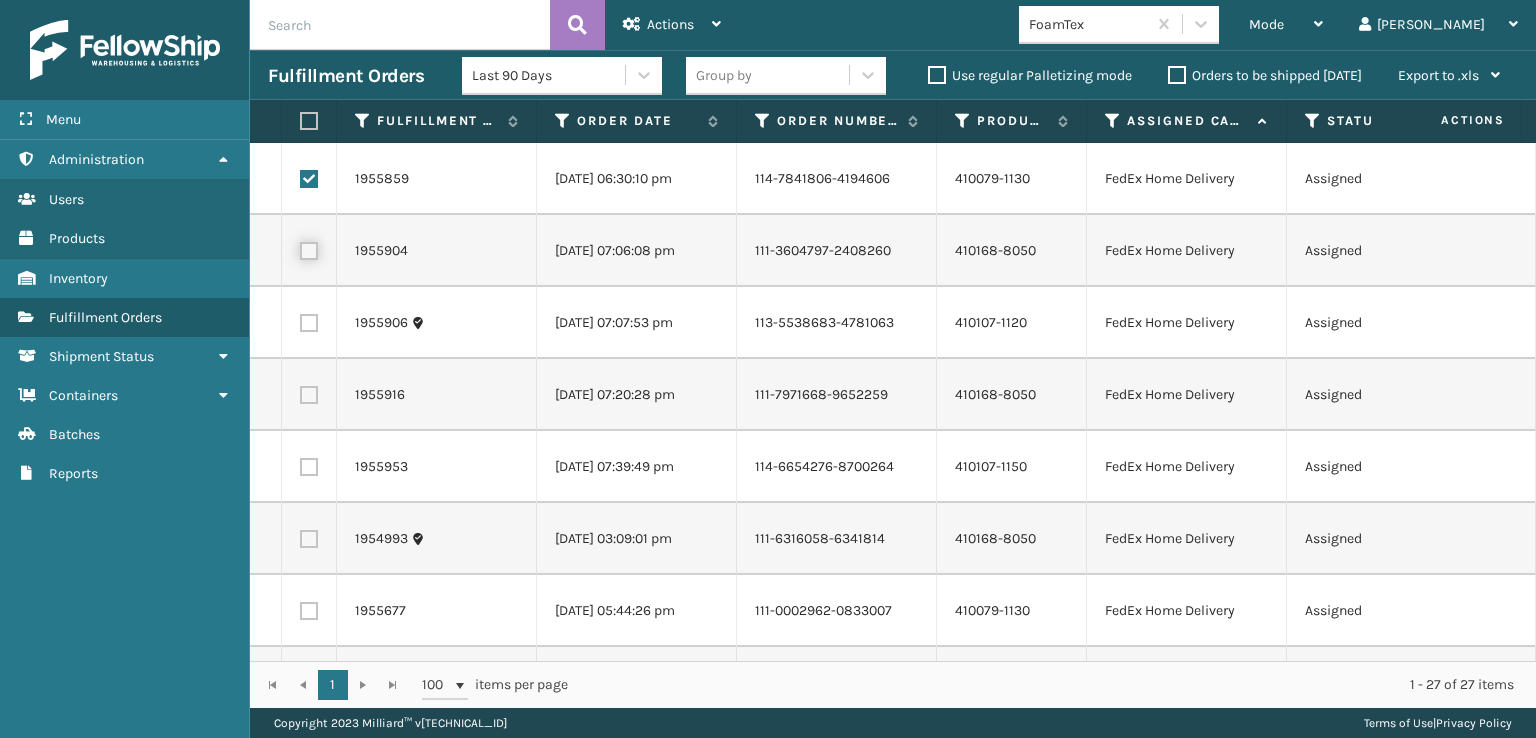 click at bounding box center [300, 248] 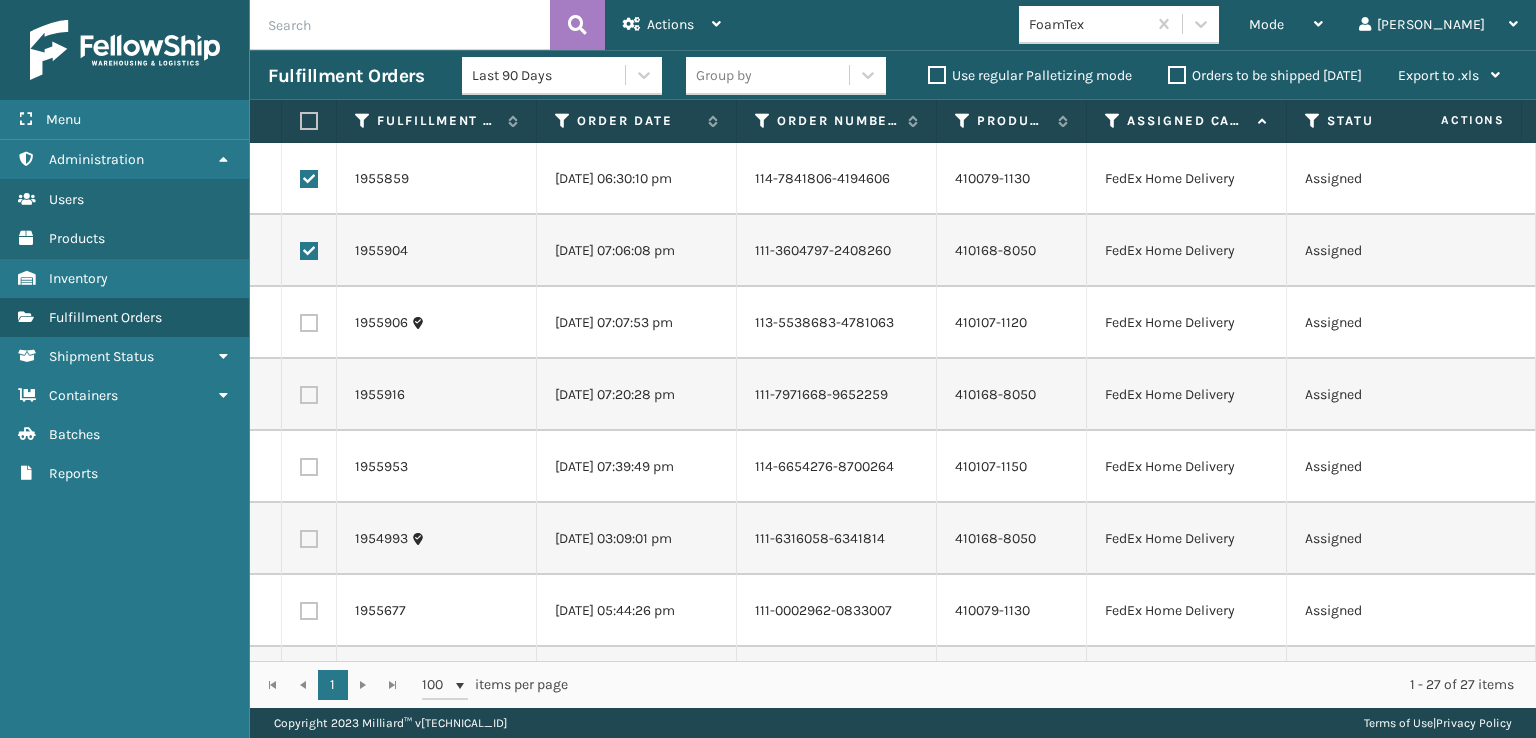 click at bounding box center (309, 323) 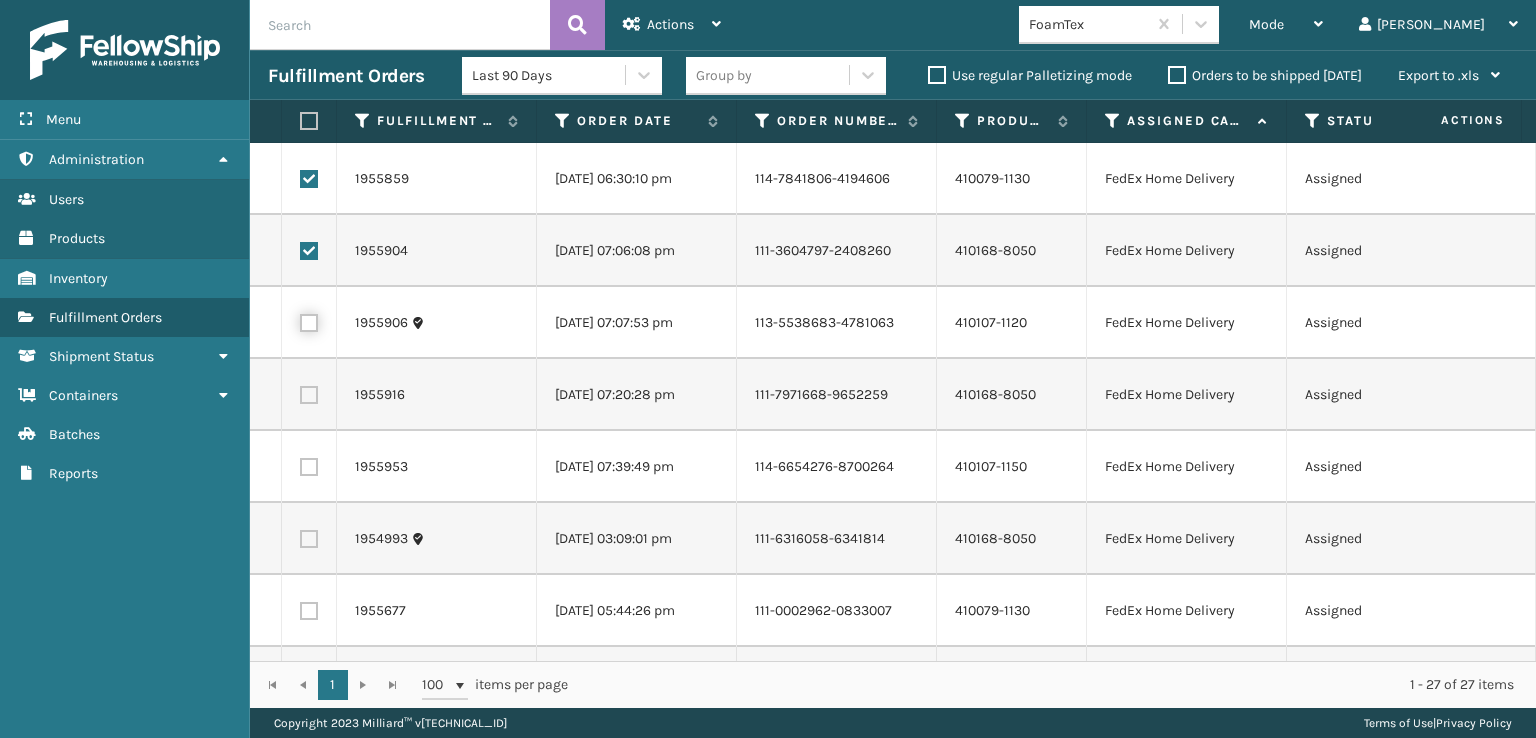 click at bounding box center [300, 320] 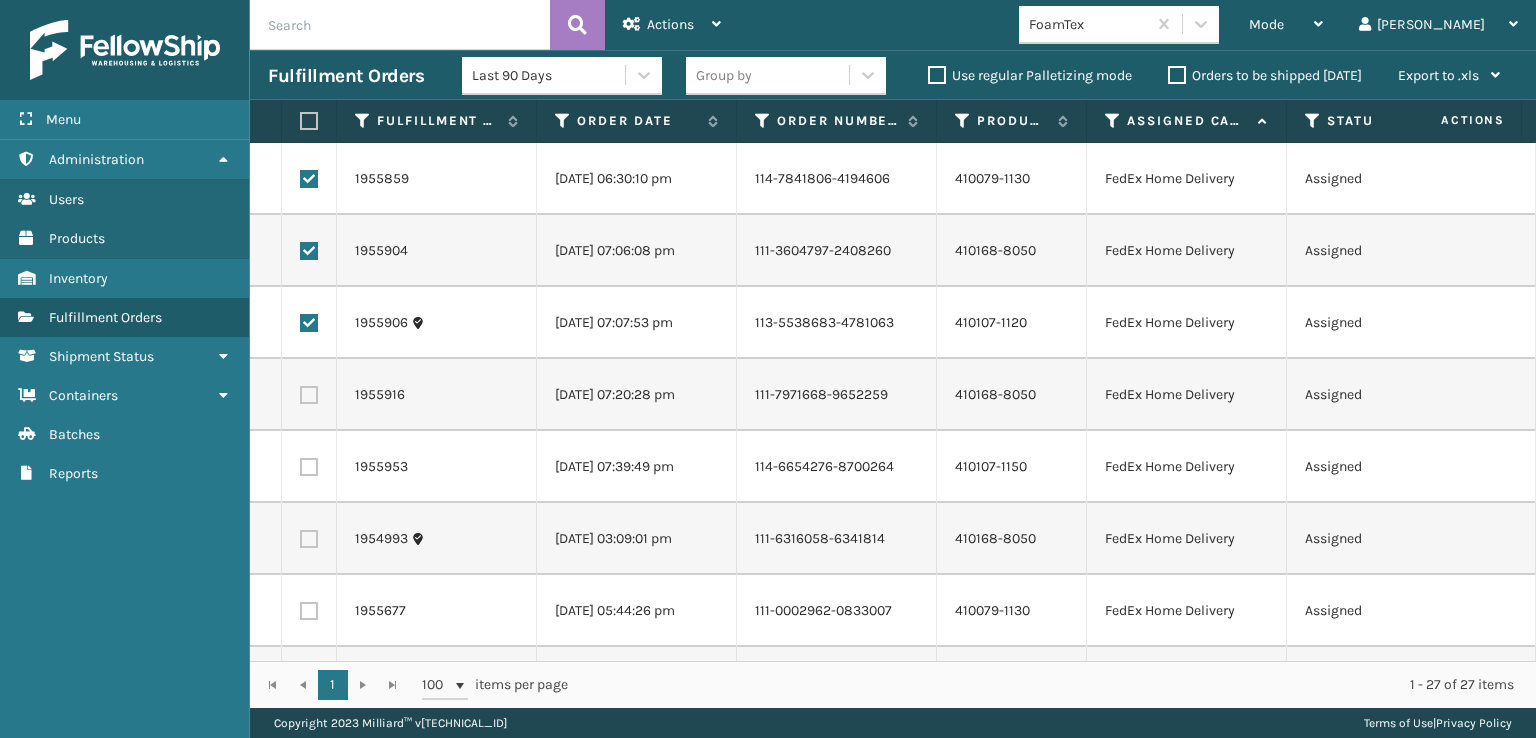 click at bounding box center [309, 395] 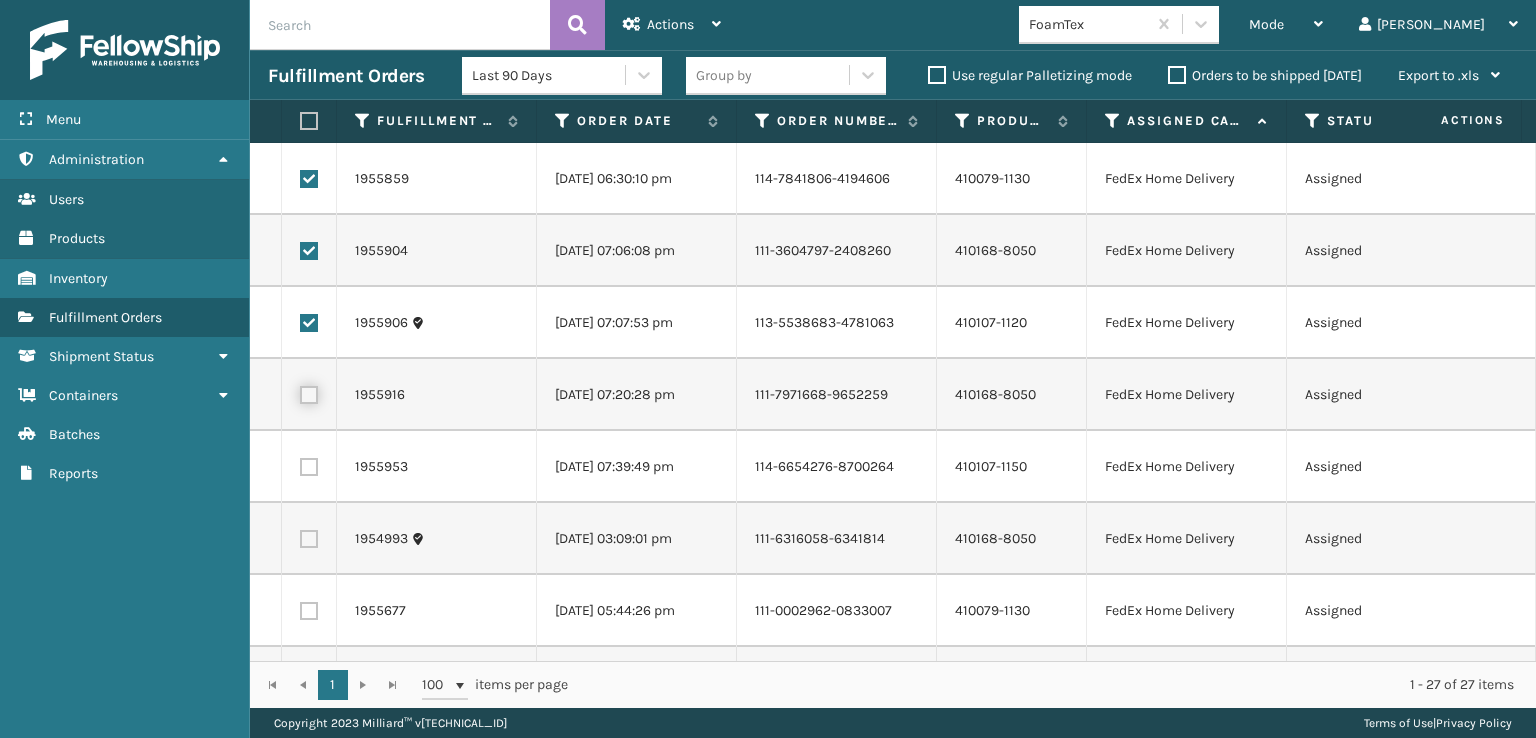 click at bounding box center [300, 392] 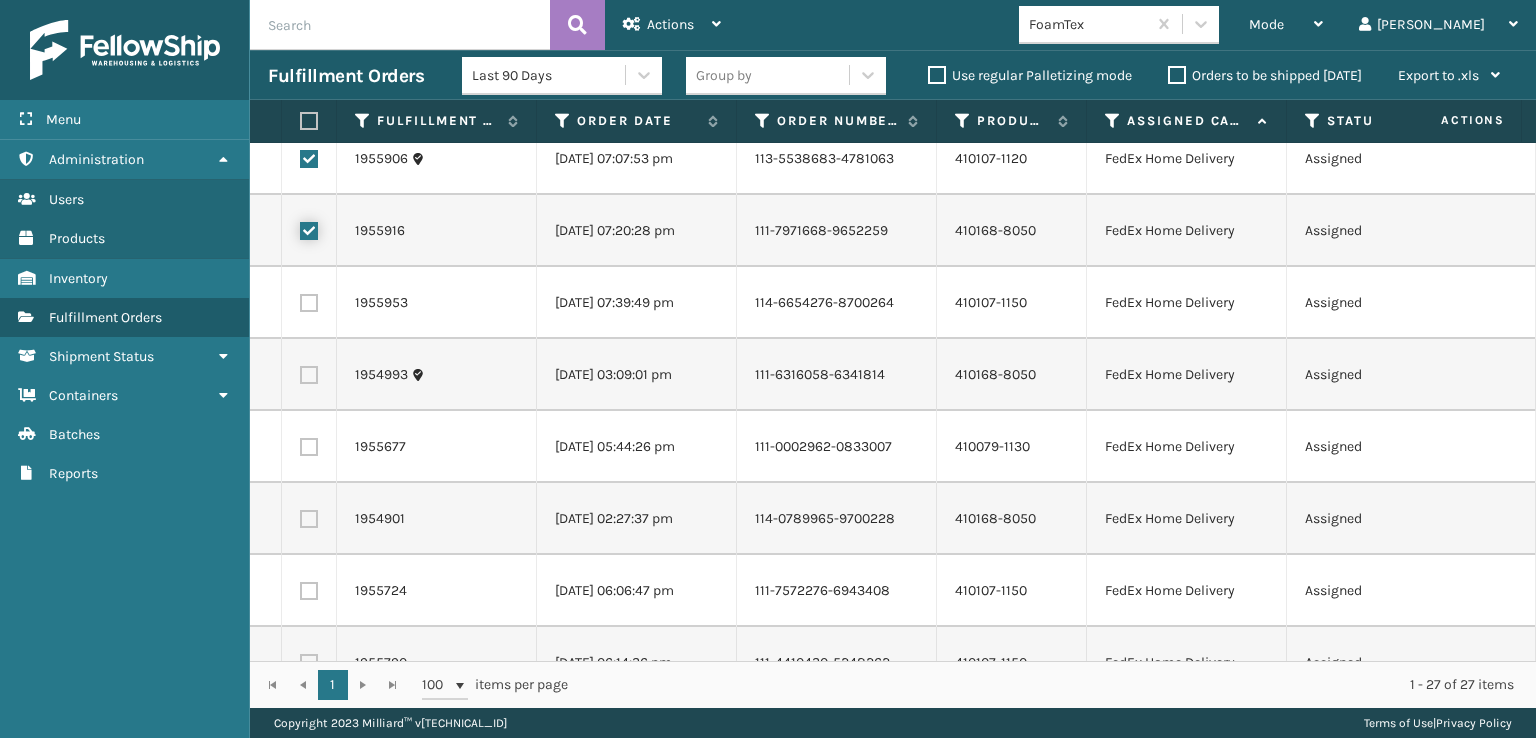 scroll, scrollTop: 200, scrollLeft: 0, axis: vertical 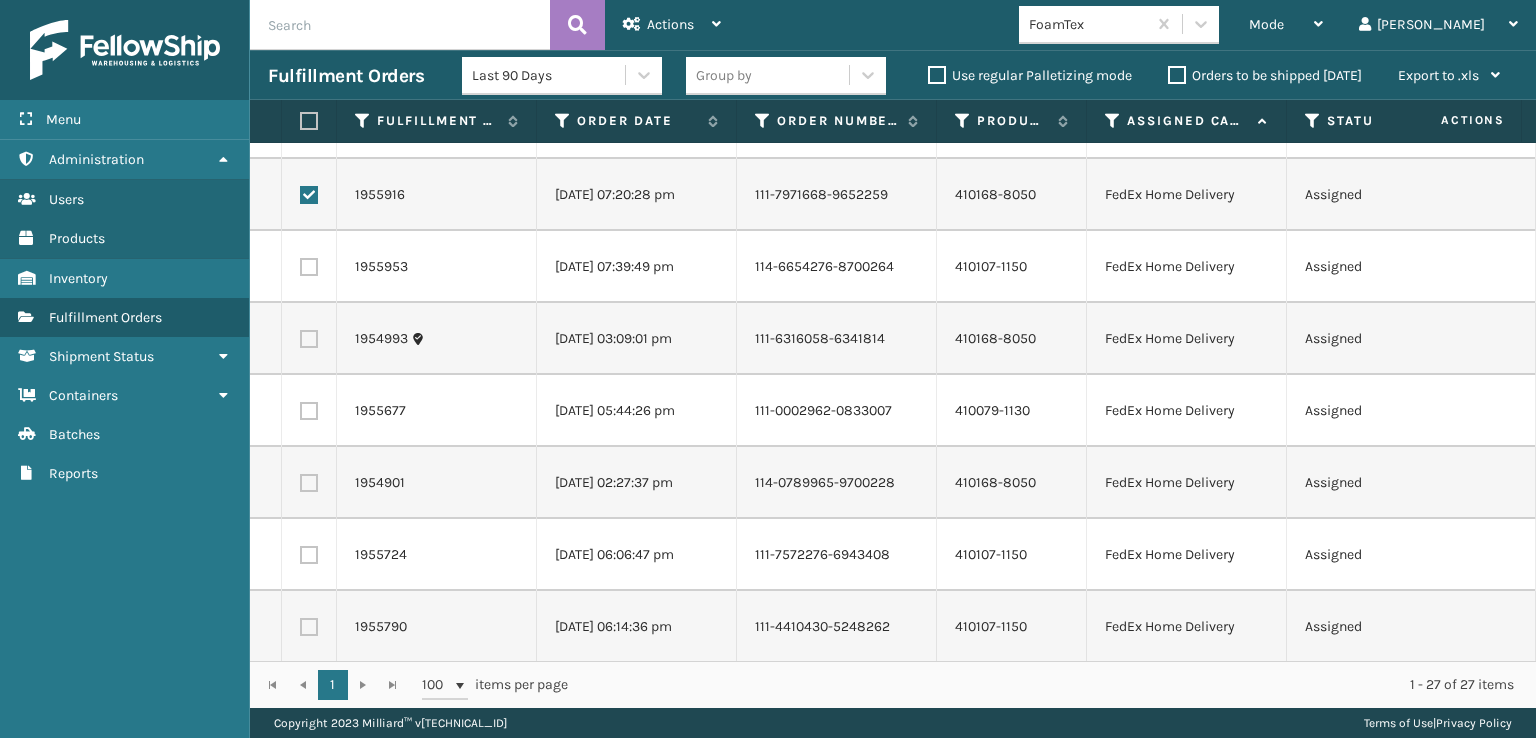 click at bounding box center (309, 267) 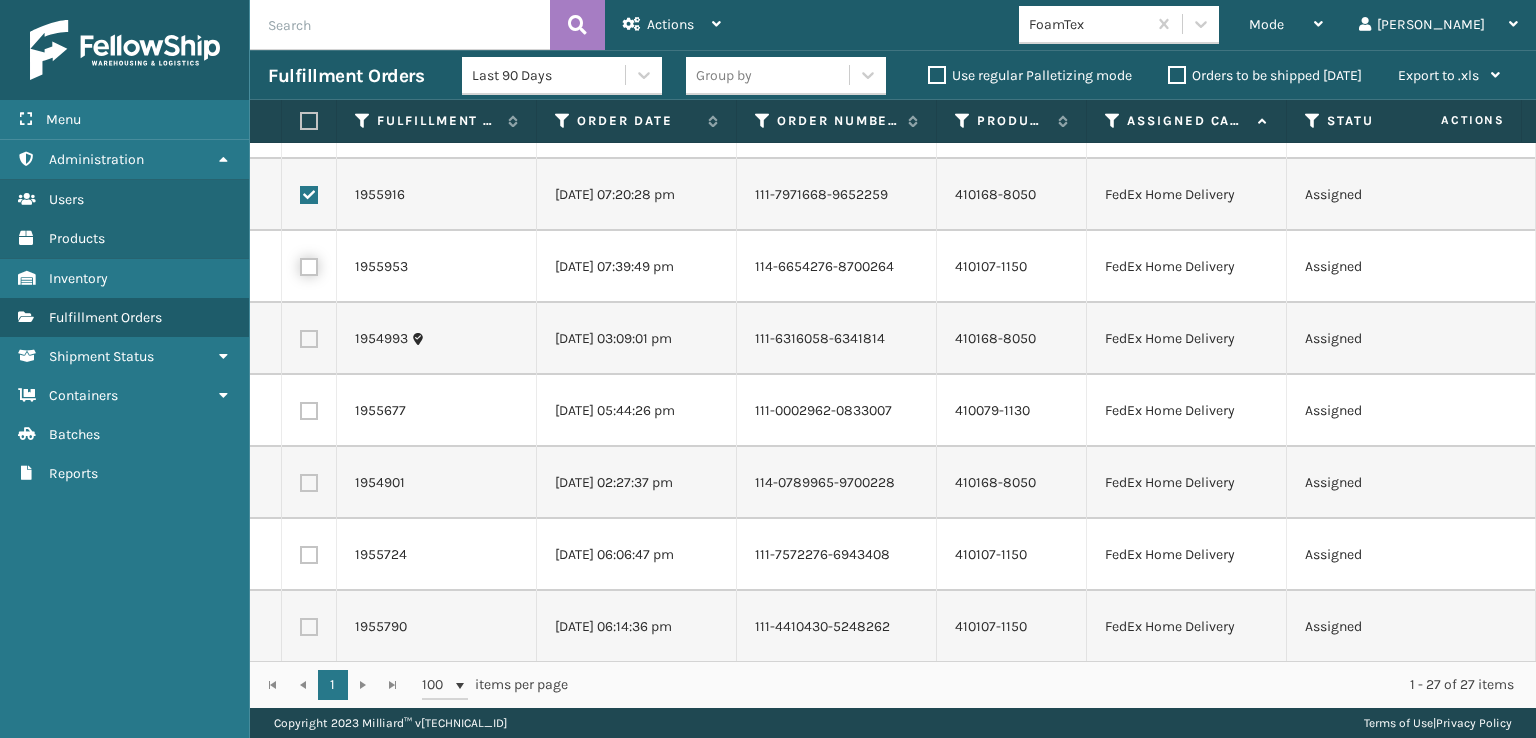 click at bounding box center (300, 264) 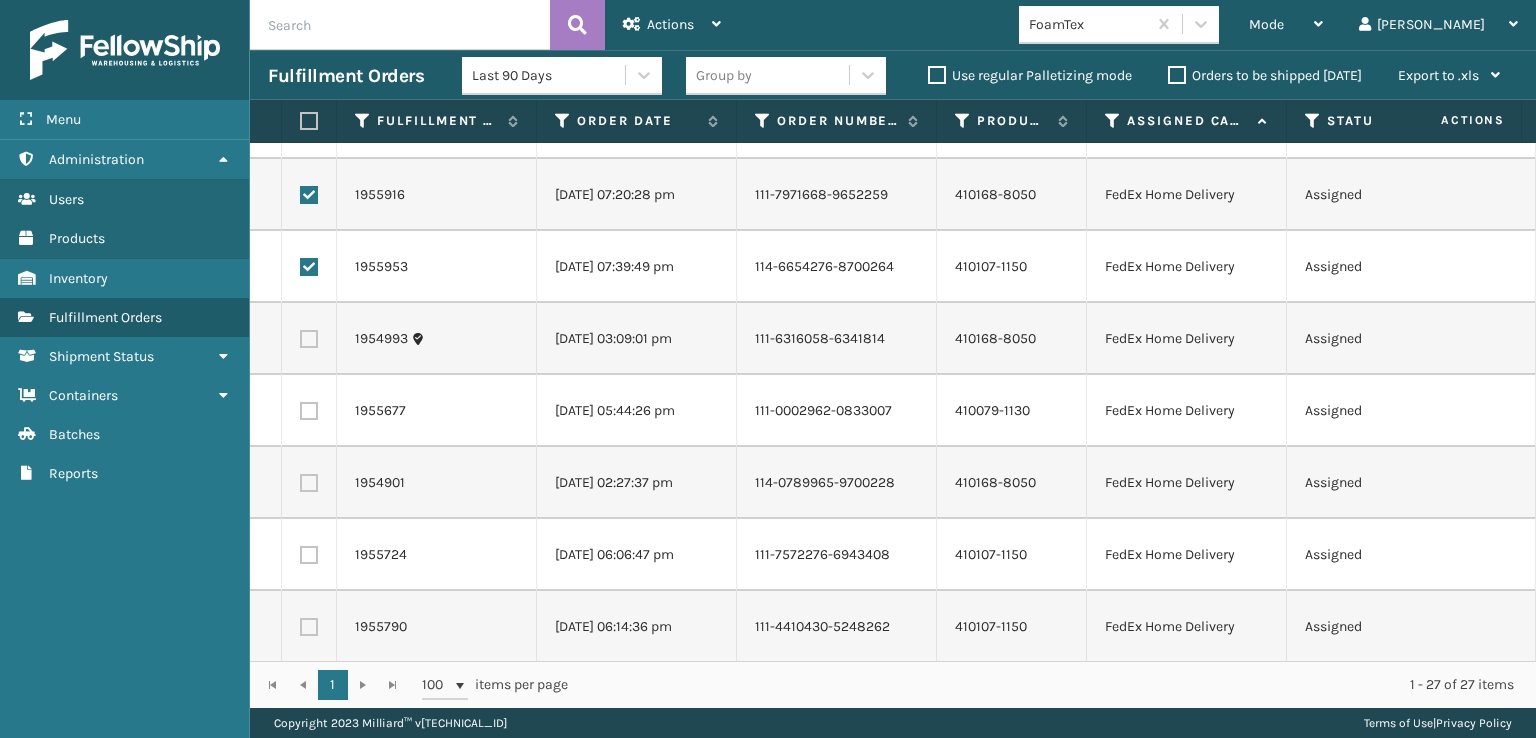 click at bounding box center (309, 339) 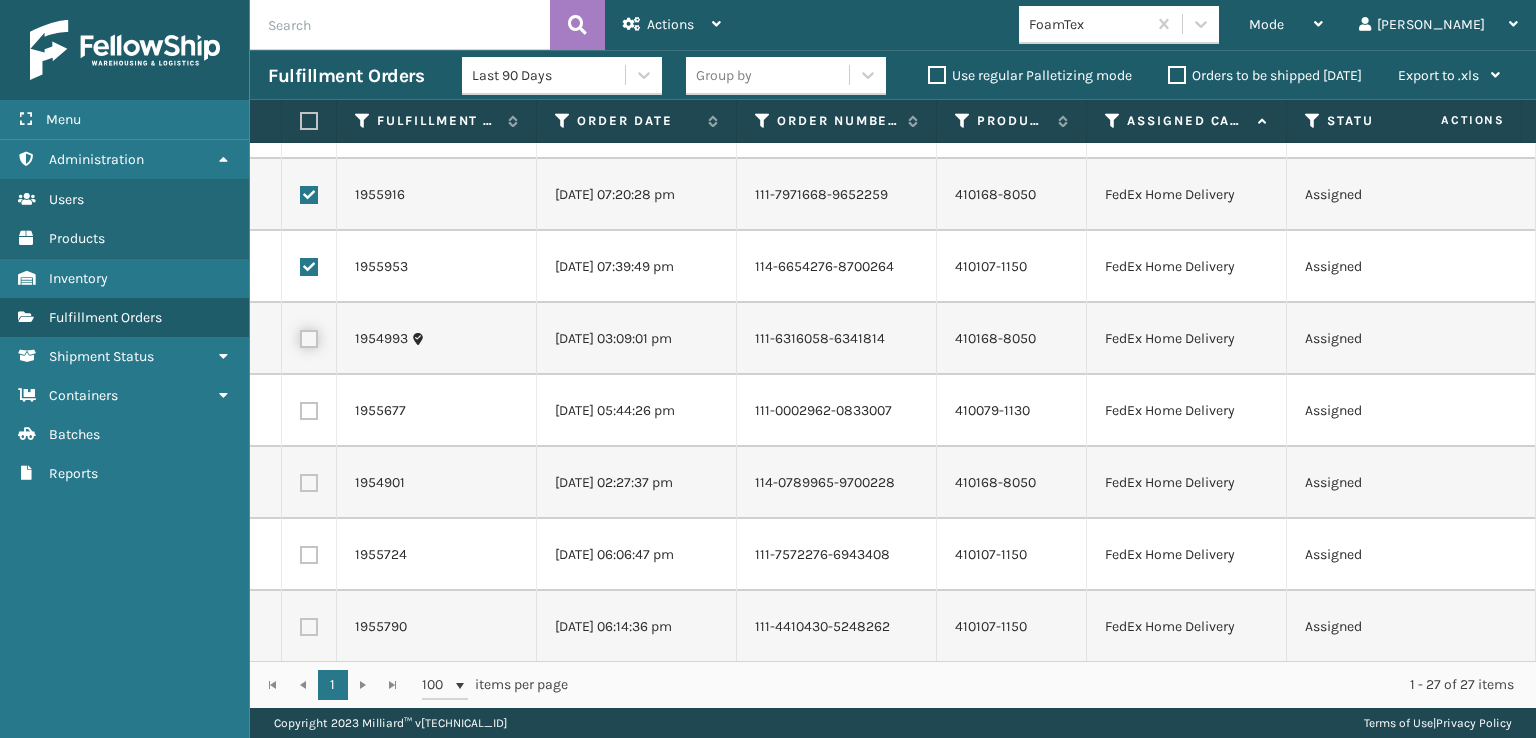 click at bounding box center [300, 336] 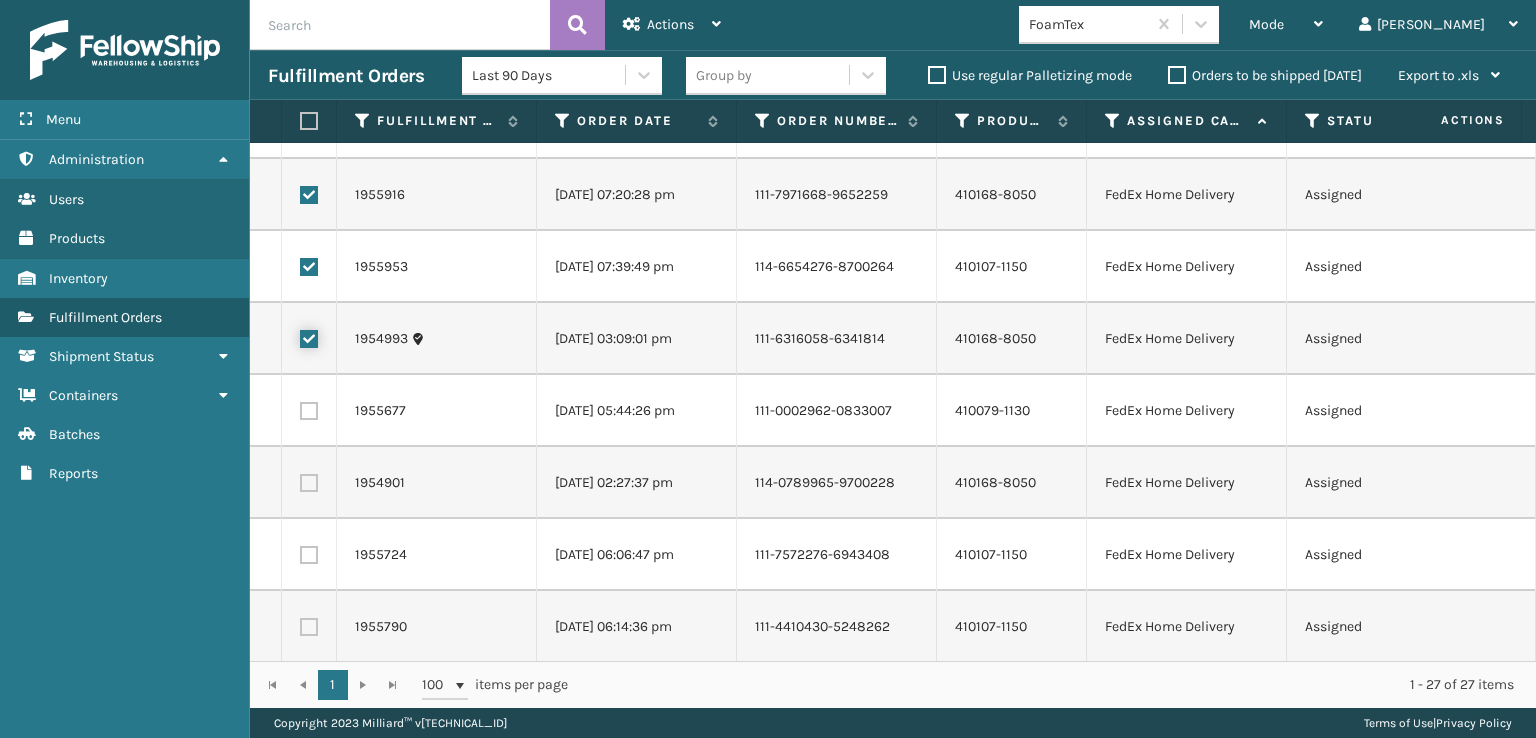 checkbox on "true" 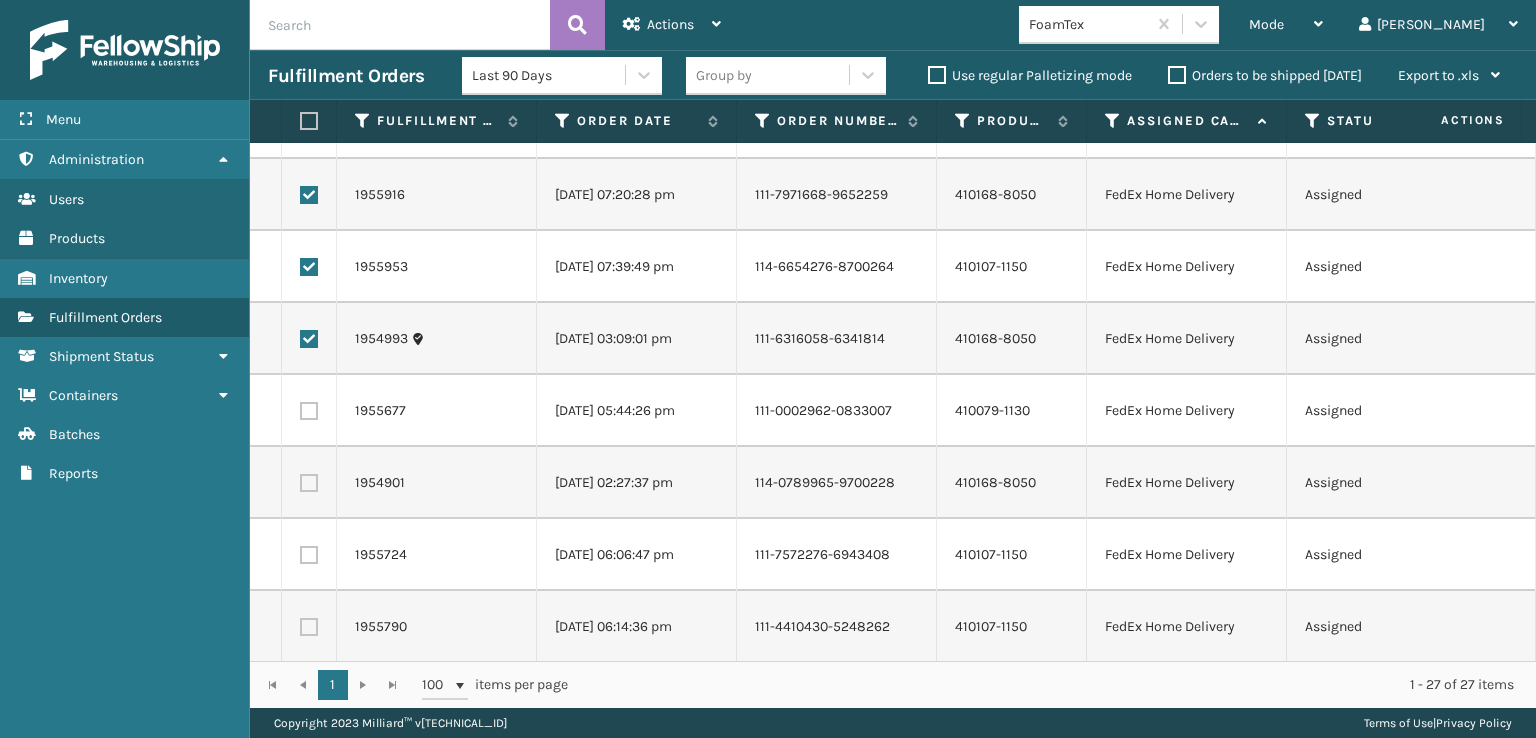 click at bounding box center (309, 411) 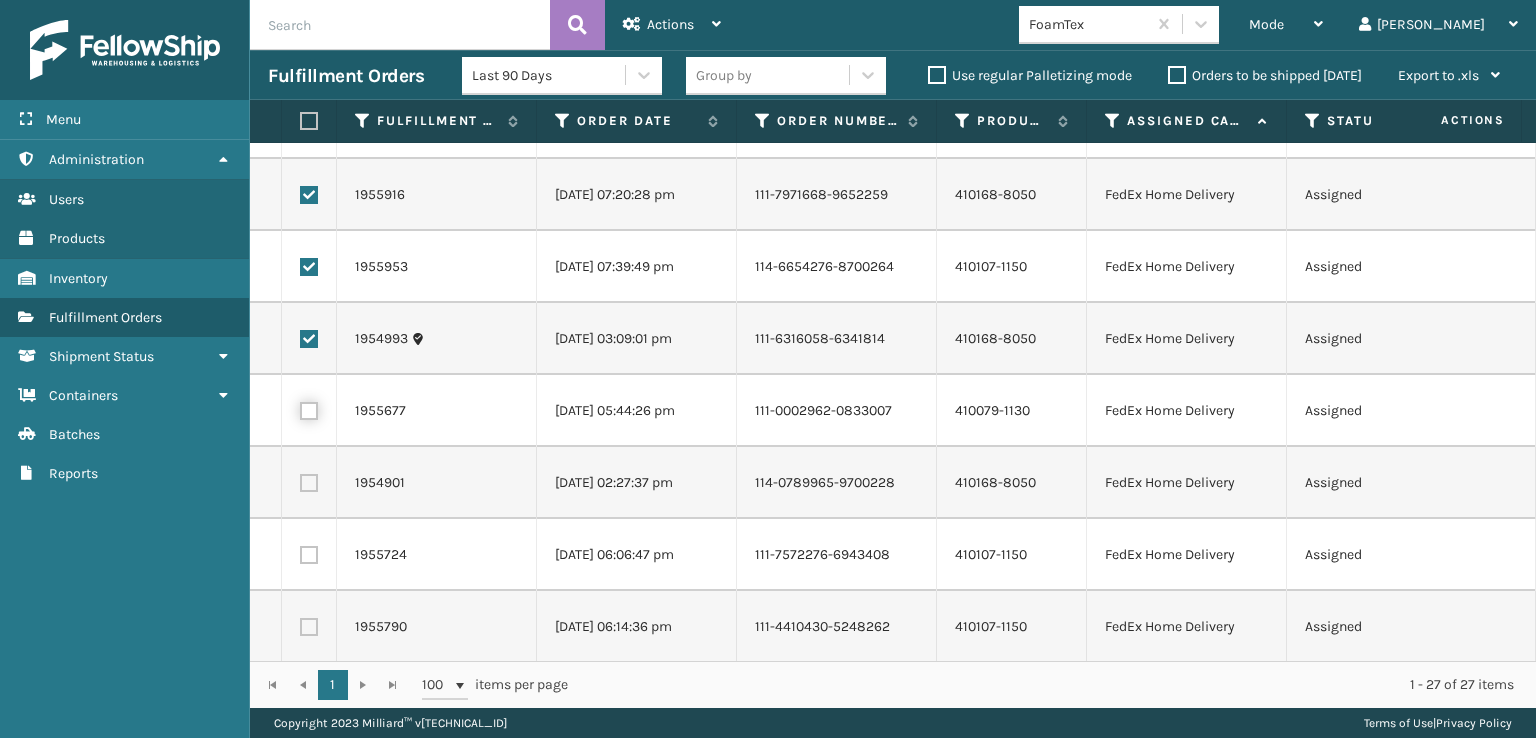 click at bounding box center (300, 408) 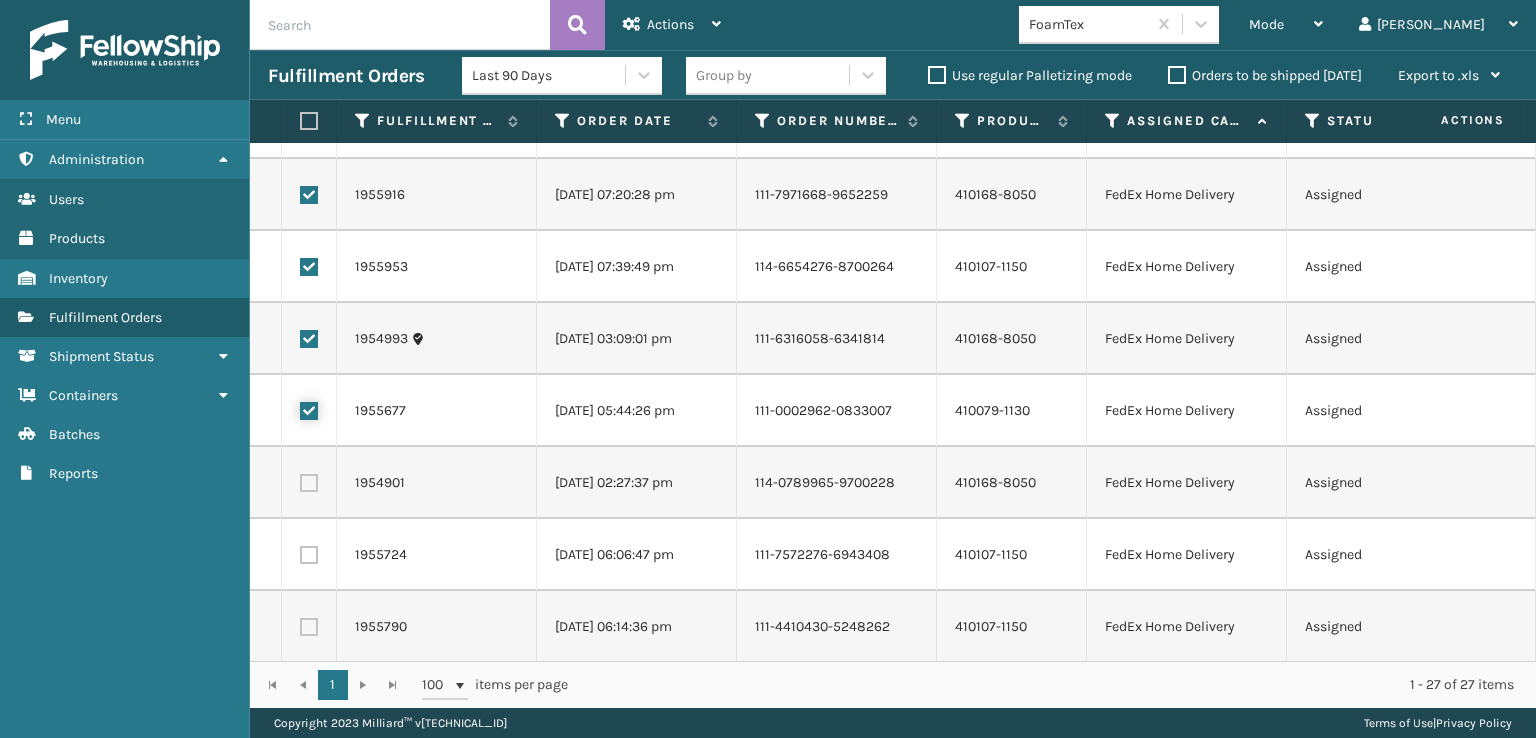 checkbox on "true" 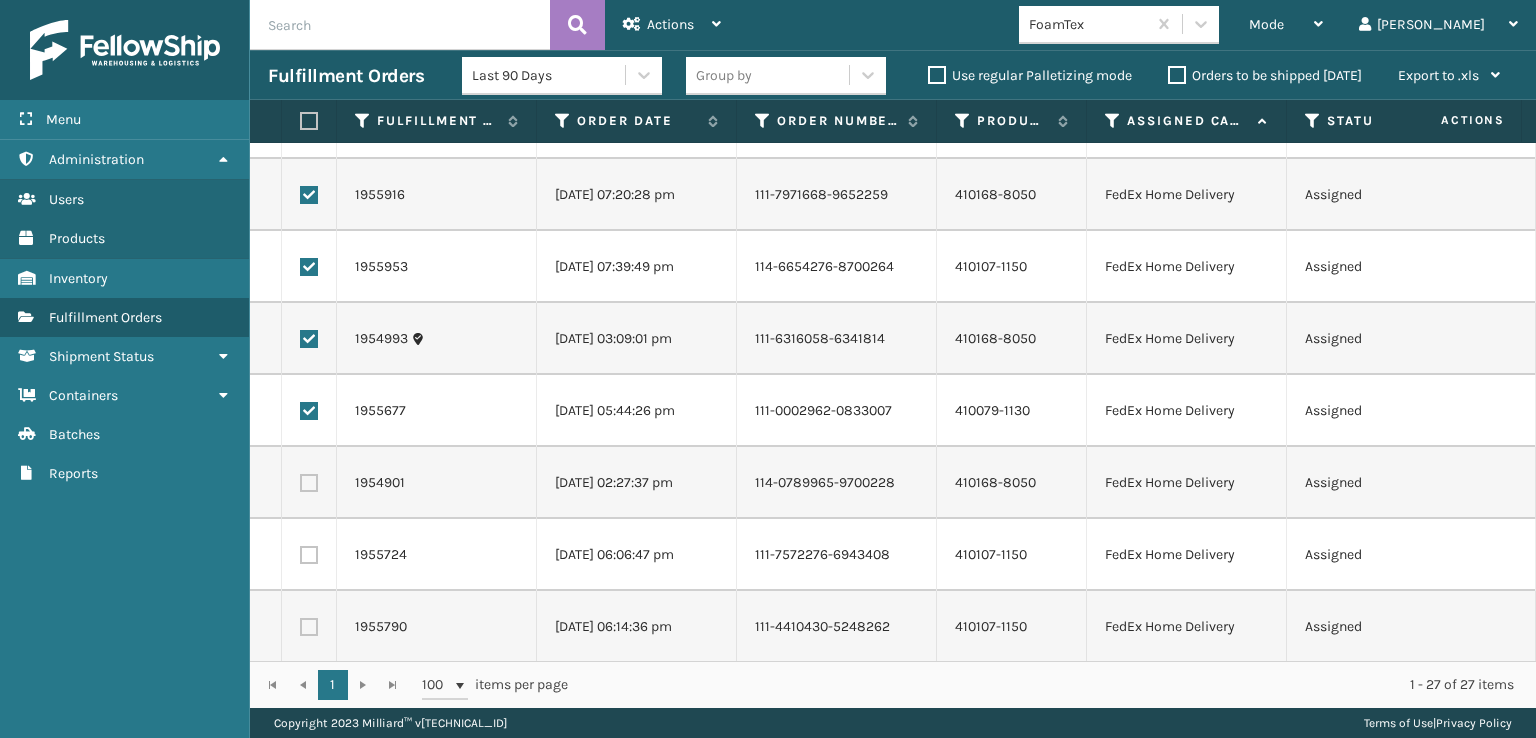 click at bounding box center (309, 483) 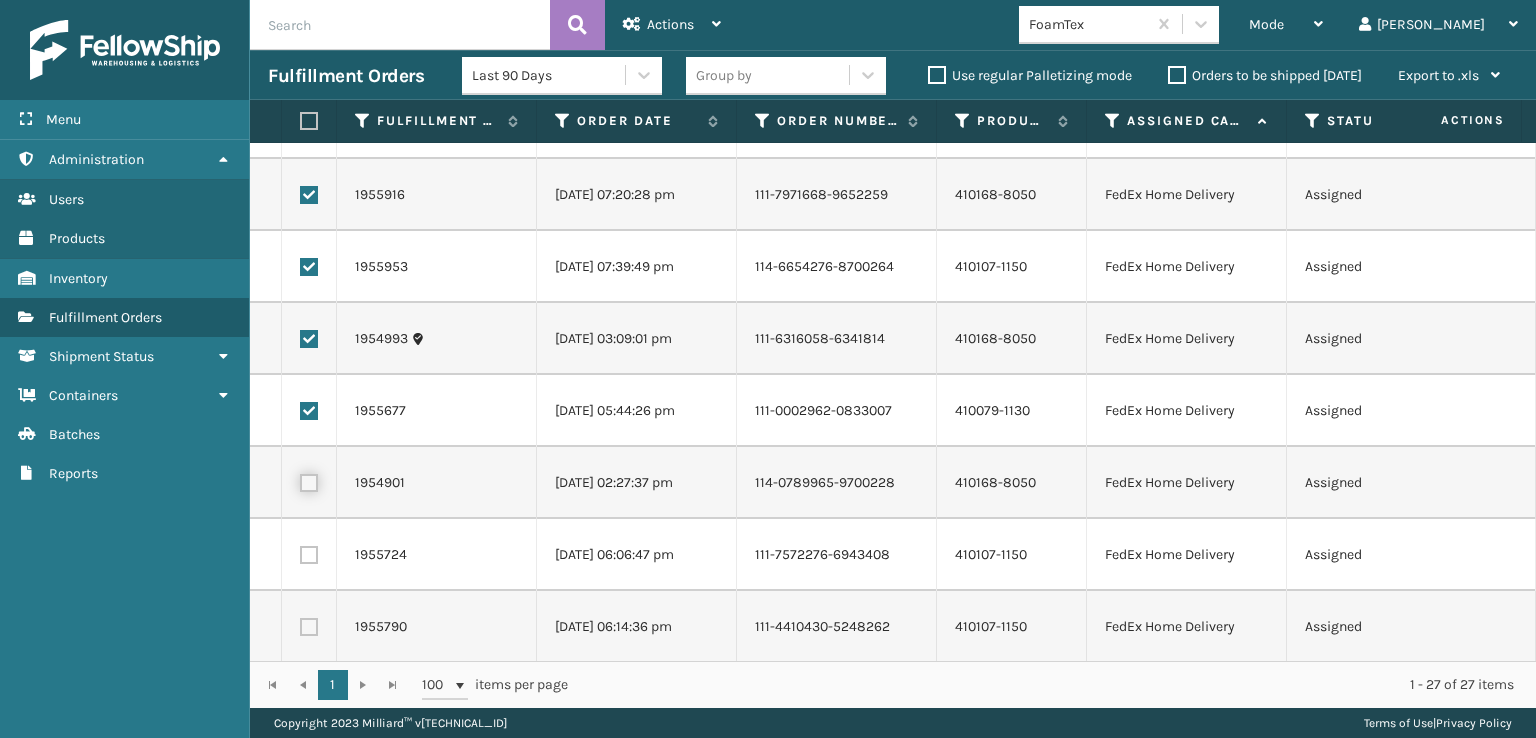 click at bounding box center (300, 480) 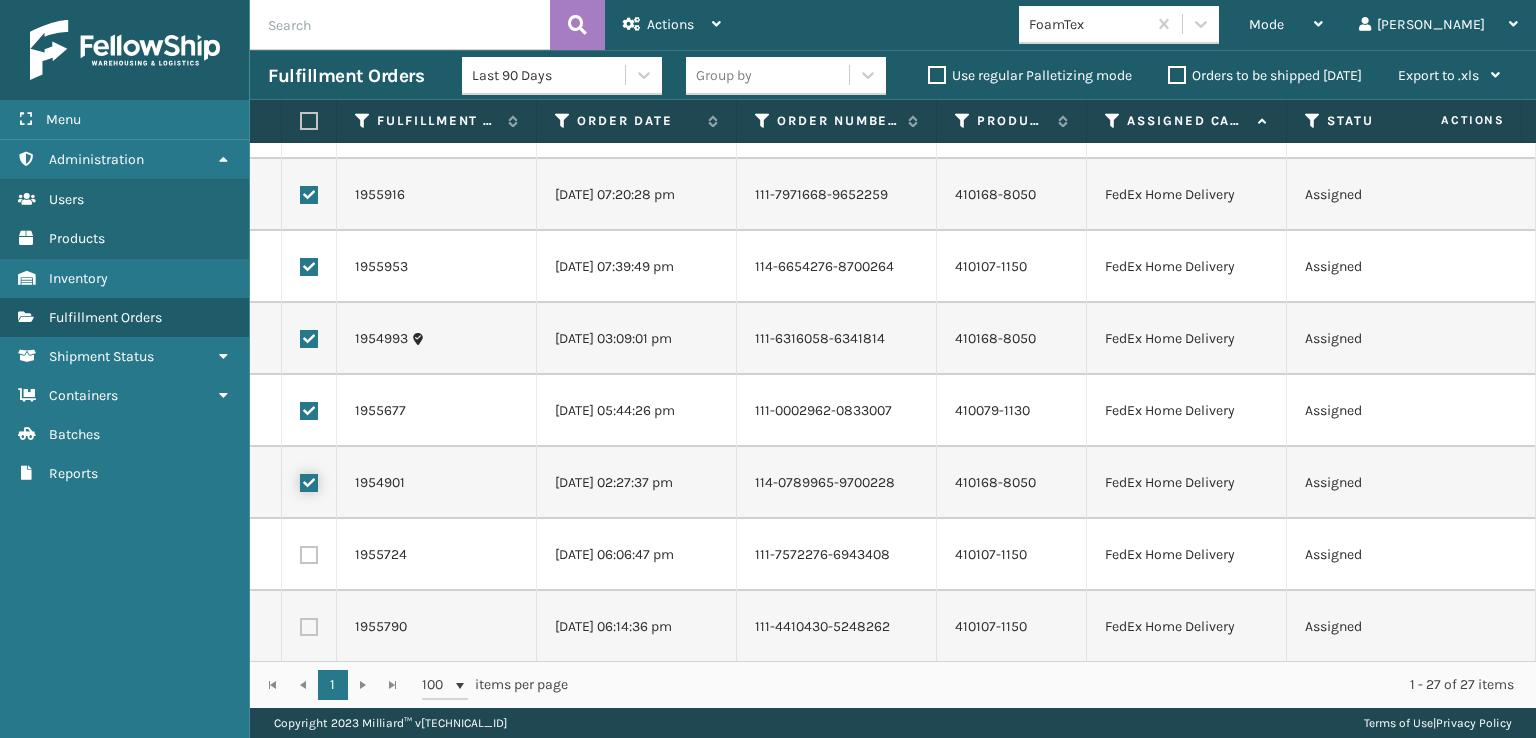 checkbox on "true" 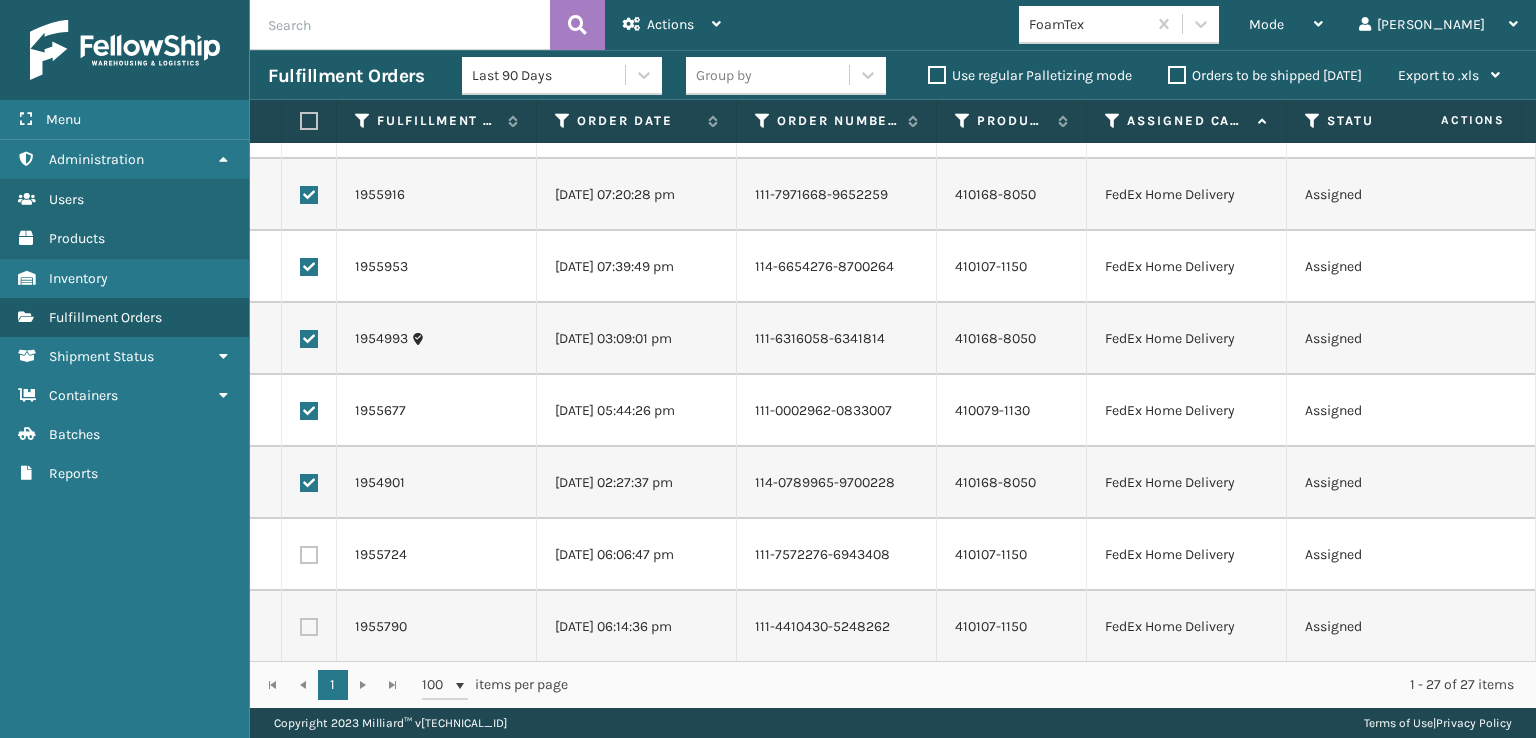 click at bounding box center (309, 555) 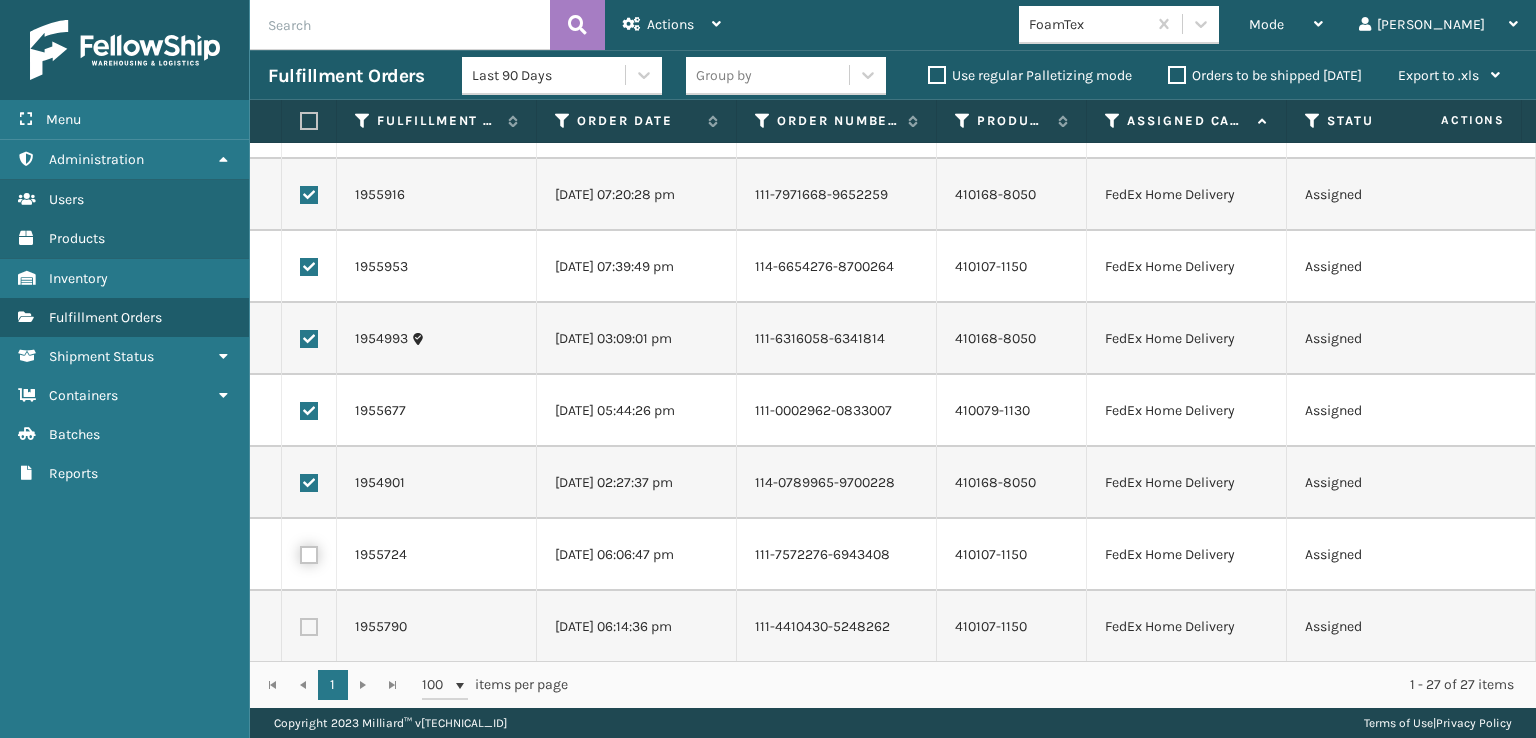 click at bounding box center [300, 552] 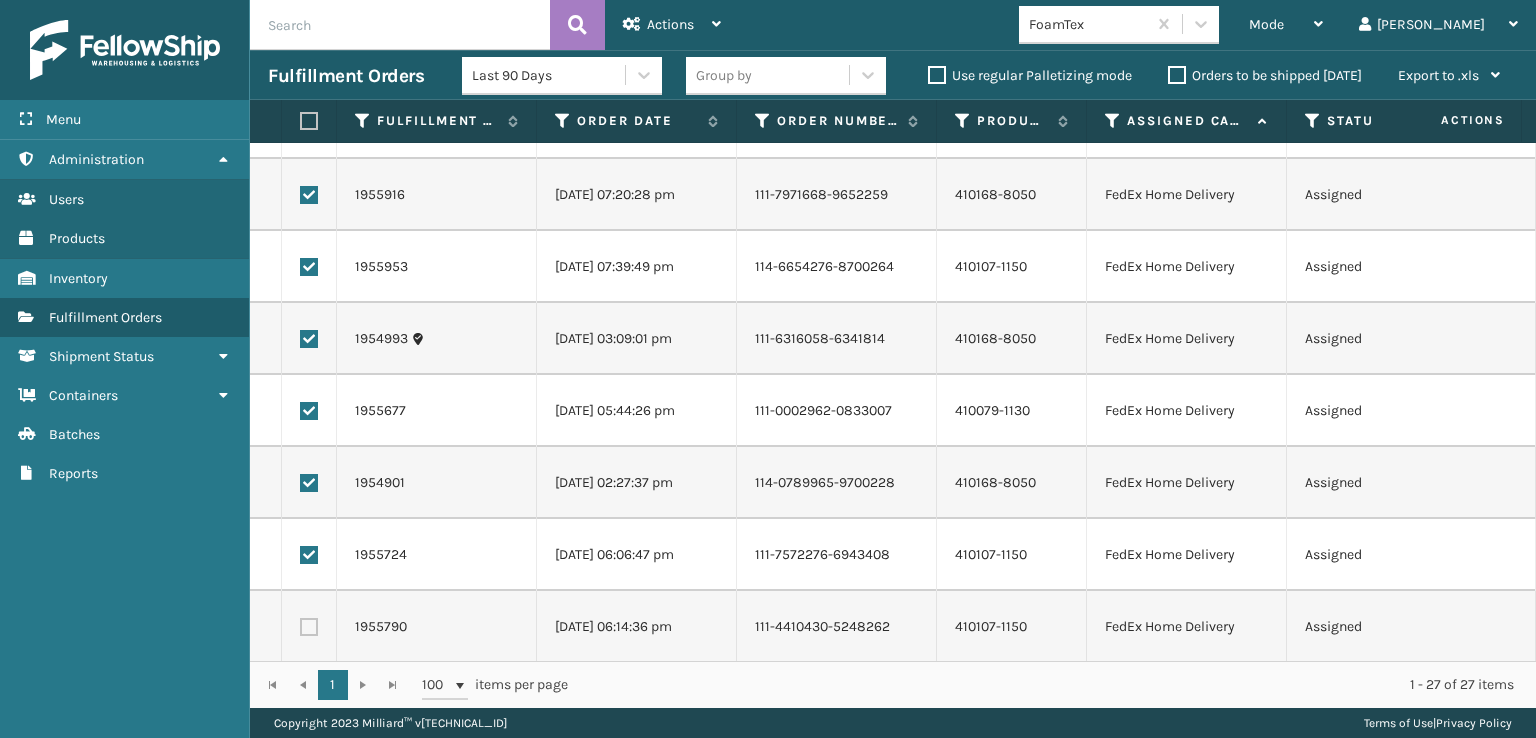 click at bounding box center (309, 627) 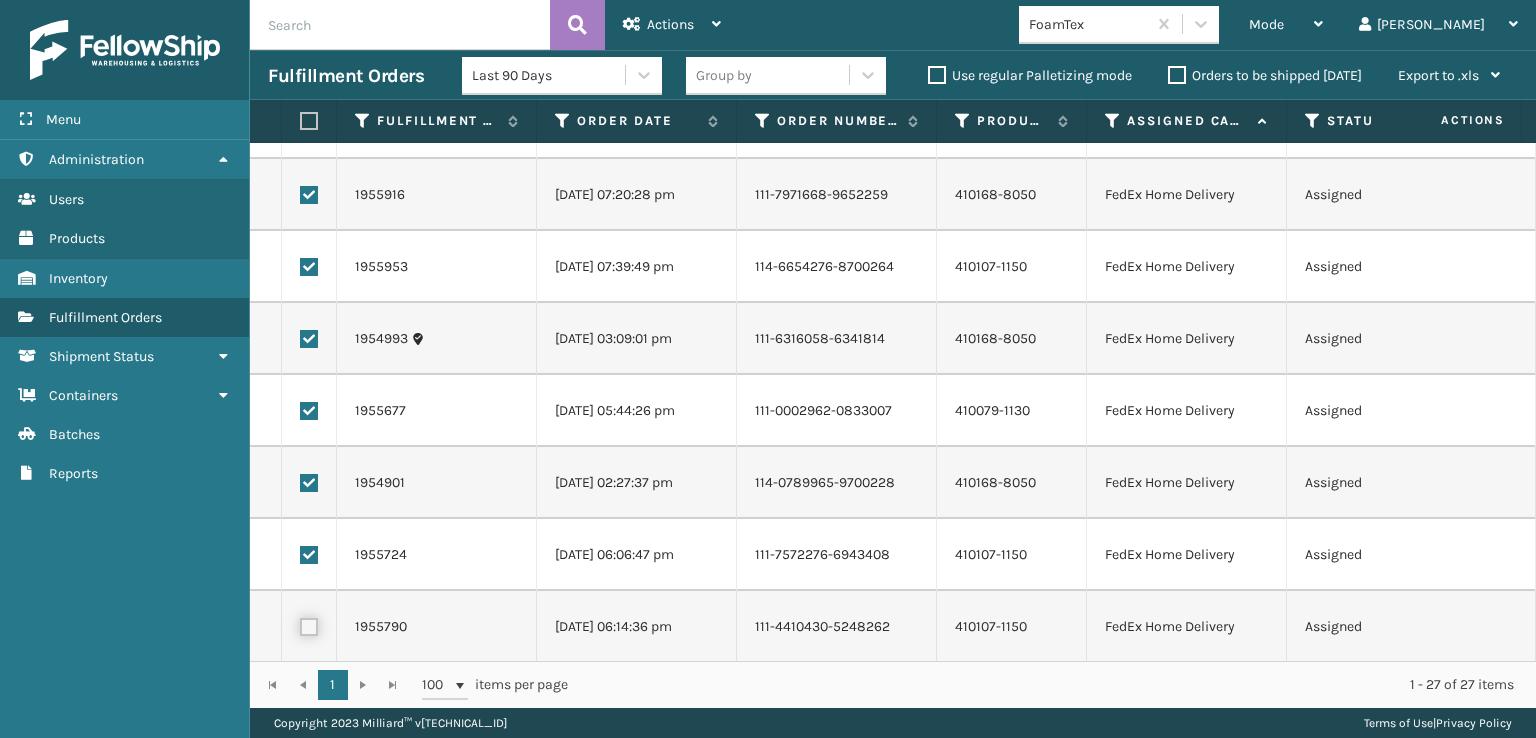 click at bounding box center [300, 624] 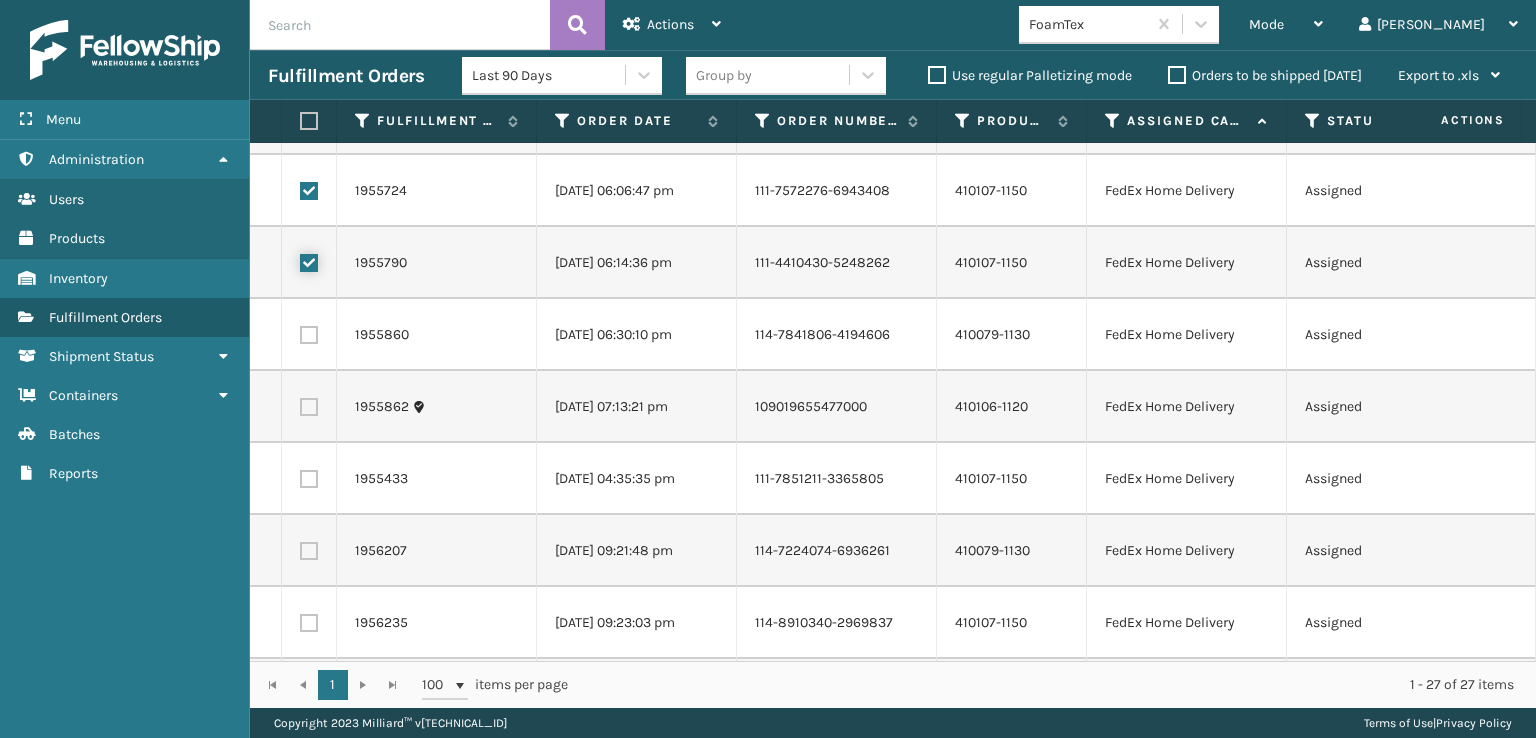 scroll, scrollTop: 600, scrollLeft: 0, axis: vertical 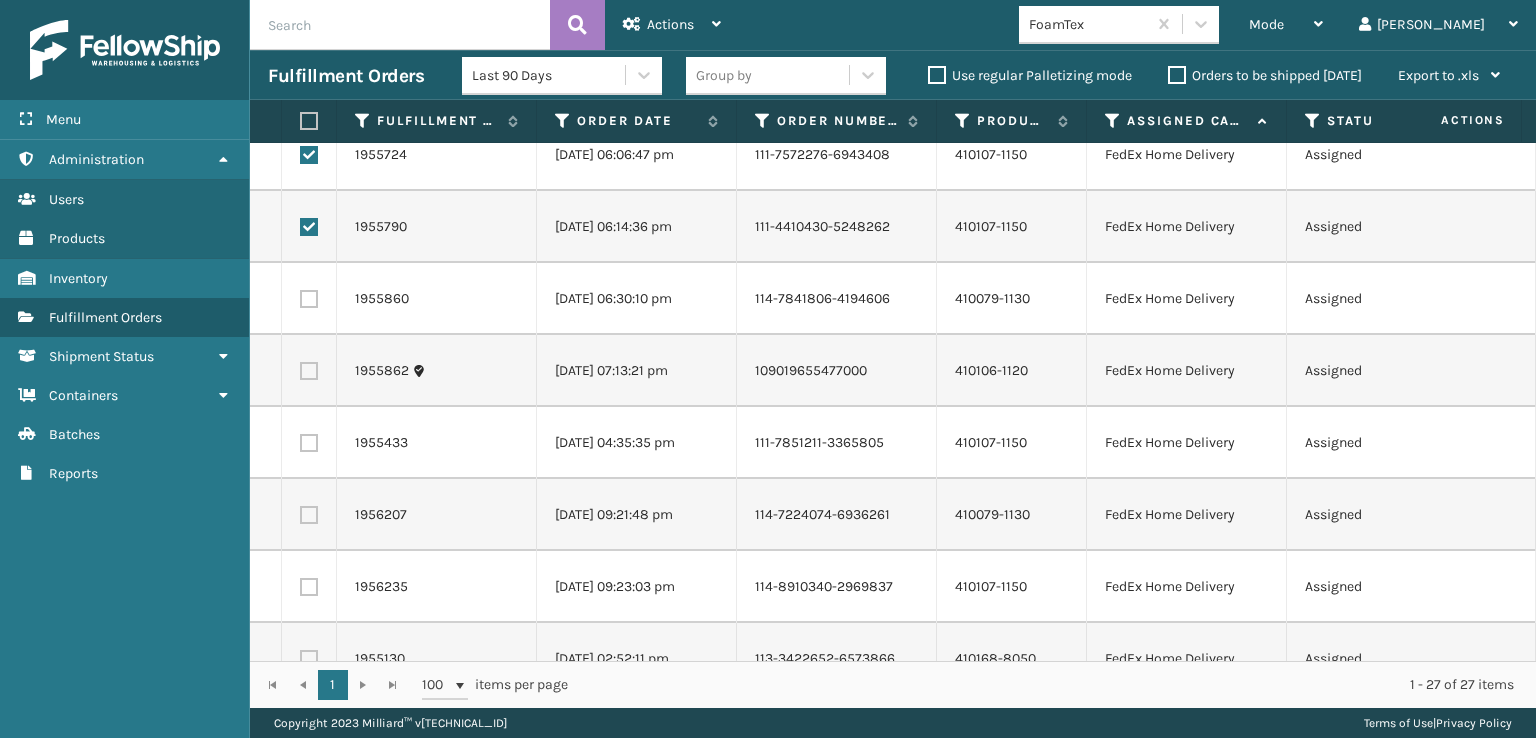 click at bounding box center (309, 299) 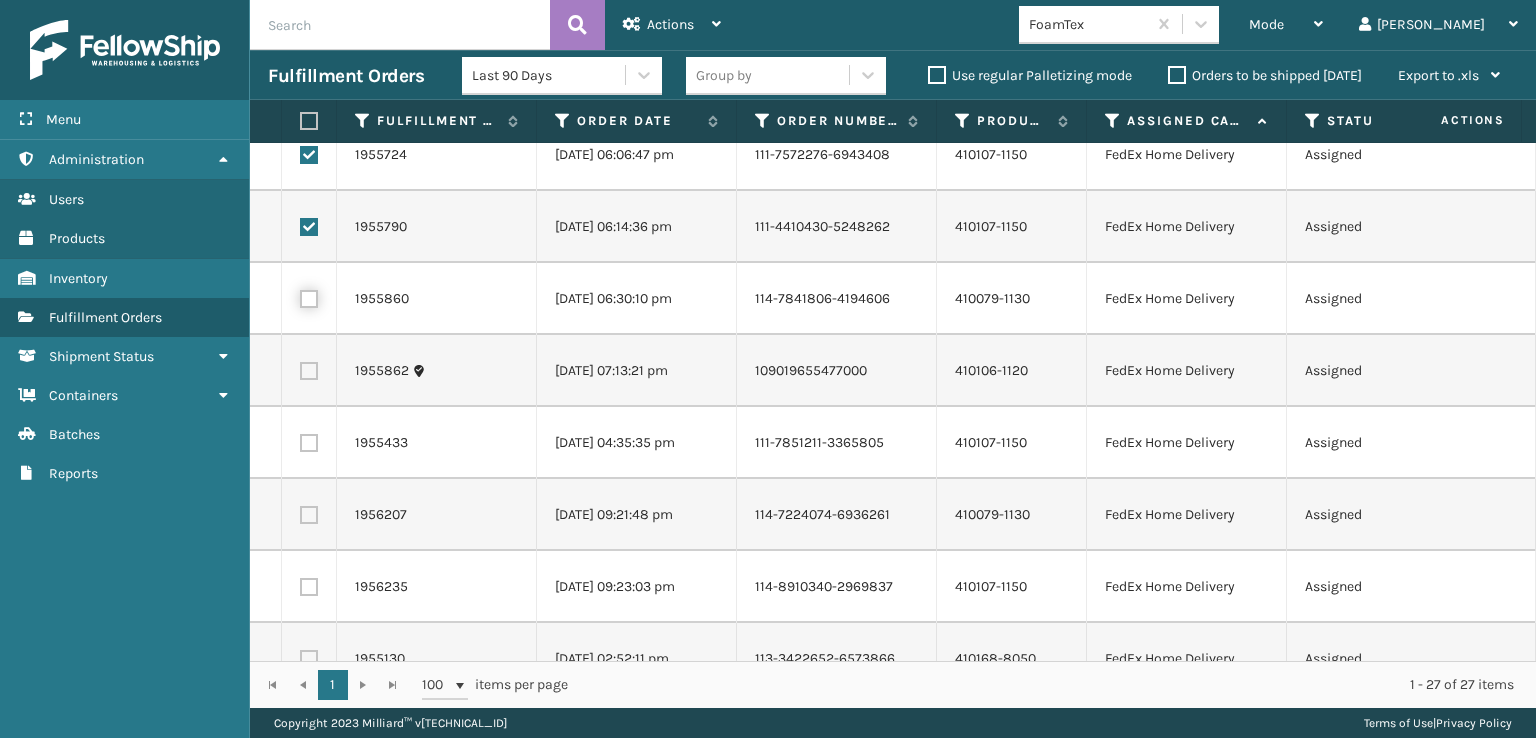 click at bounding box center (300, 296) 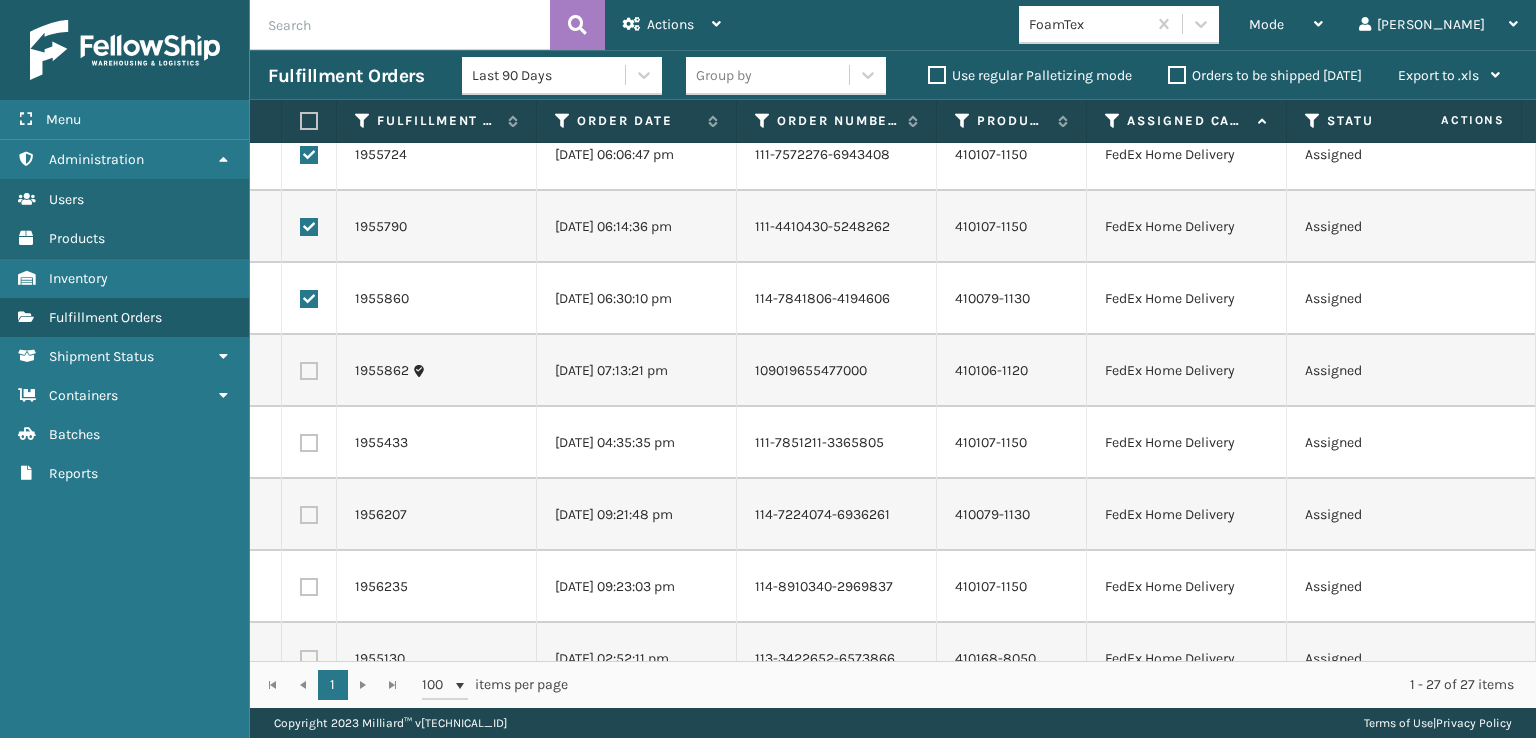 click at bounding box center [309, 371] 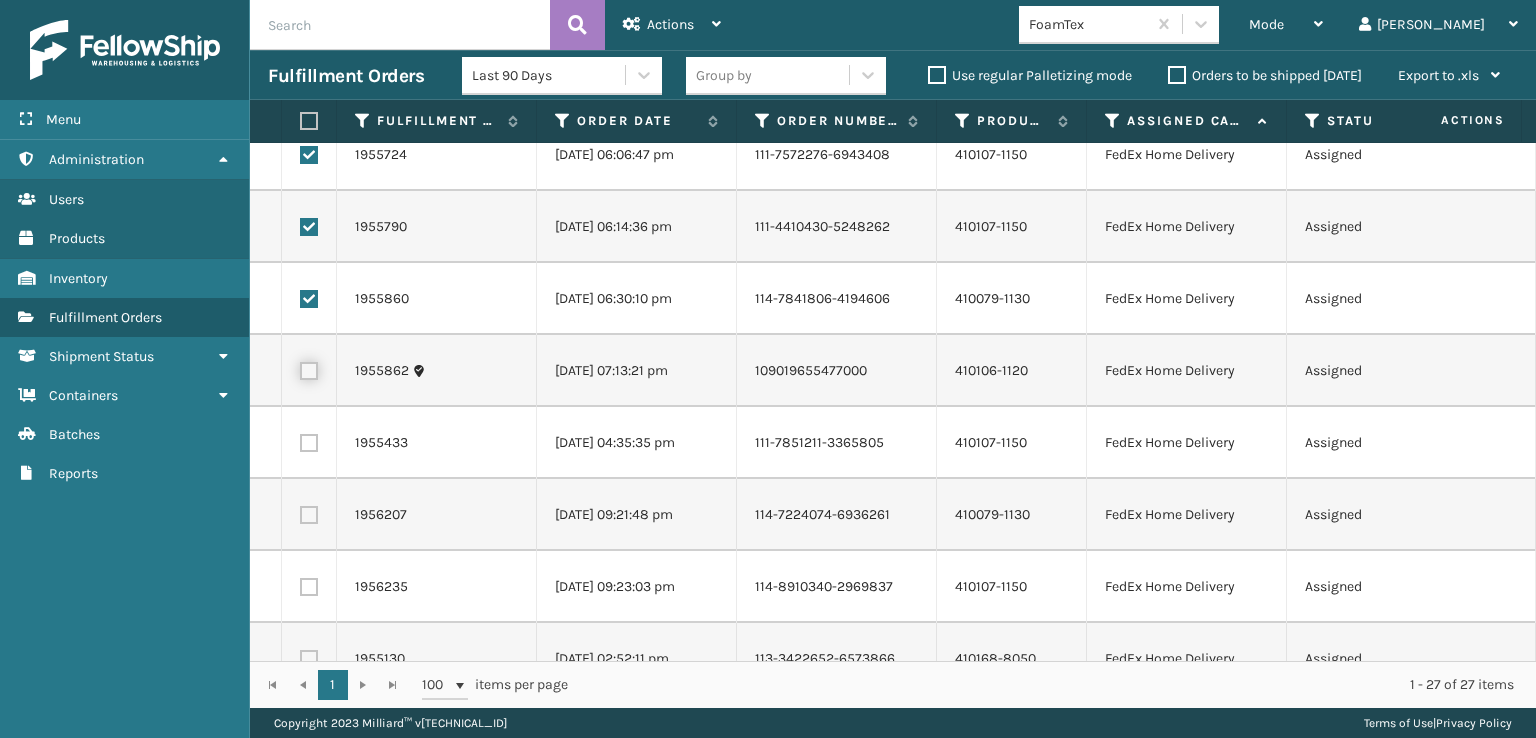 click at bounding box center (300, 368) 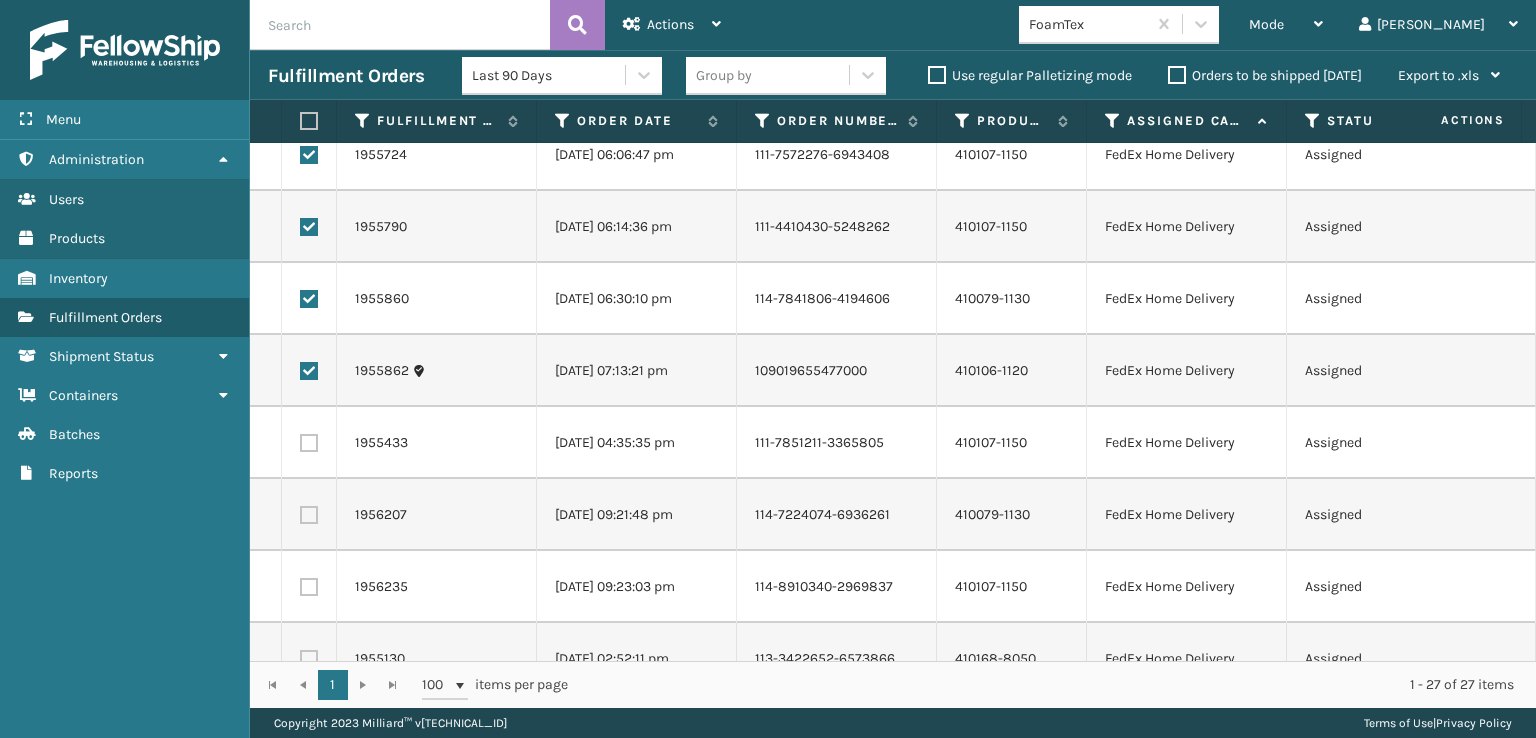 click at bounding box center [309, 443] 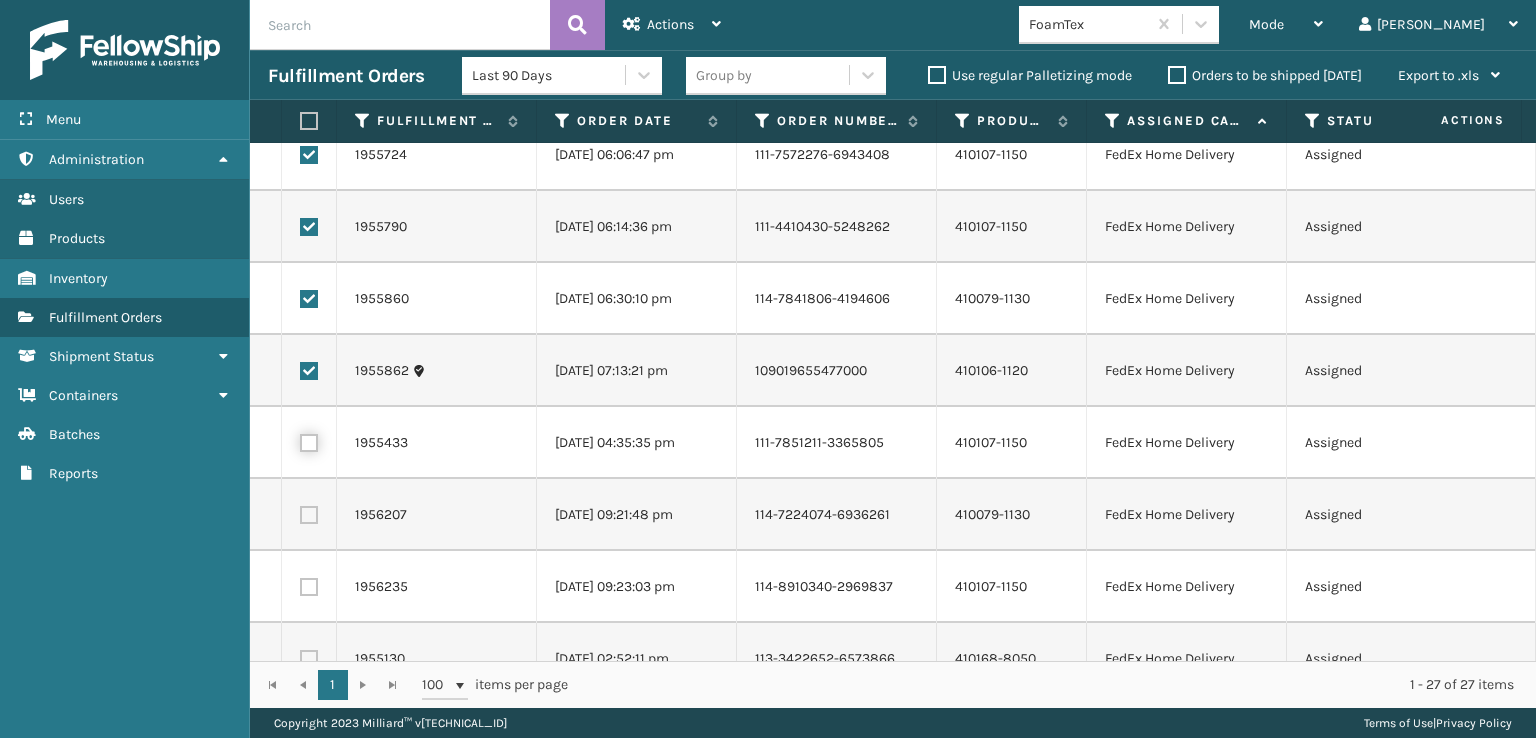 click at bounding box center [300, 440] 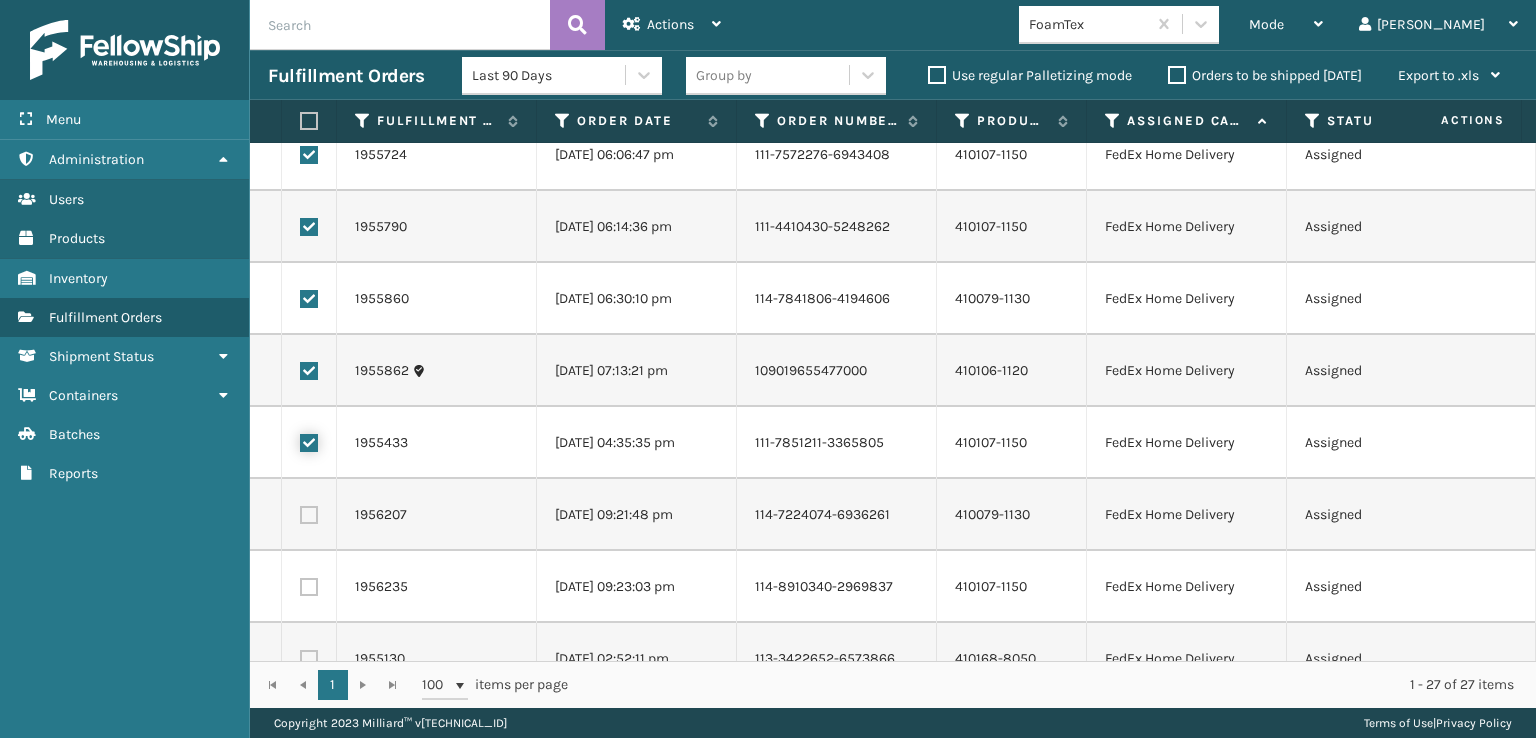checkbox on "true" 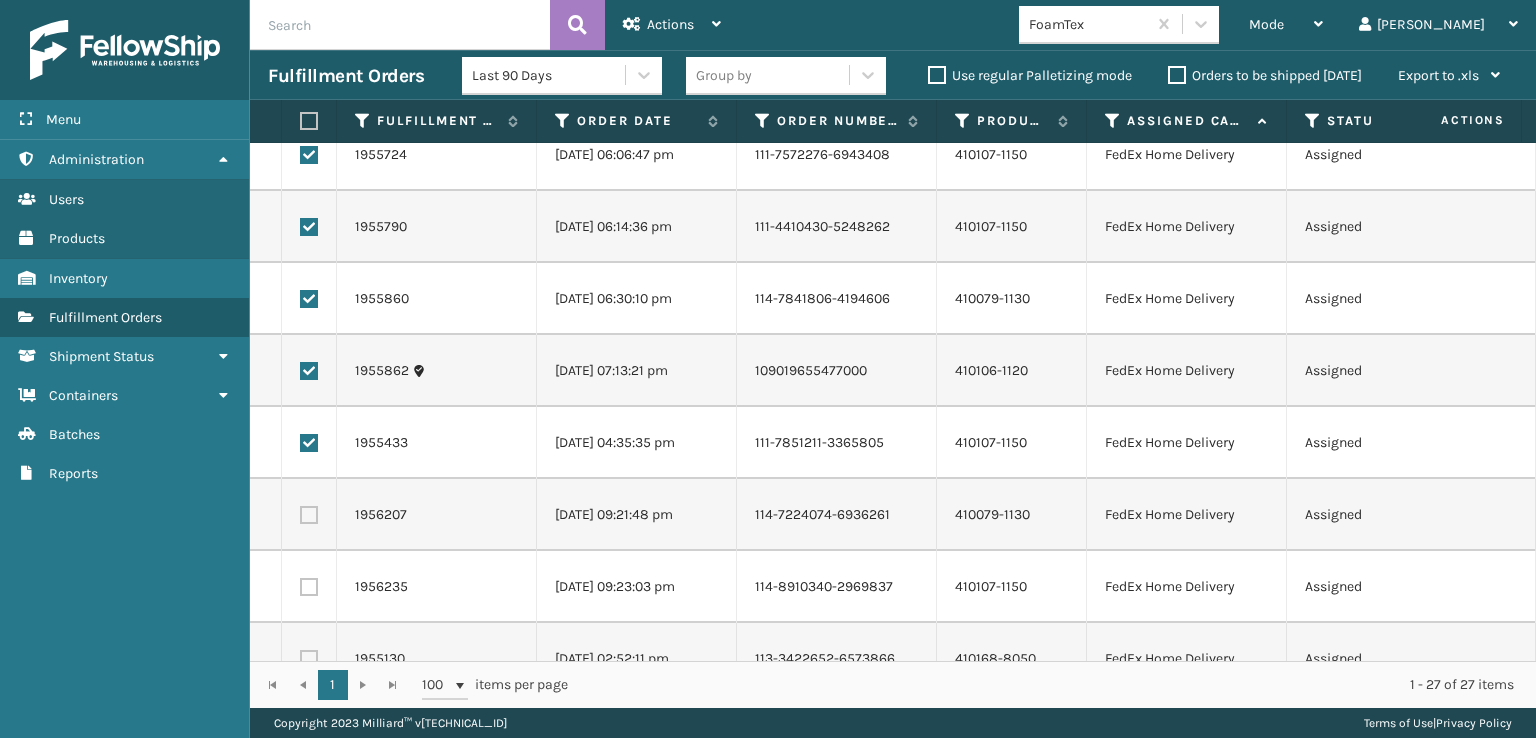 click at bounding box center [309, 515] 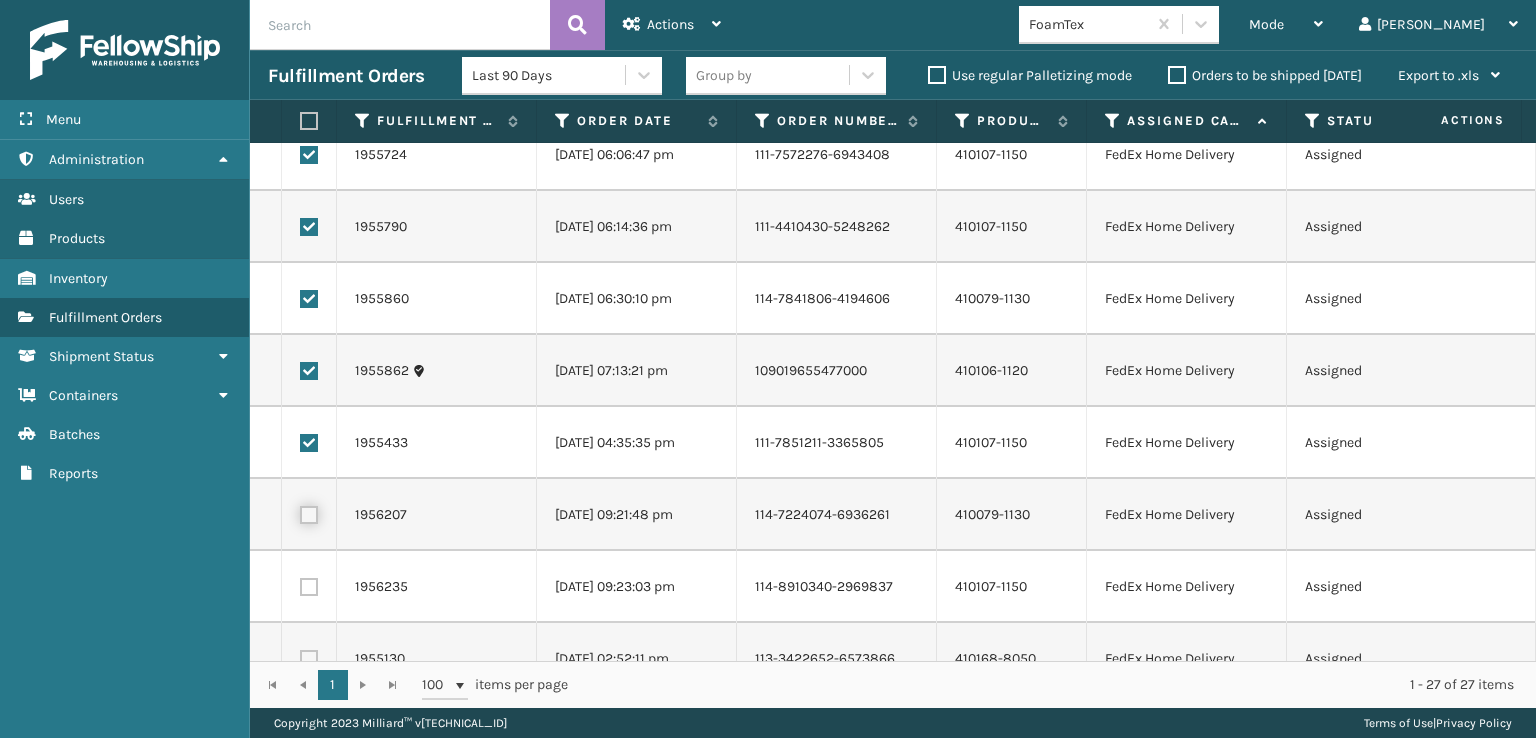 click at bounding box center [300, 512] 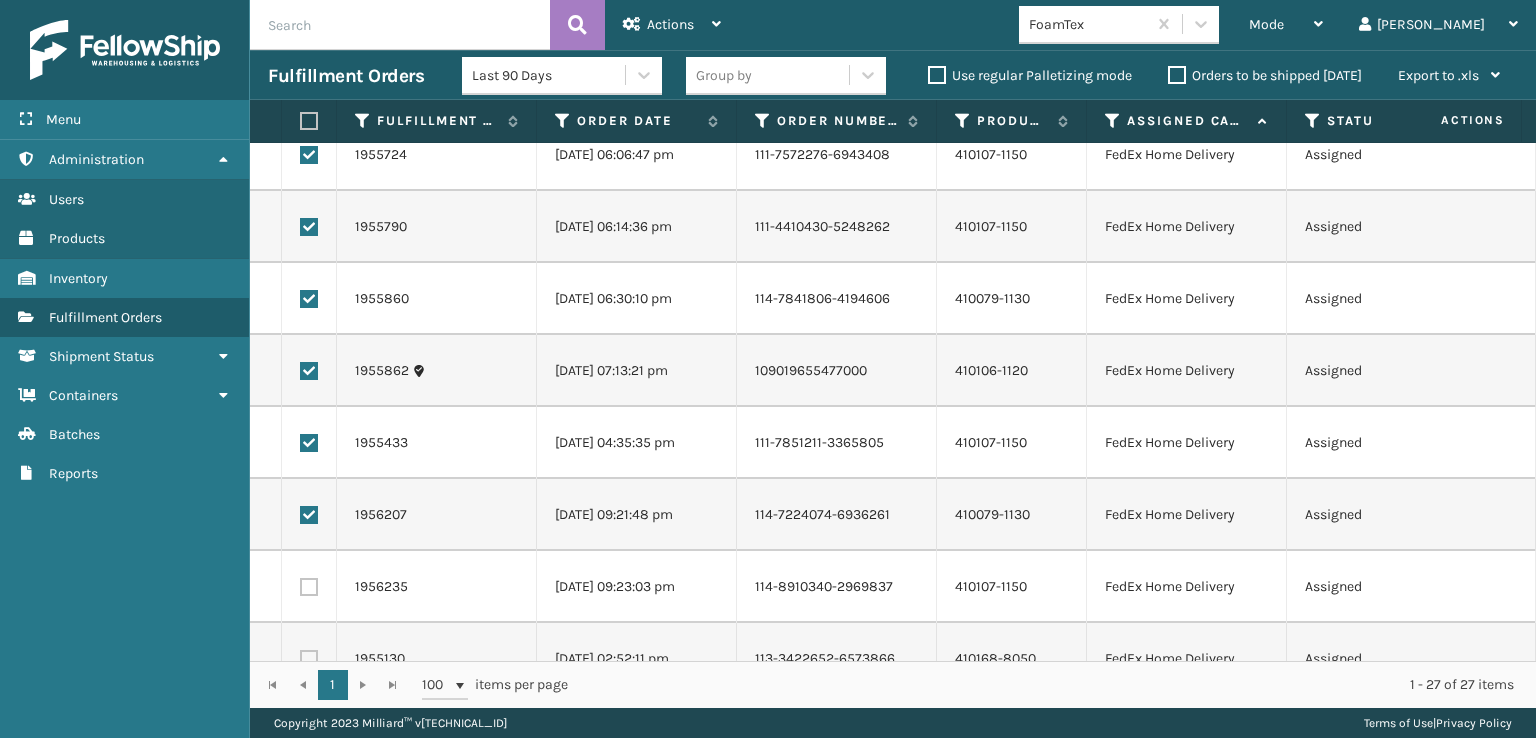 click at bounding box center (309, 587) 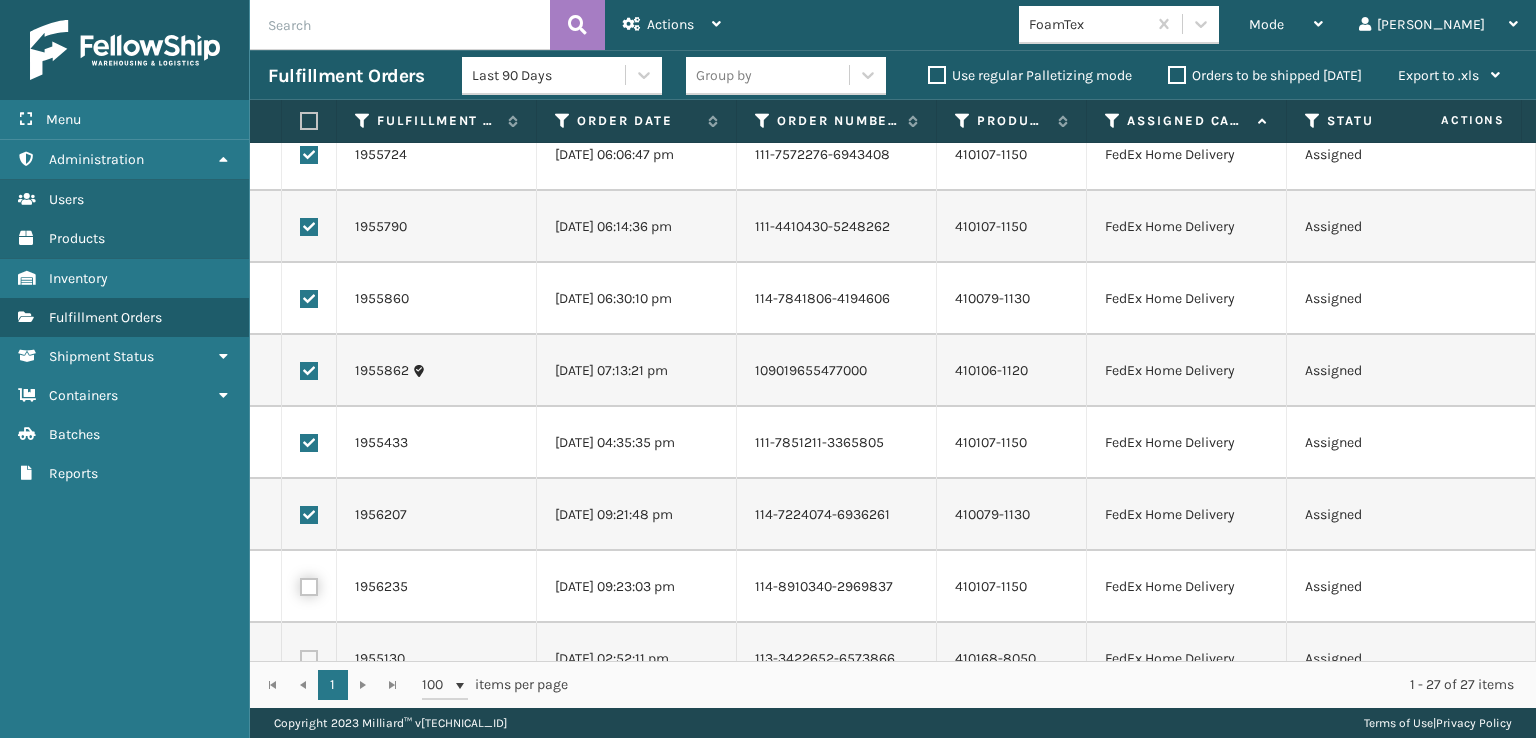 click at bounding box center (300, 584) 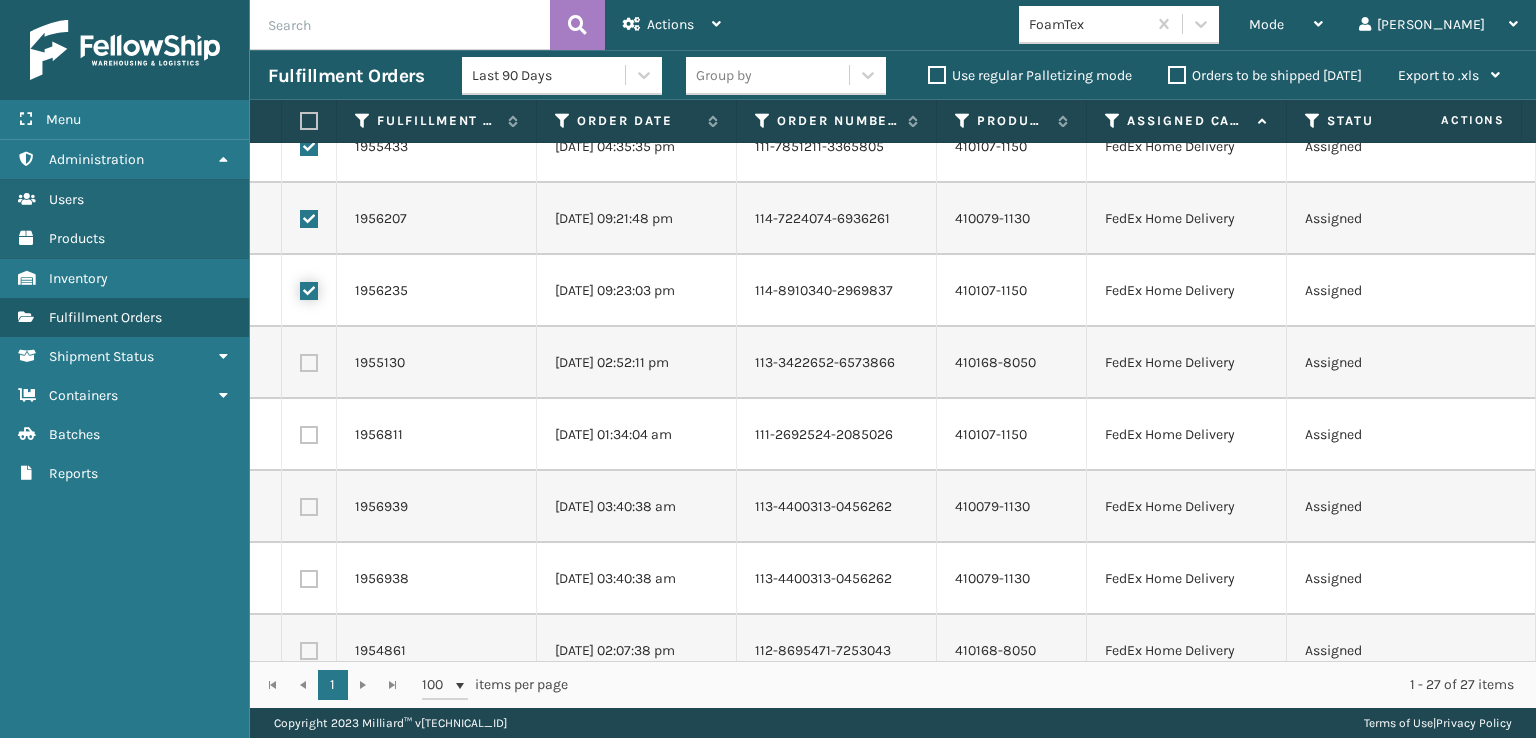 scroll, scrollTop: 1000, scrollLeft: 0, axis: vertical 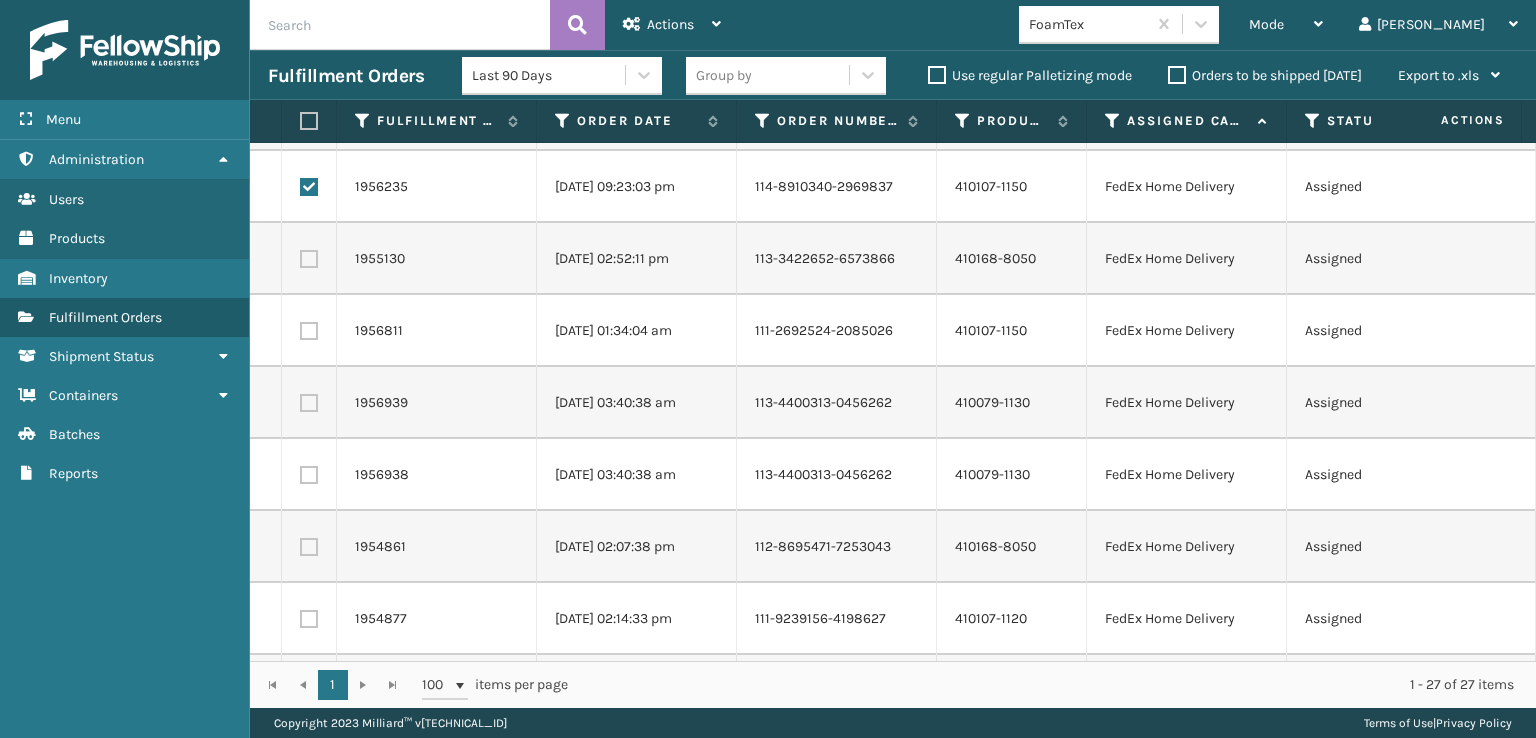 click at bounding box center (309, 259) 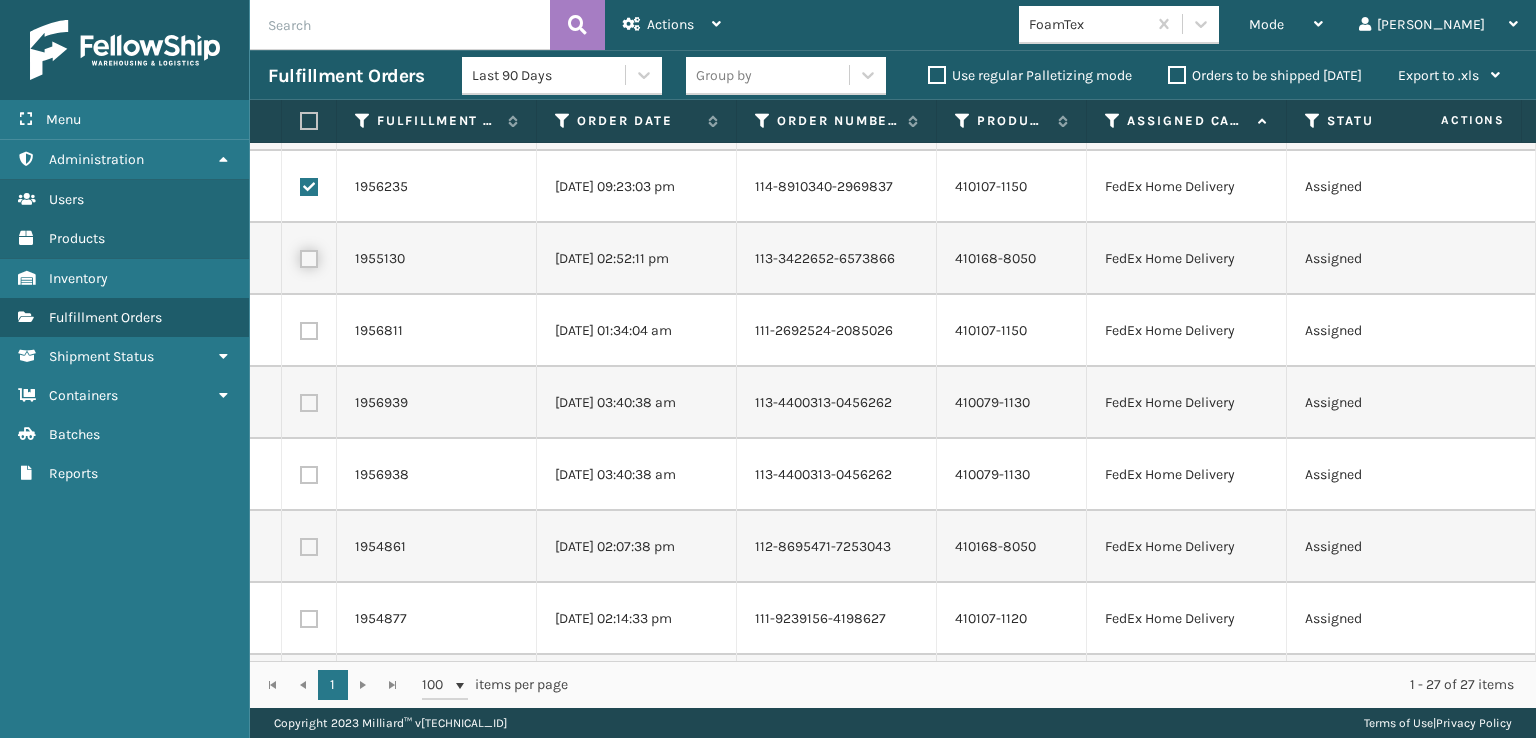 click at bounding box center [300, 256] 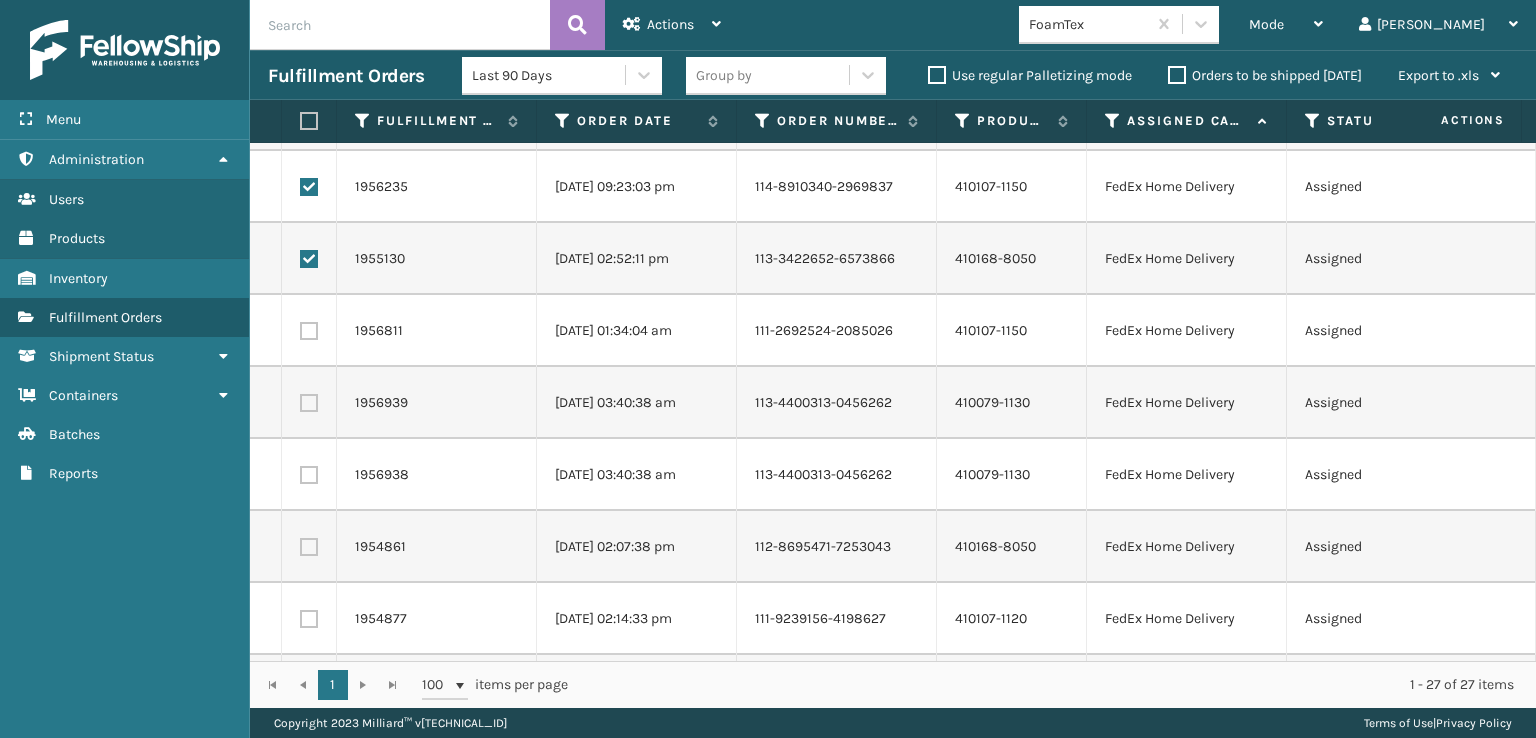 click at bounding box center (309, 331) 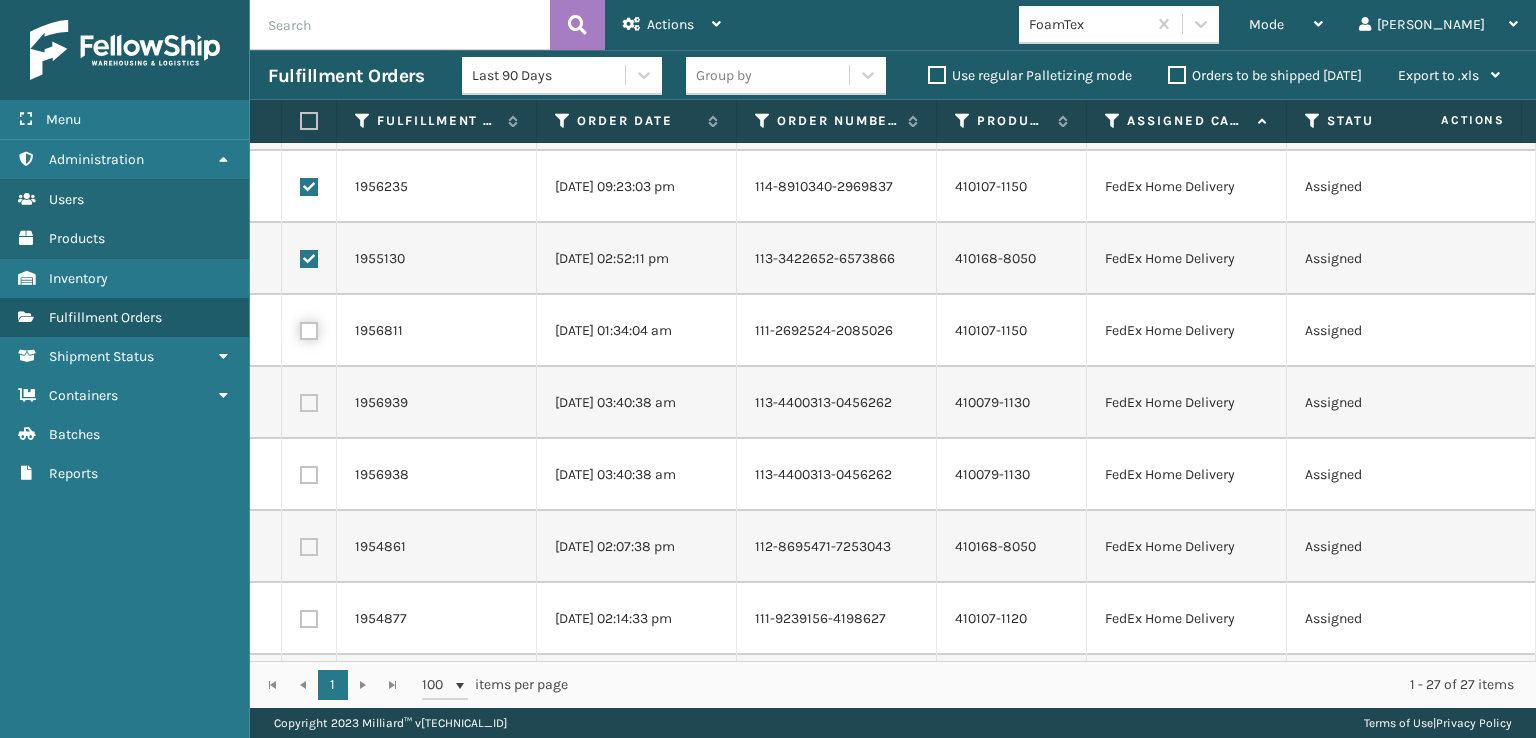 click at bounding box center (300, 328) 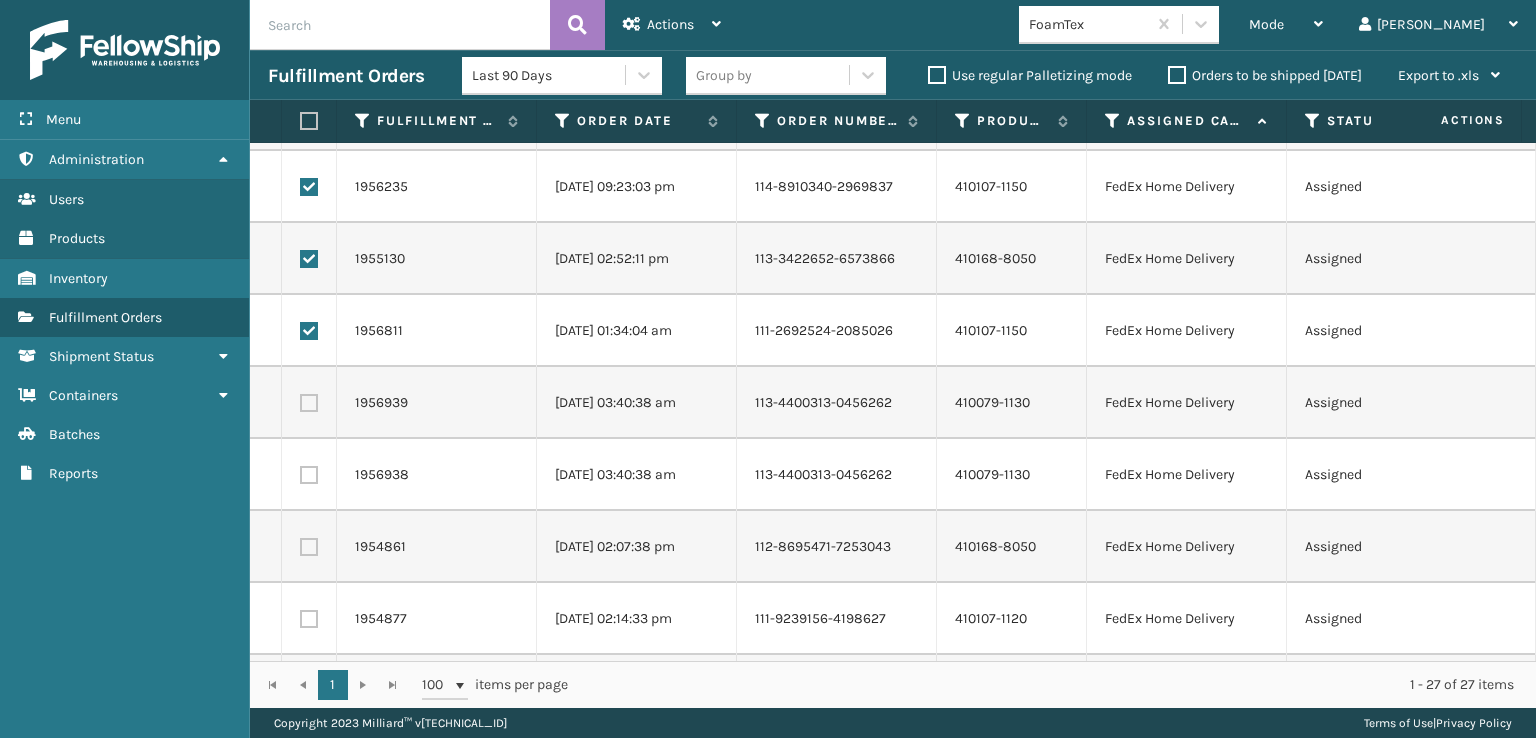 click at bounding box center (309, 403) 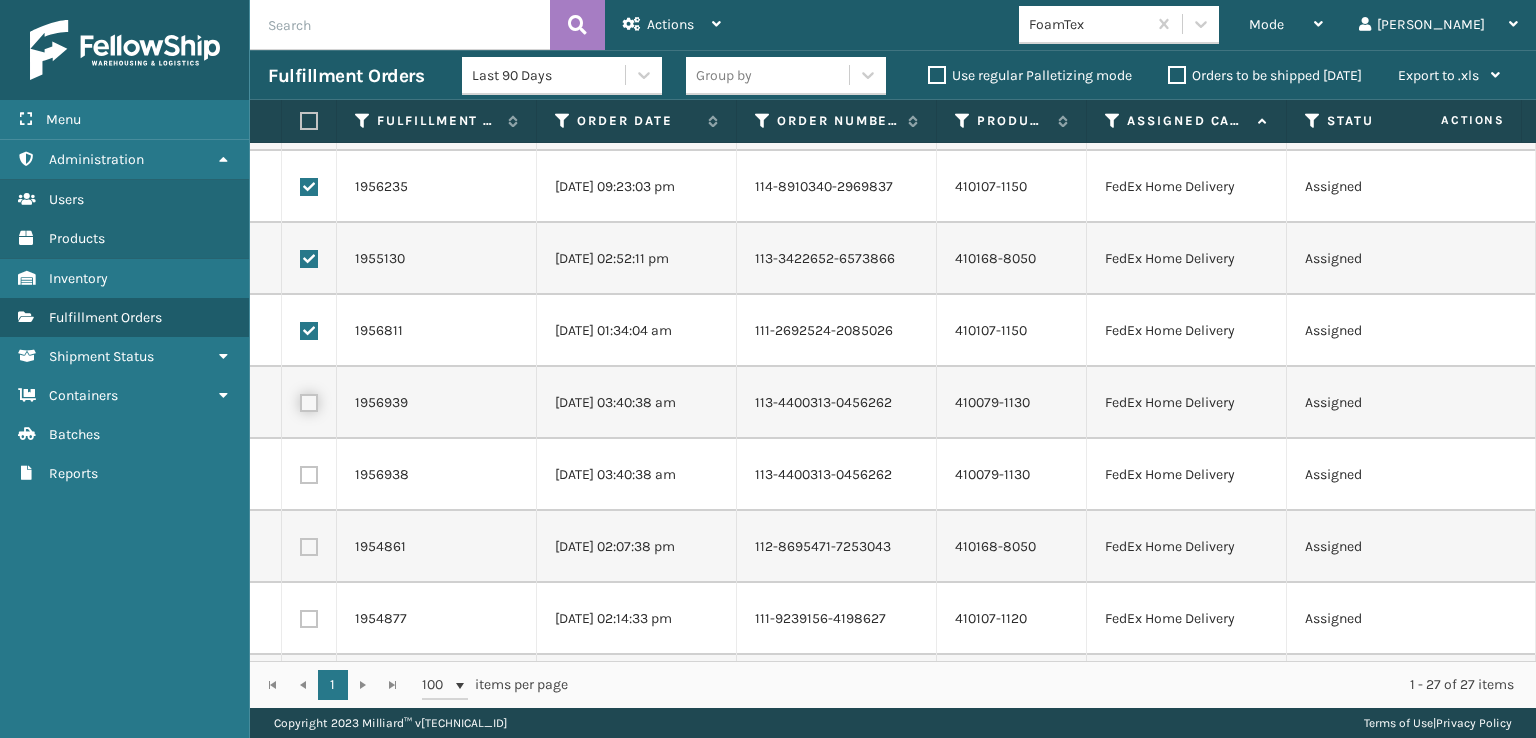click at bounding box center [300, 400] 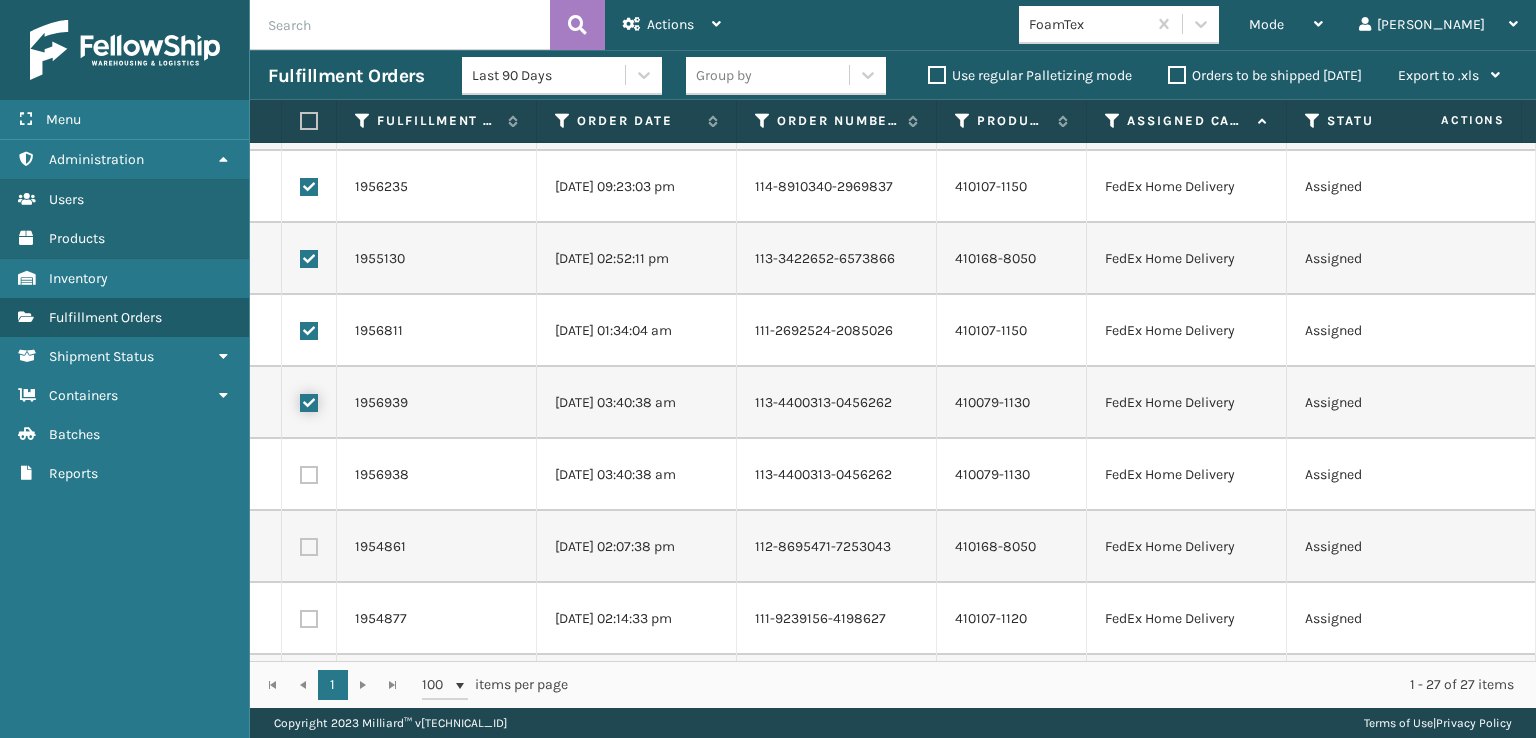 checkbox on "true" 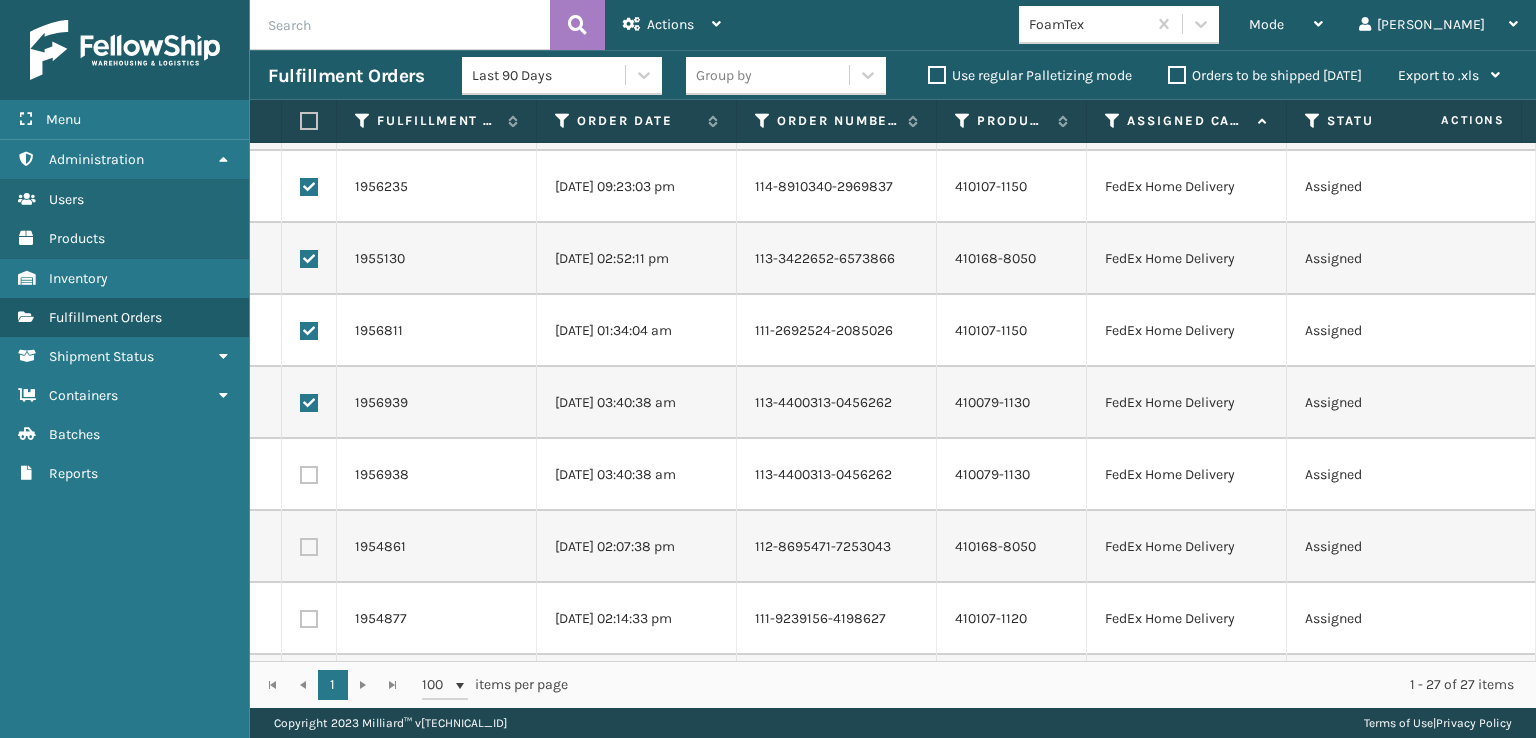 click at bounding box center (309, 475) 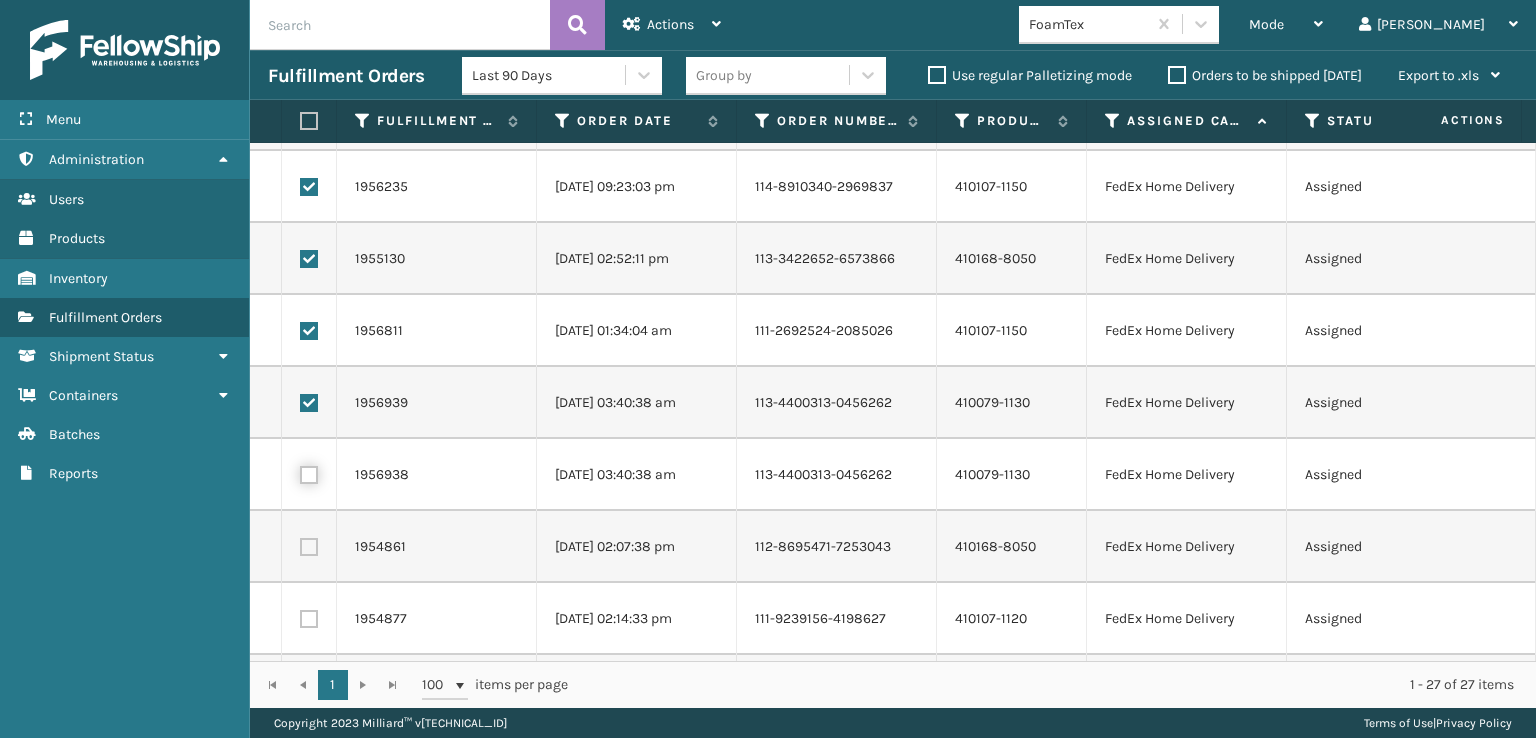 click at bounding box center (300, 472) 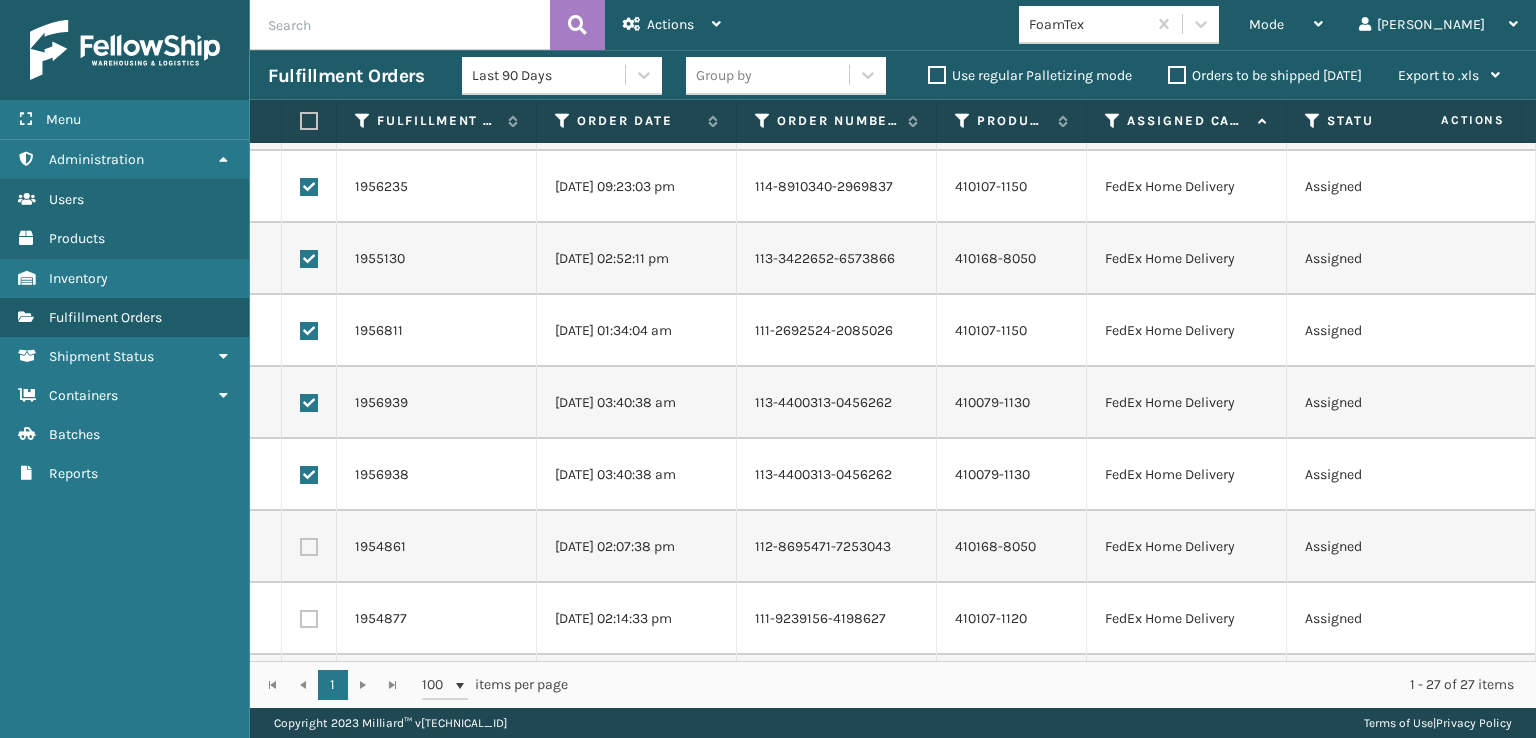 click at bounding box center (309, 547) 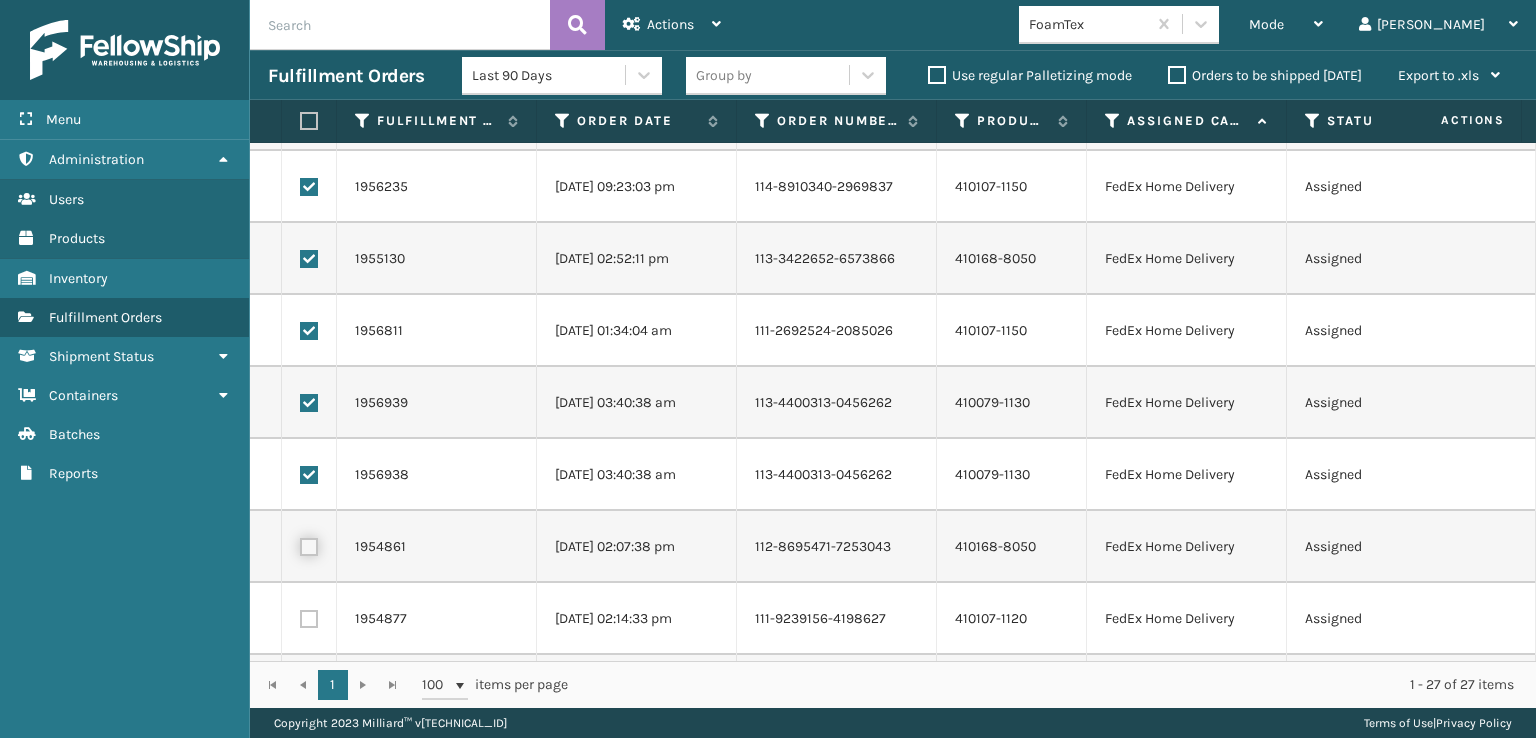 click at bounding box center [300, 544] 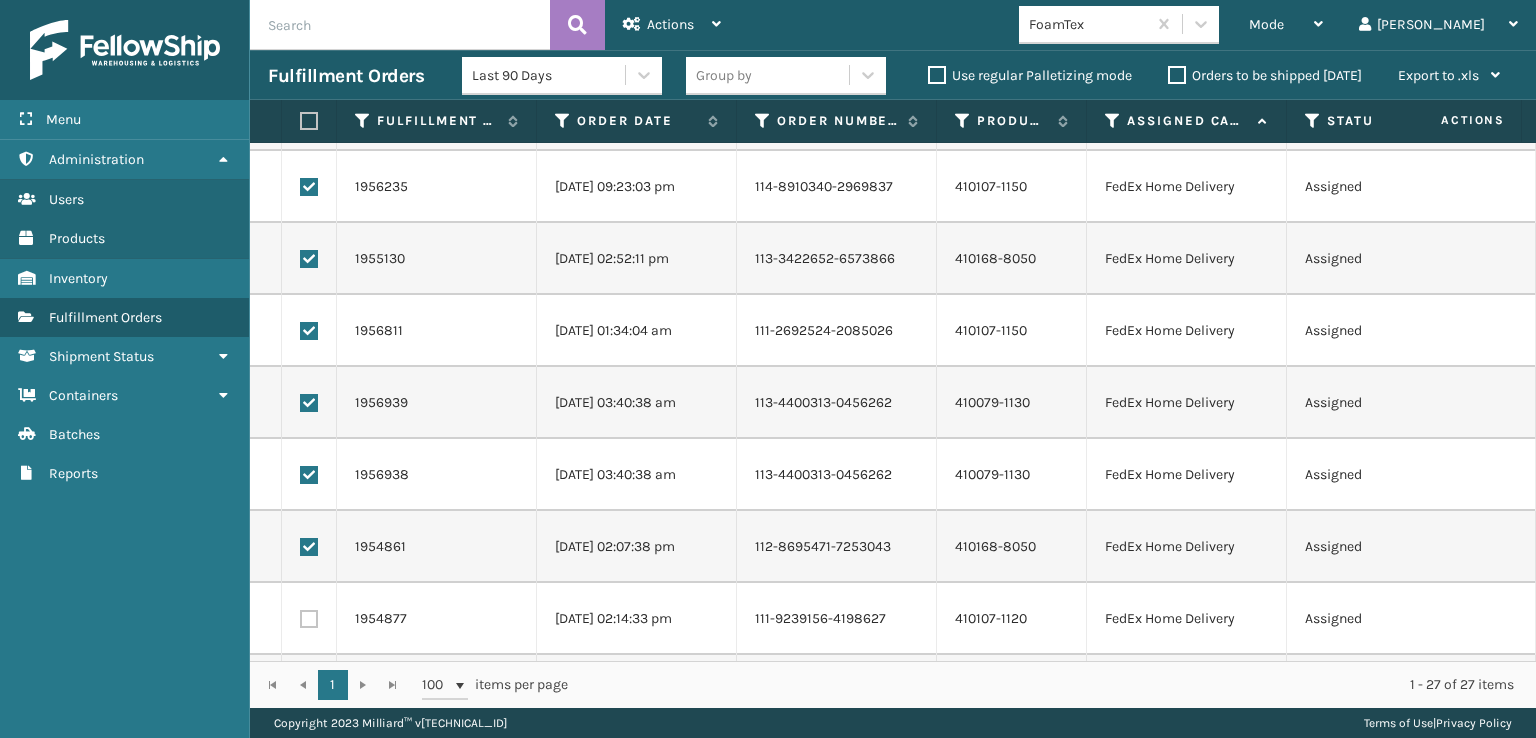 click at bounding box center (309, 619) 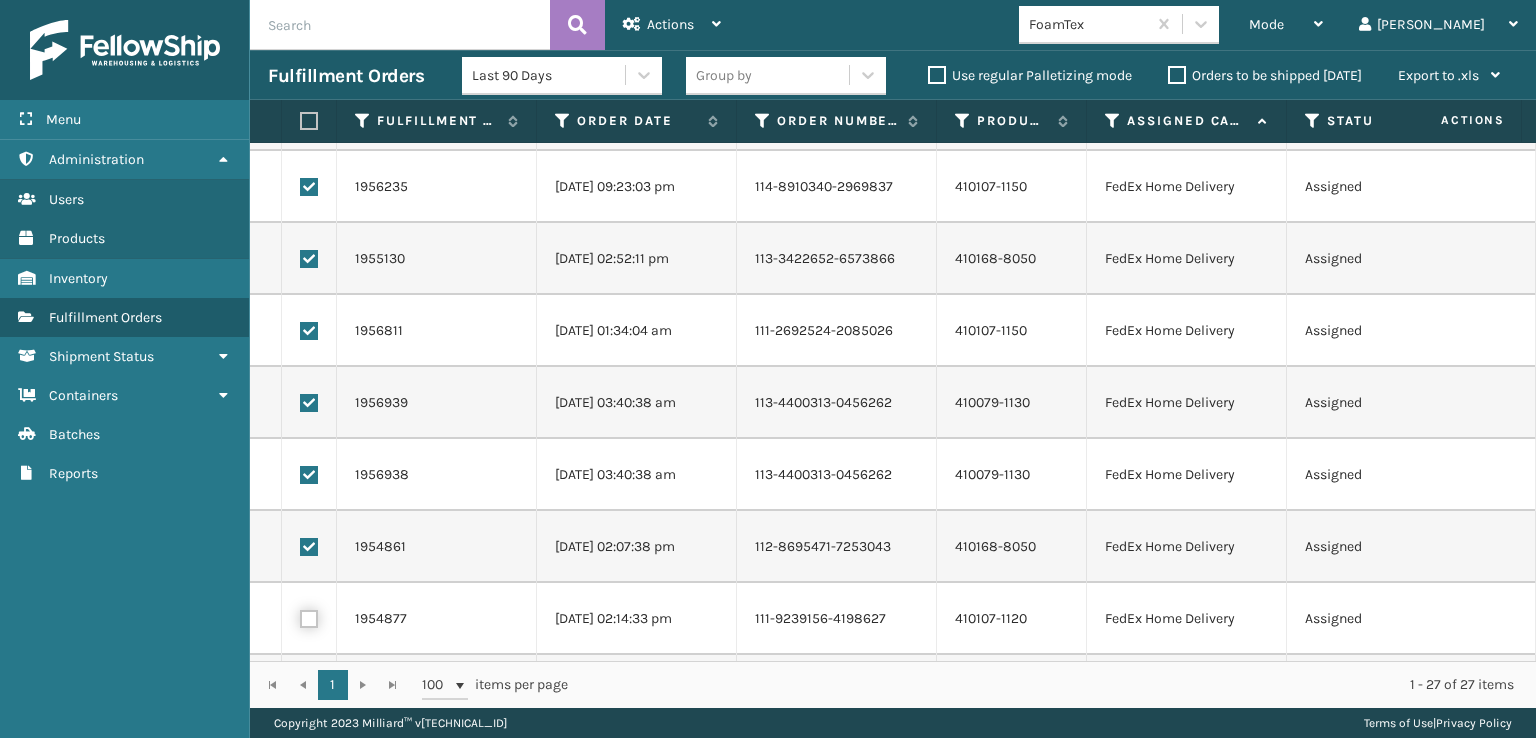click at bounding box center (300, 616) 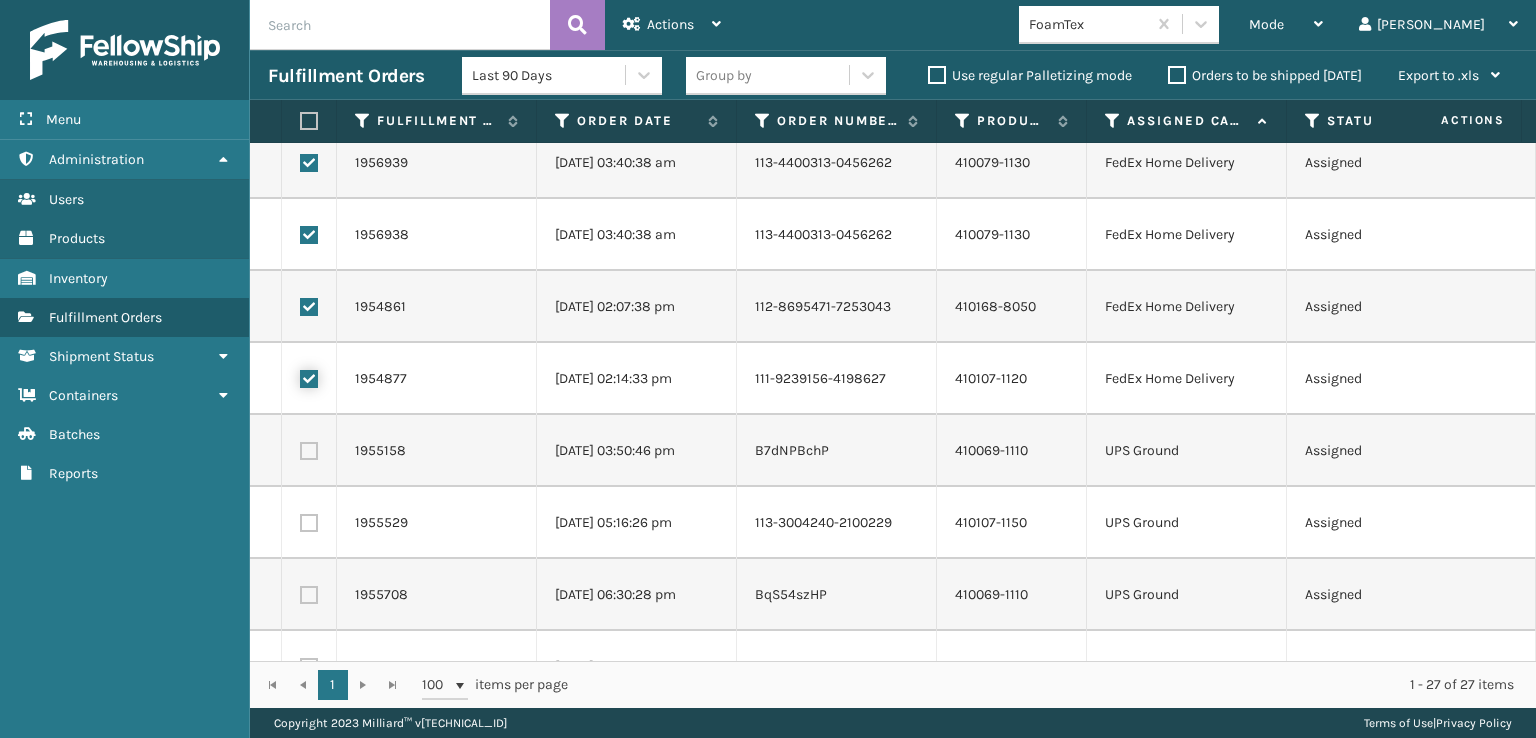 scroll, scrollTop: 1300, scrollLeft: 0, axis: vertical 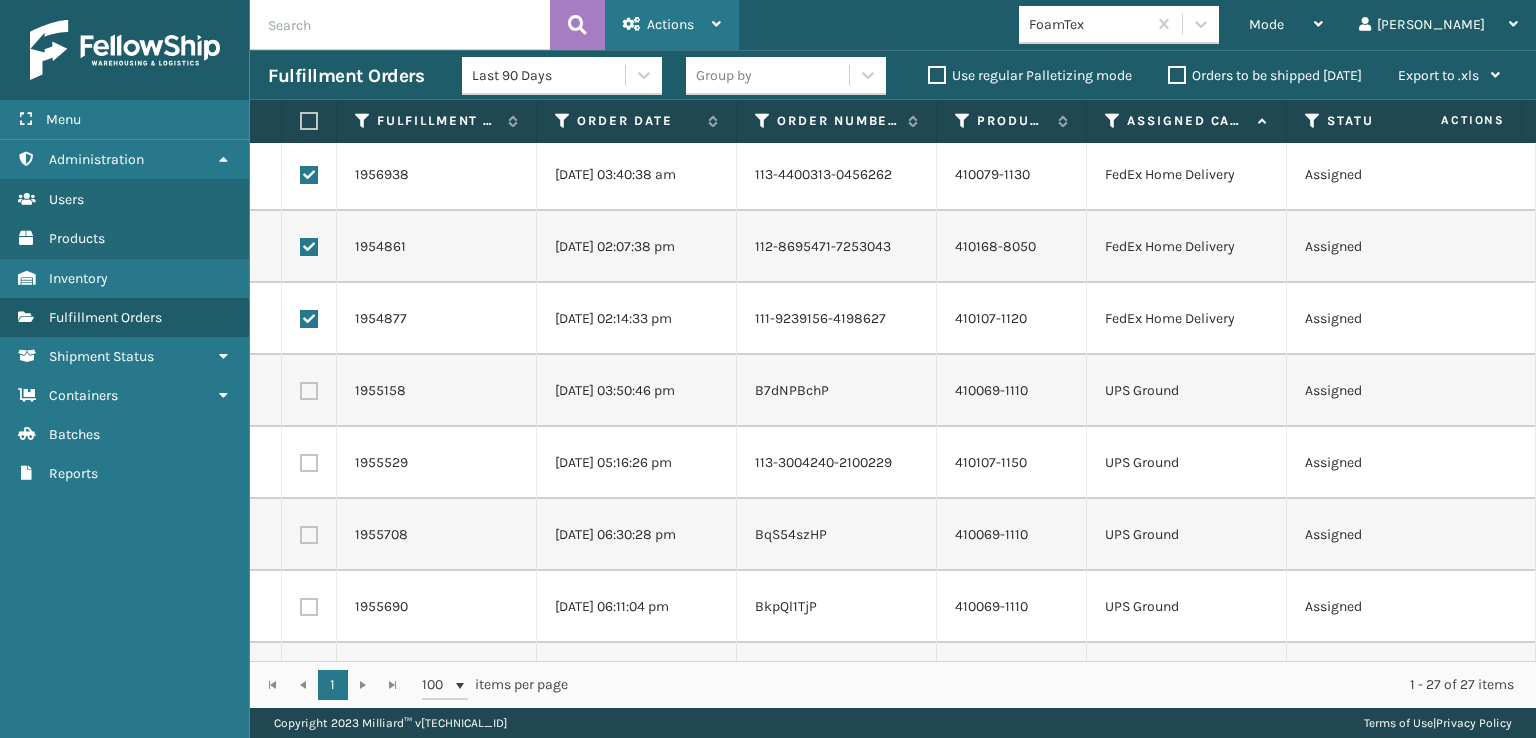 click on "Actions" at bounding box center [672, 25] 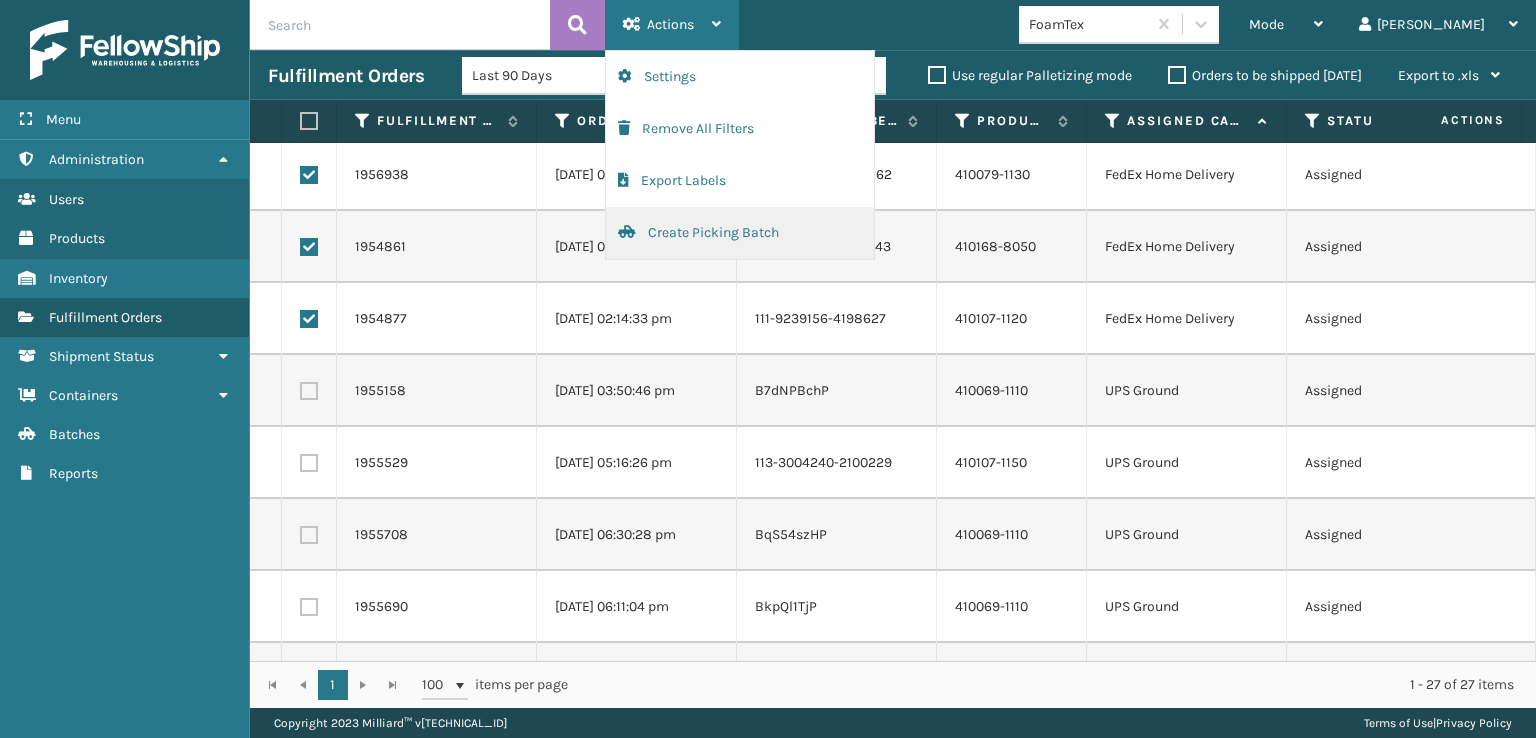 click on "Create Picking Batch" at bounding box center [740, 233] 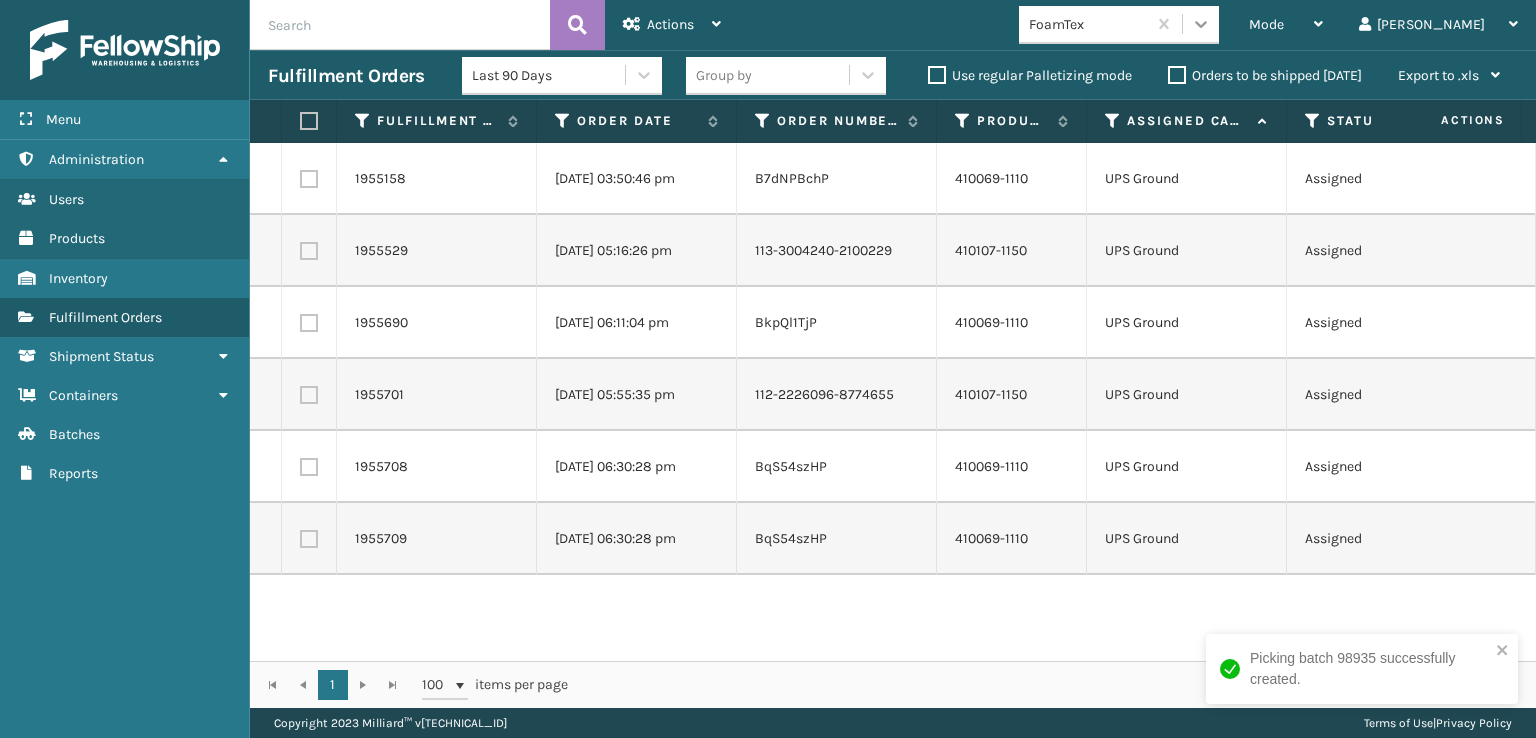 click at bounding box center [1201, 24] 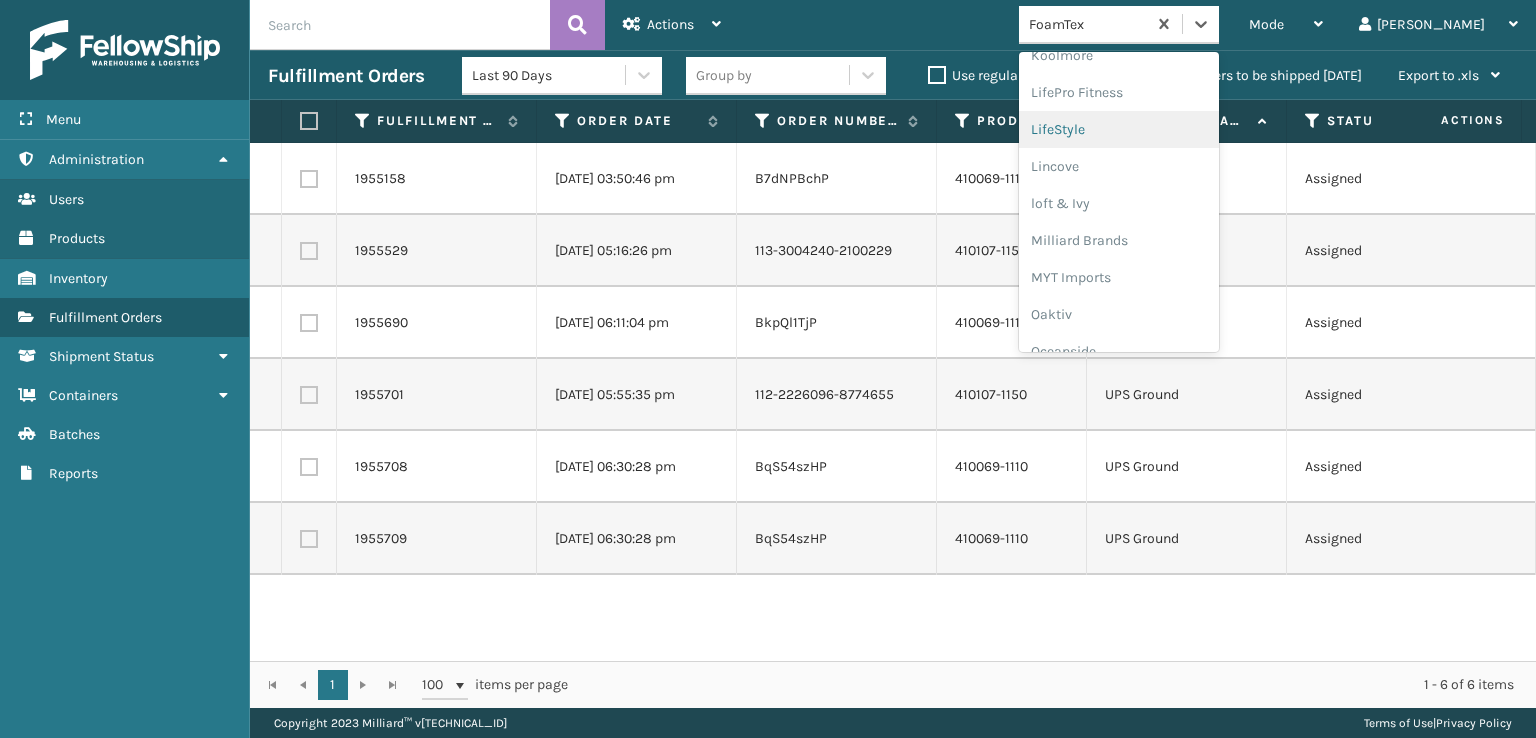 scroll, scrollTop: 664, scrollLeft: 0, axis: vertical 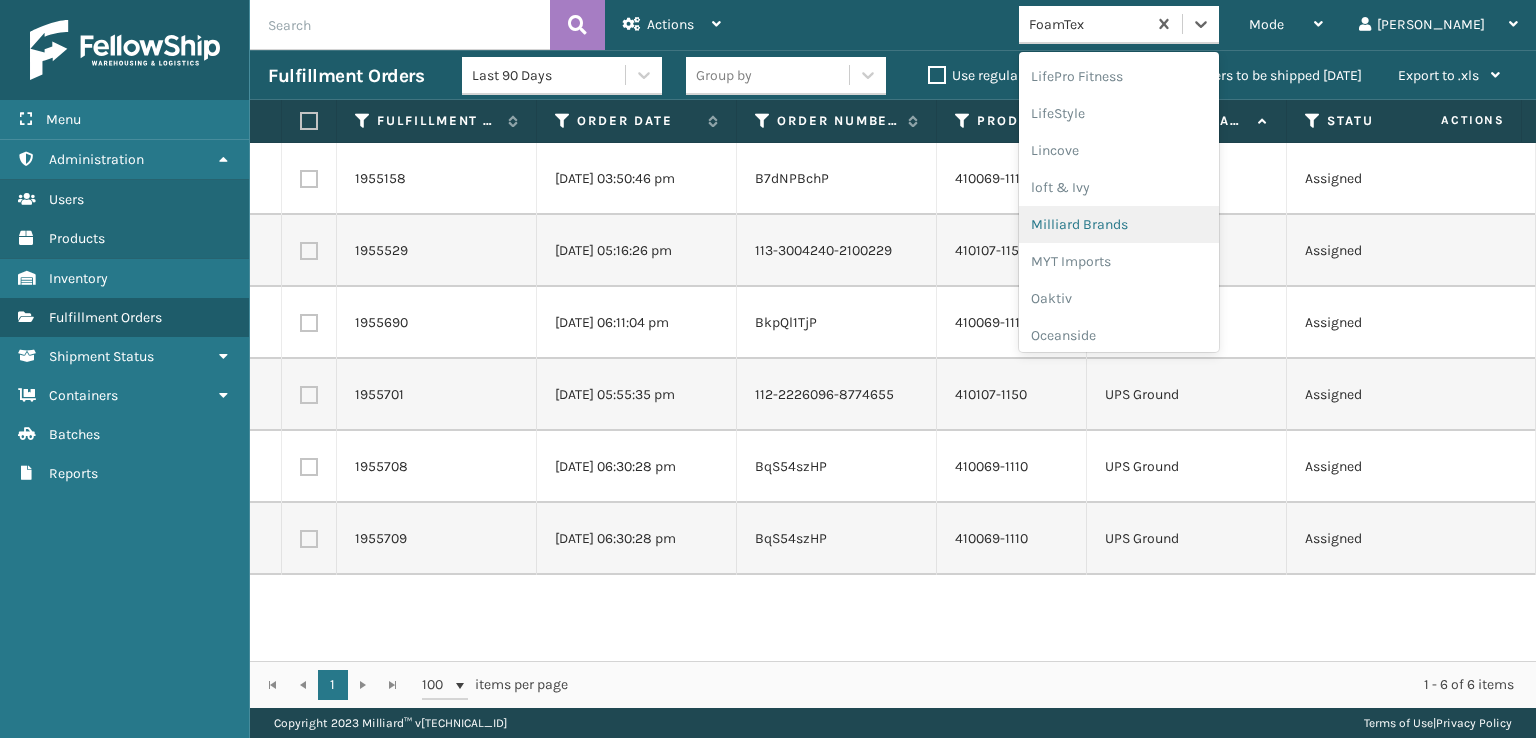 click on "Milliard Brands" at bounding box center [1119, 224] 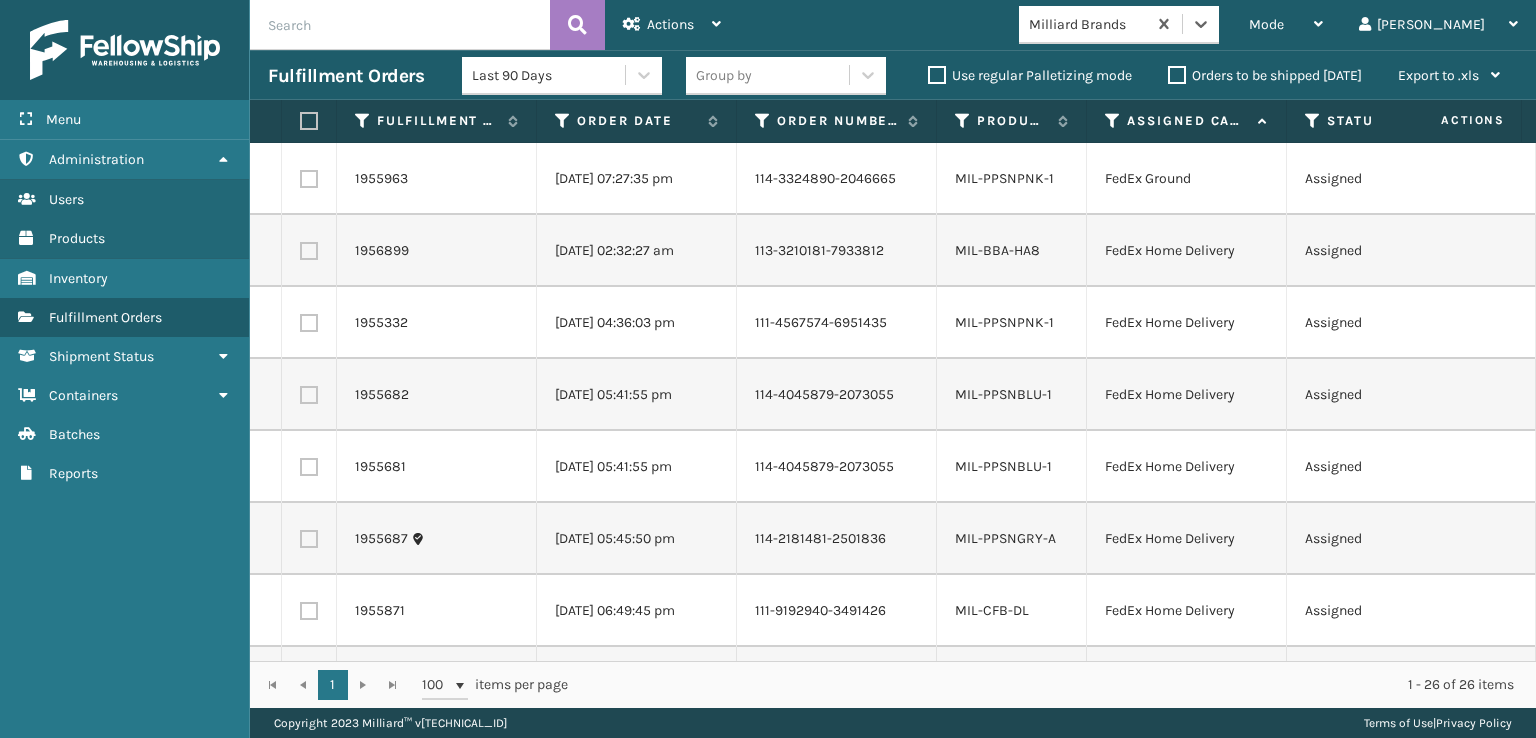 click at bounding box center [309, 179] 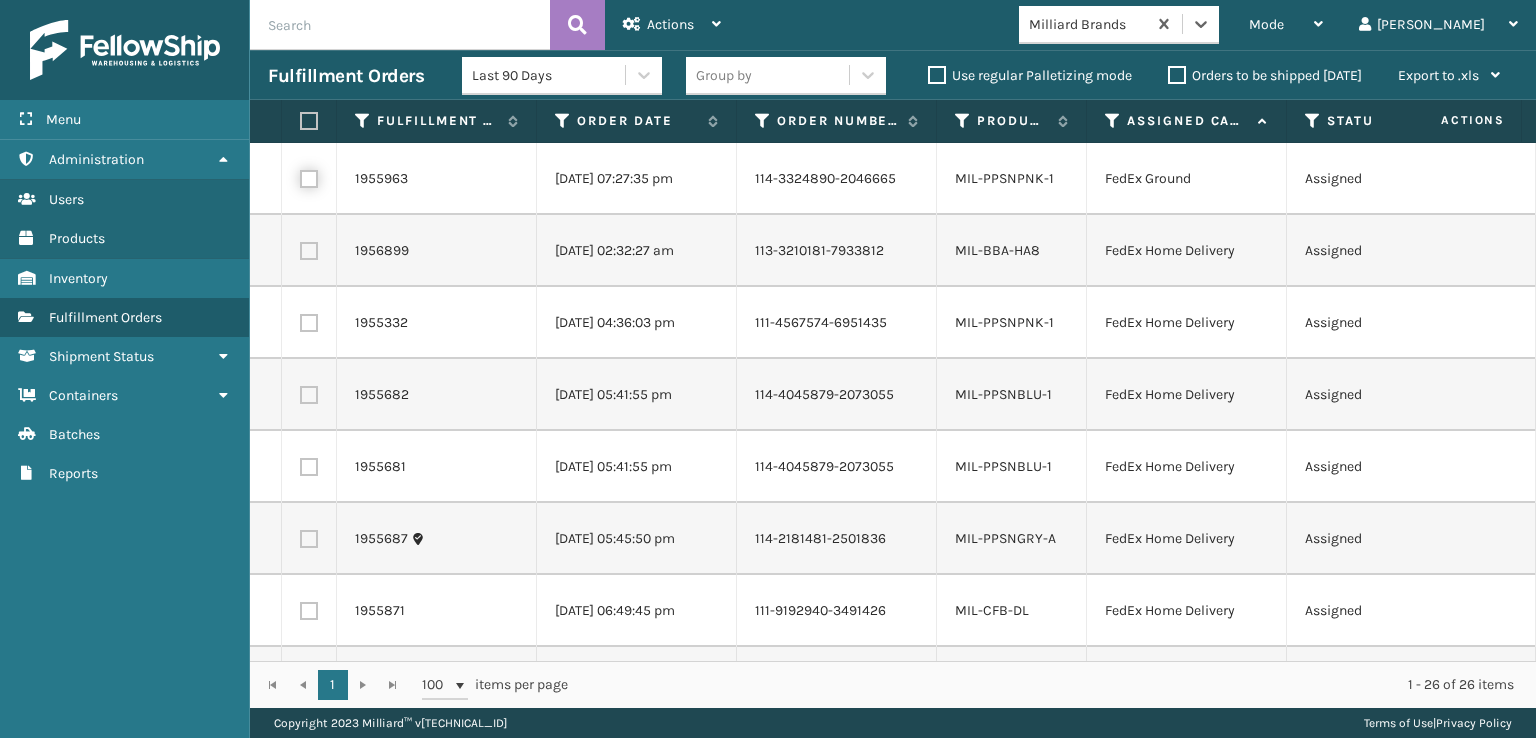 click at bounding box center (300, 176) 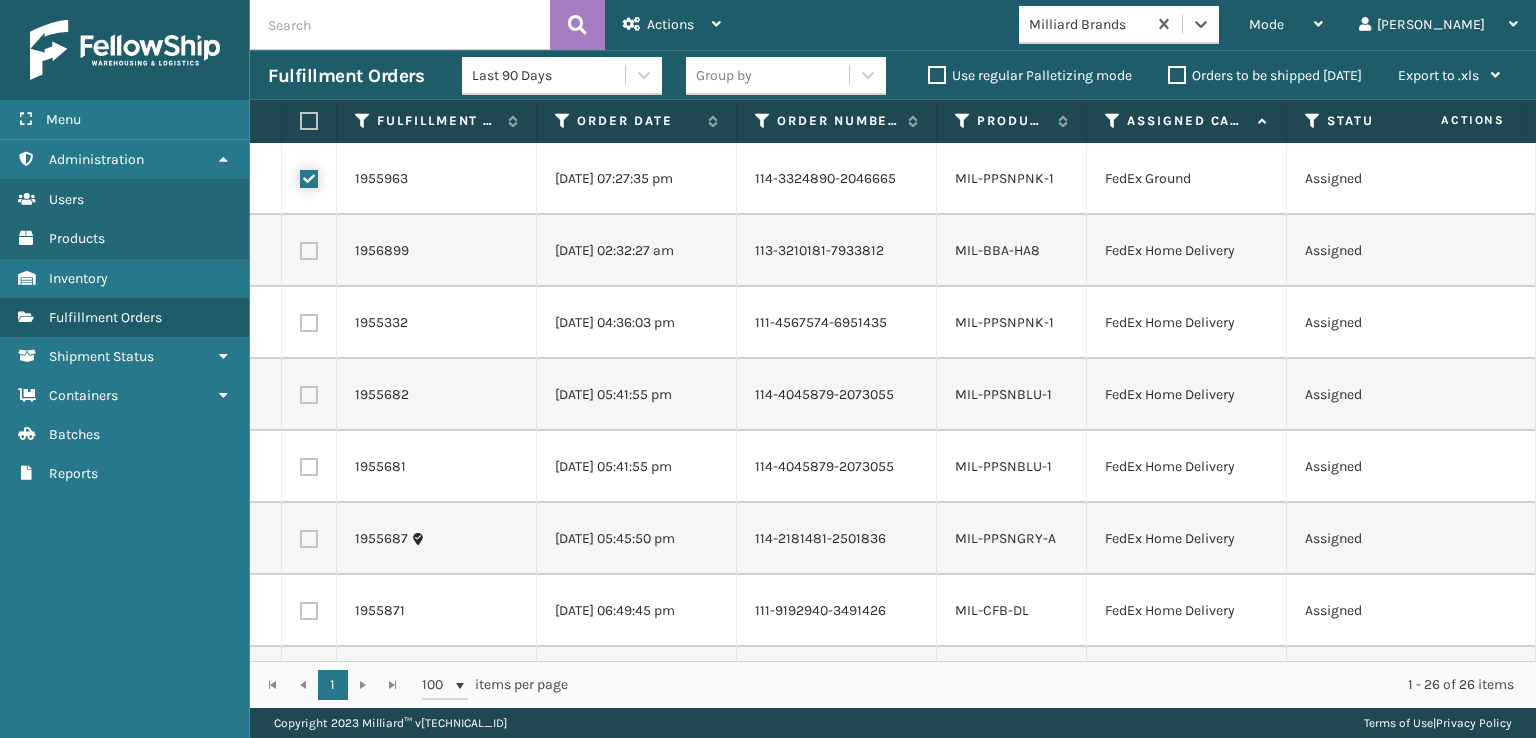 checkbox on "true" 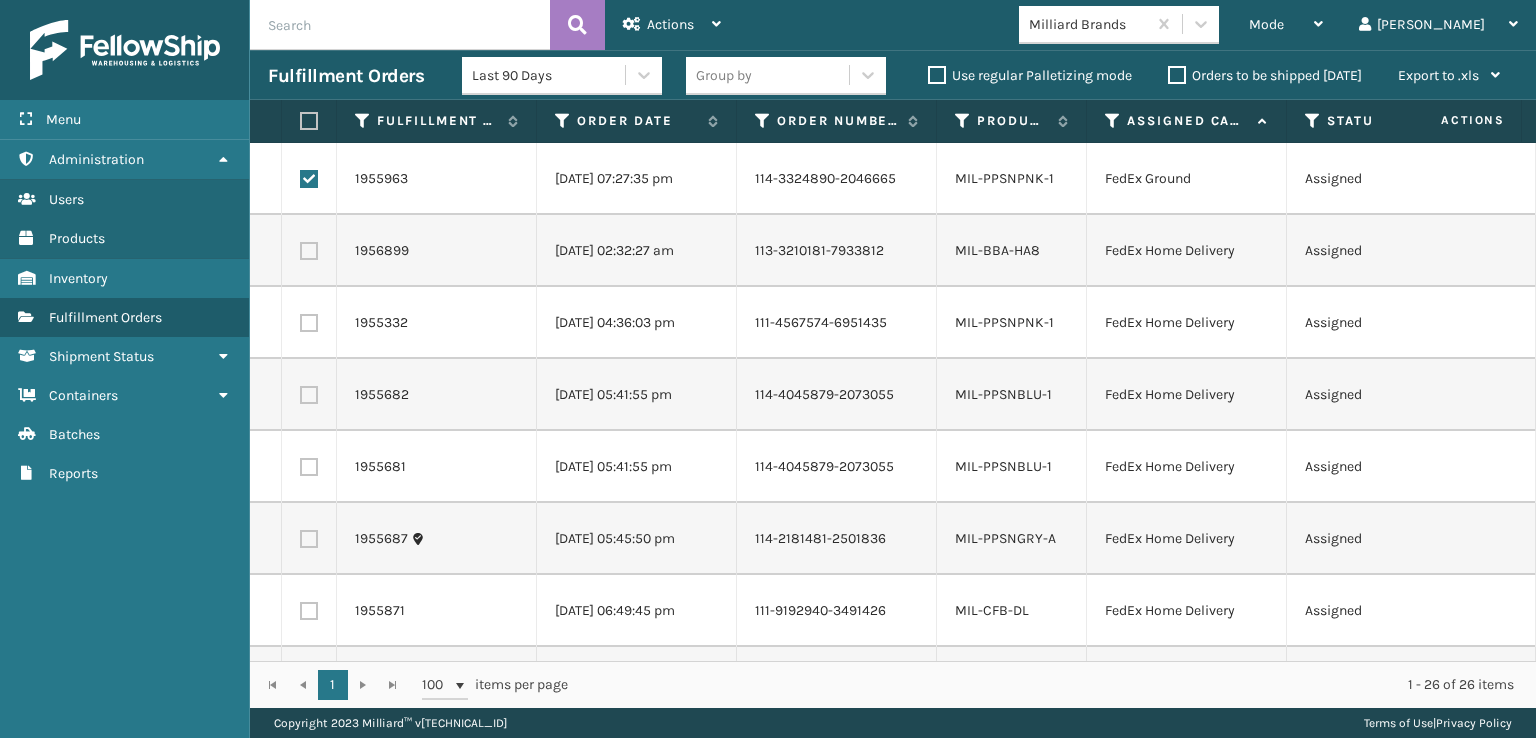 click at bounding box center [309, 251] 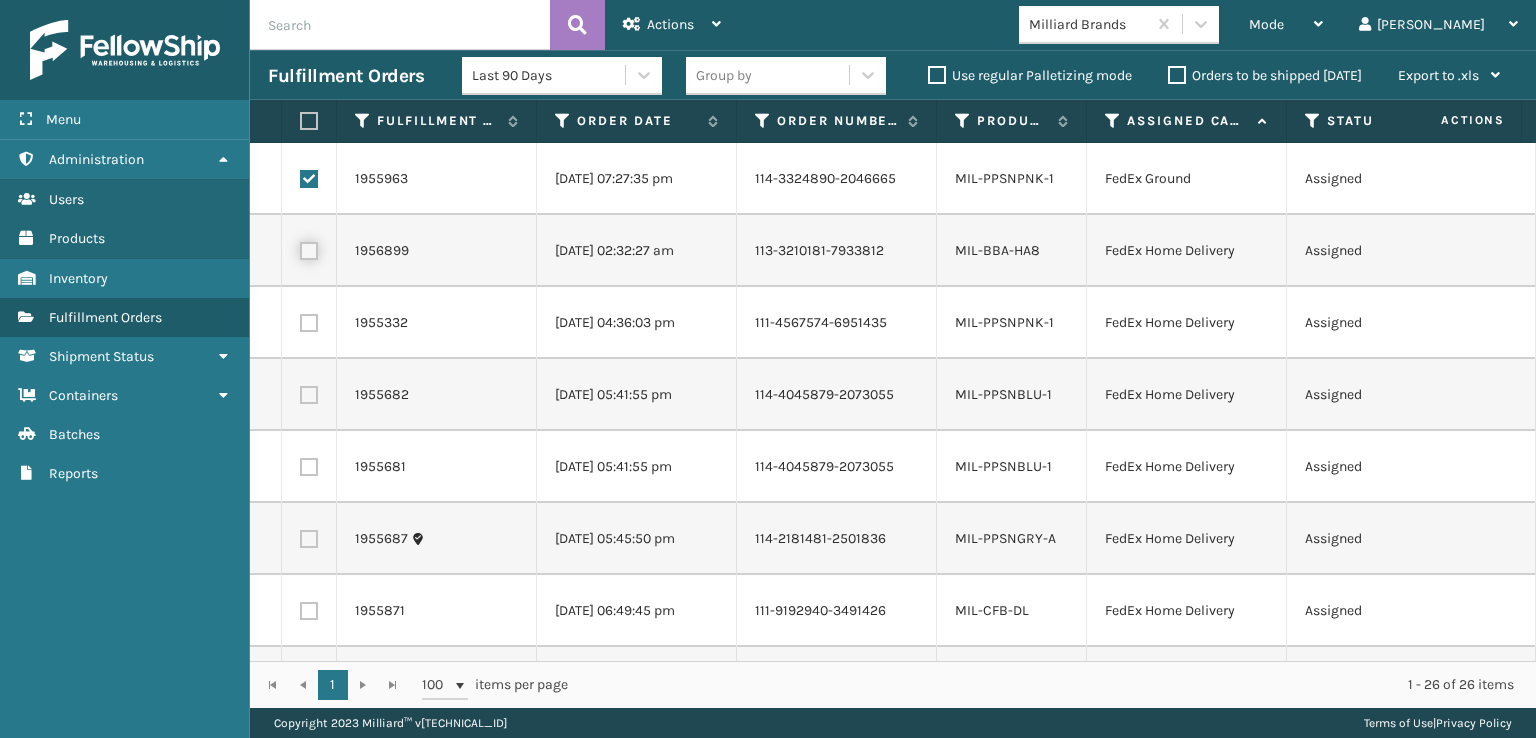 click at bounding box center [300, 248] 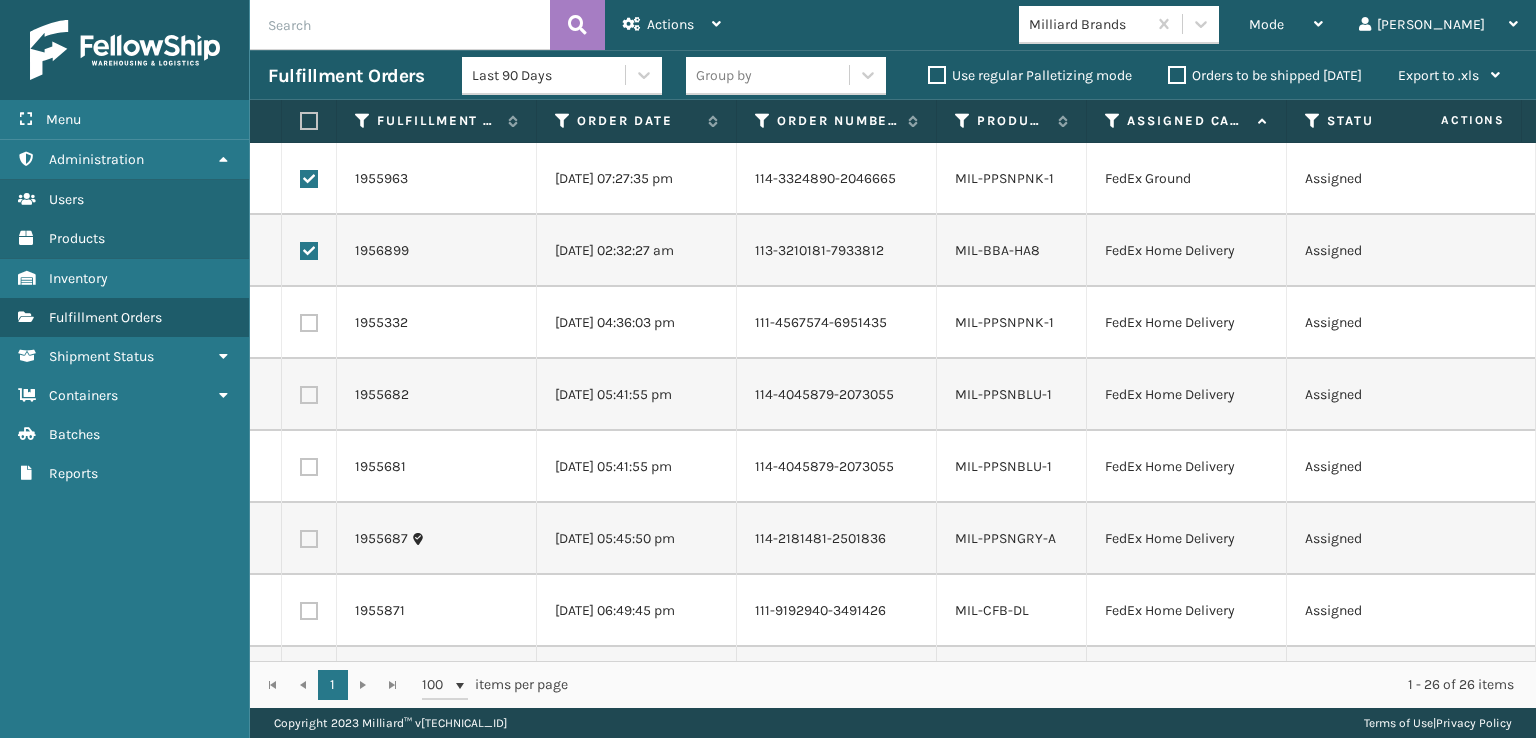 click at bounding box center [309, 323] 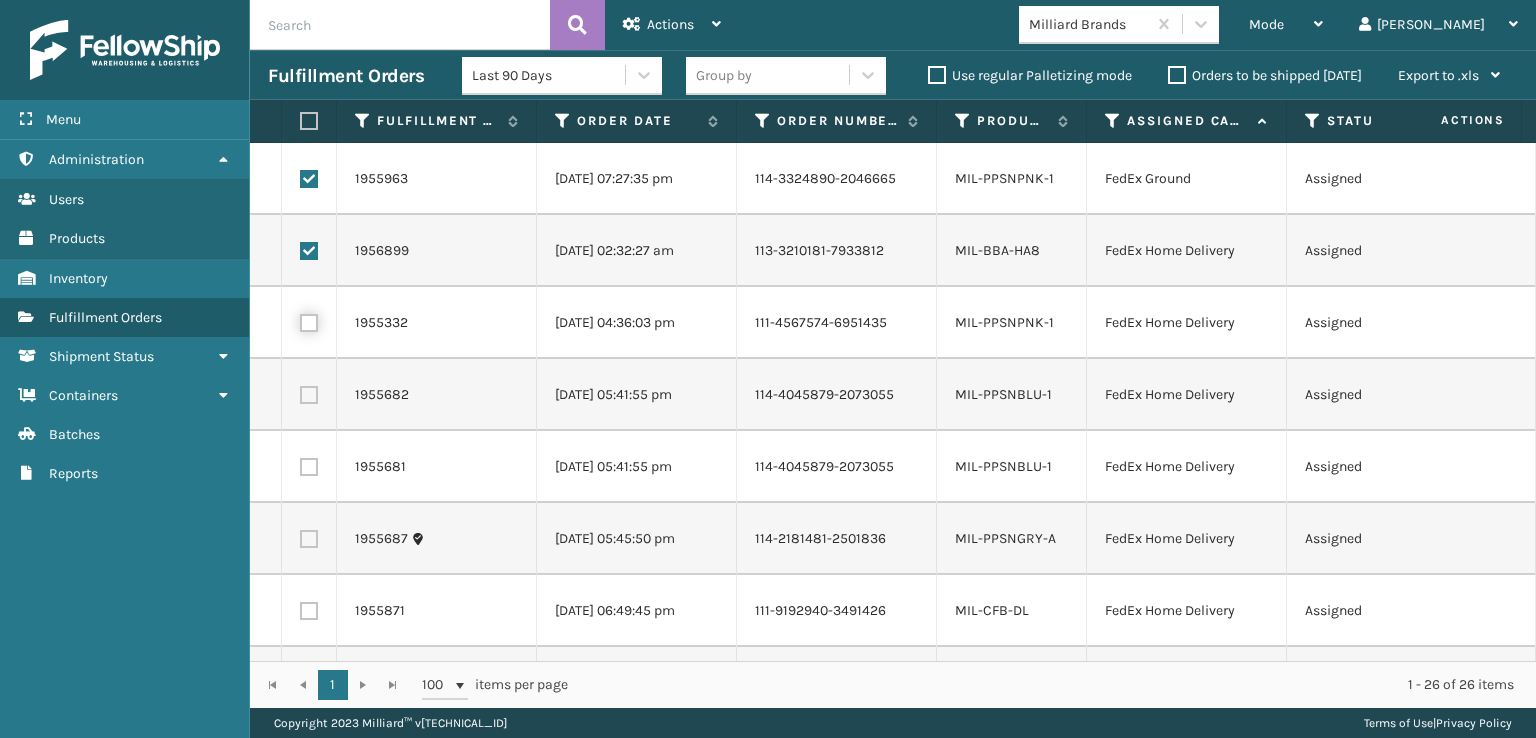 click at bounding box center [300, 320] 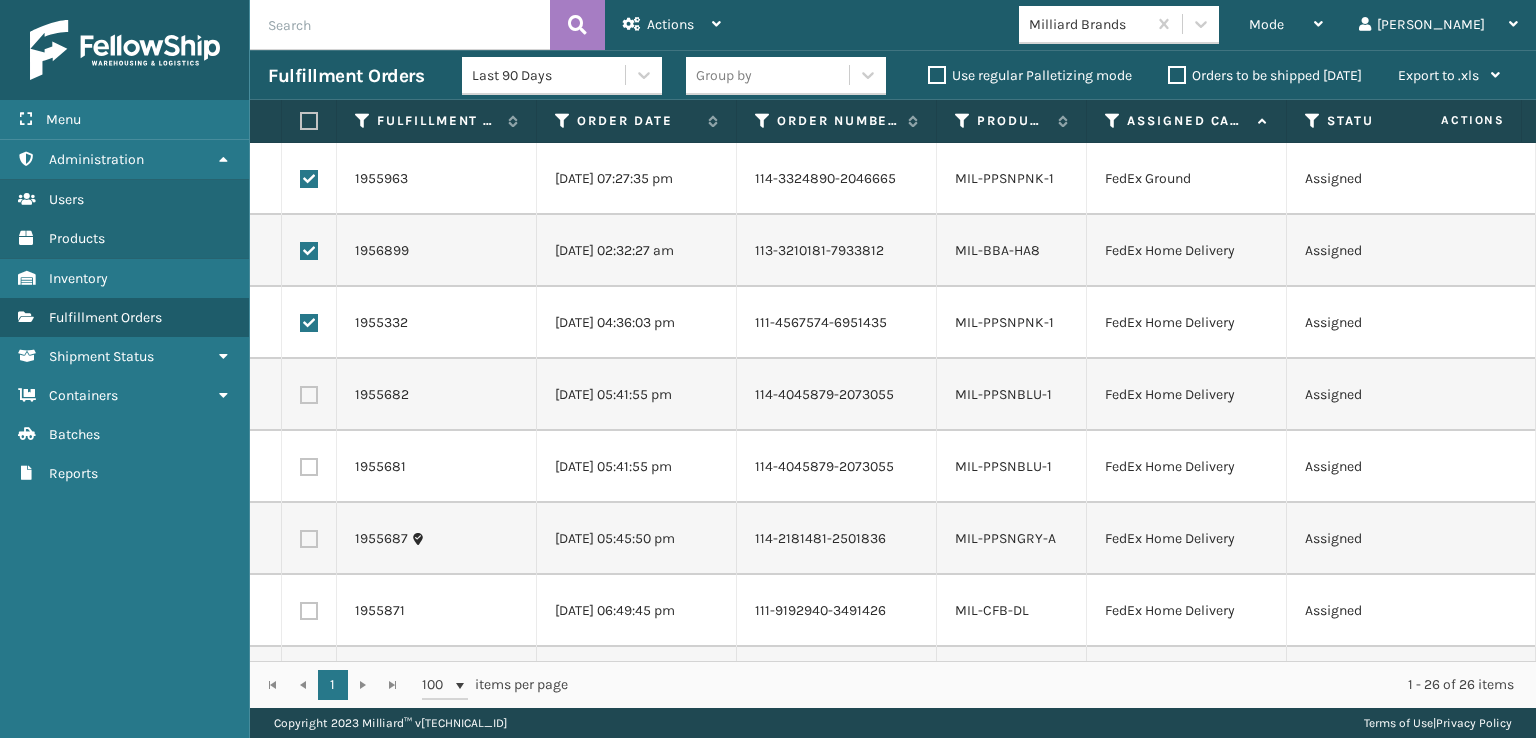 click at bounding box center [309, 395] 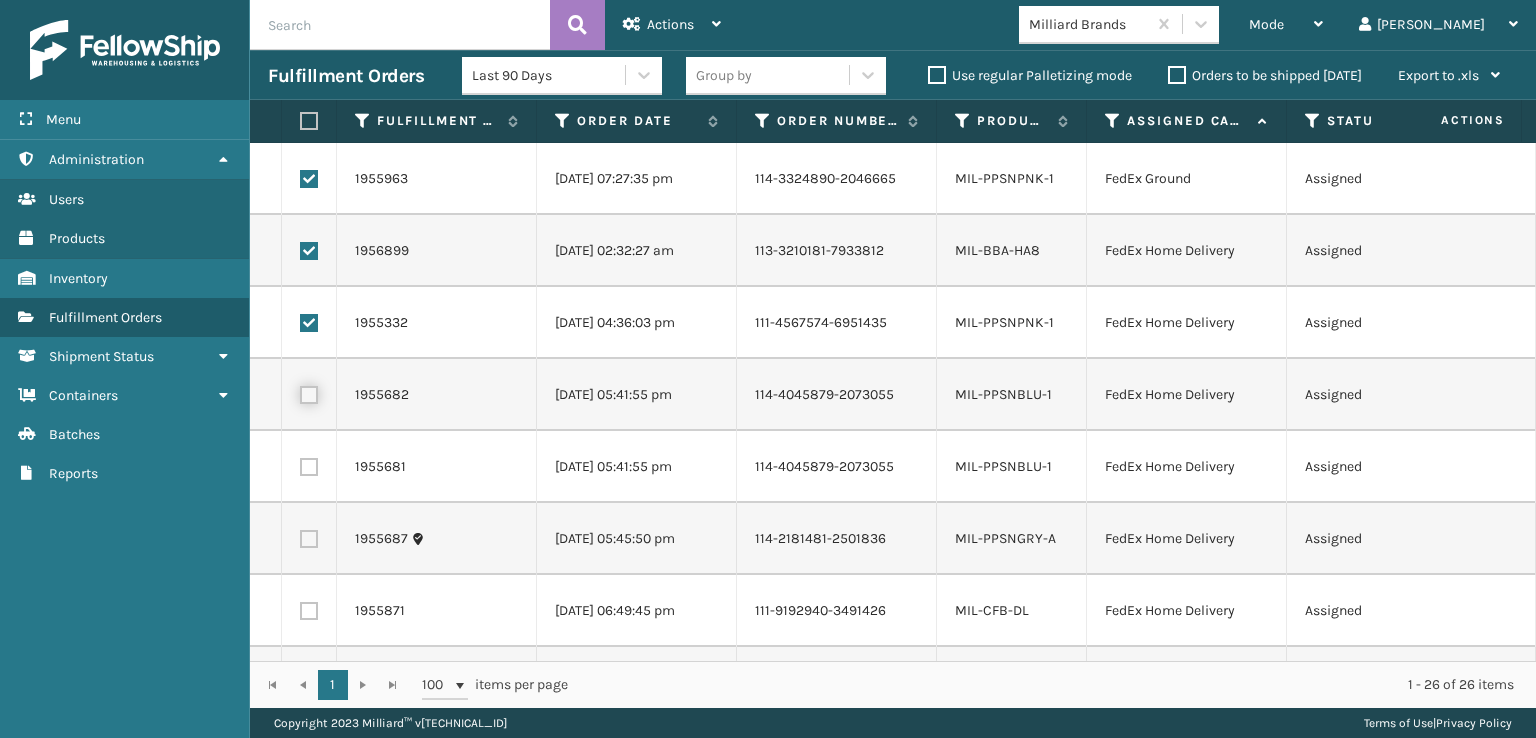 click at bounding box center [300, 392] 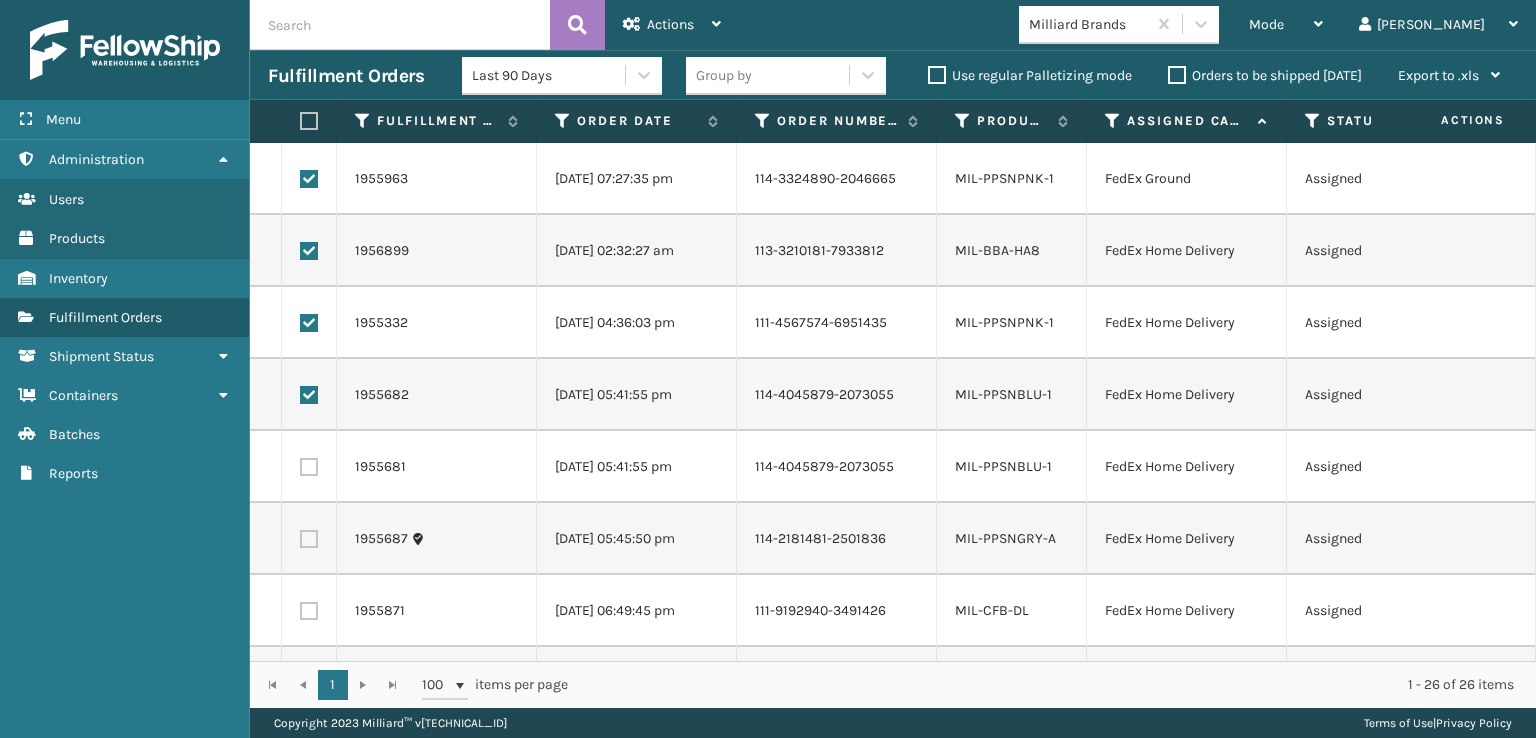 click at bounding box center (309, 467) 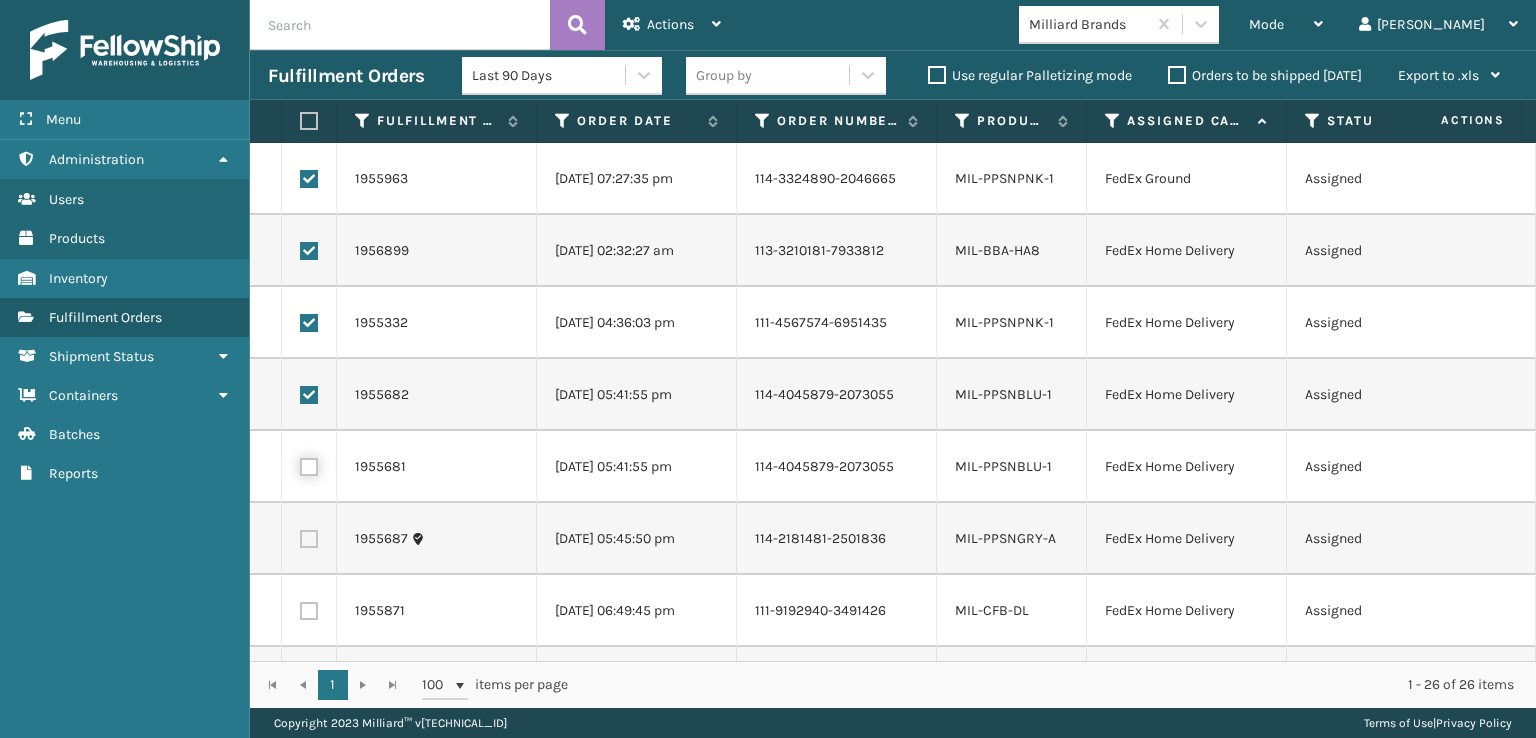 click at bounding box center [300, 464] 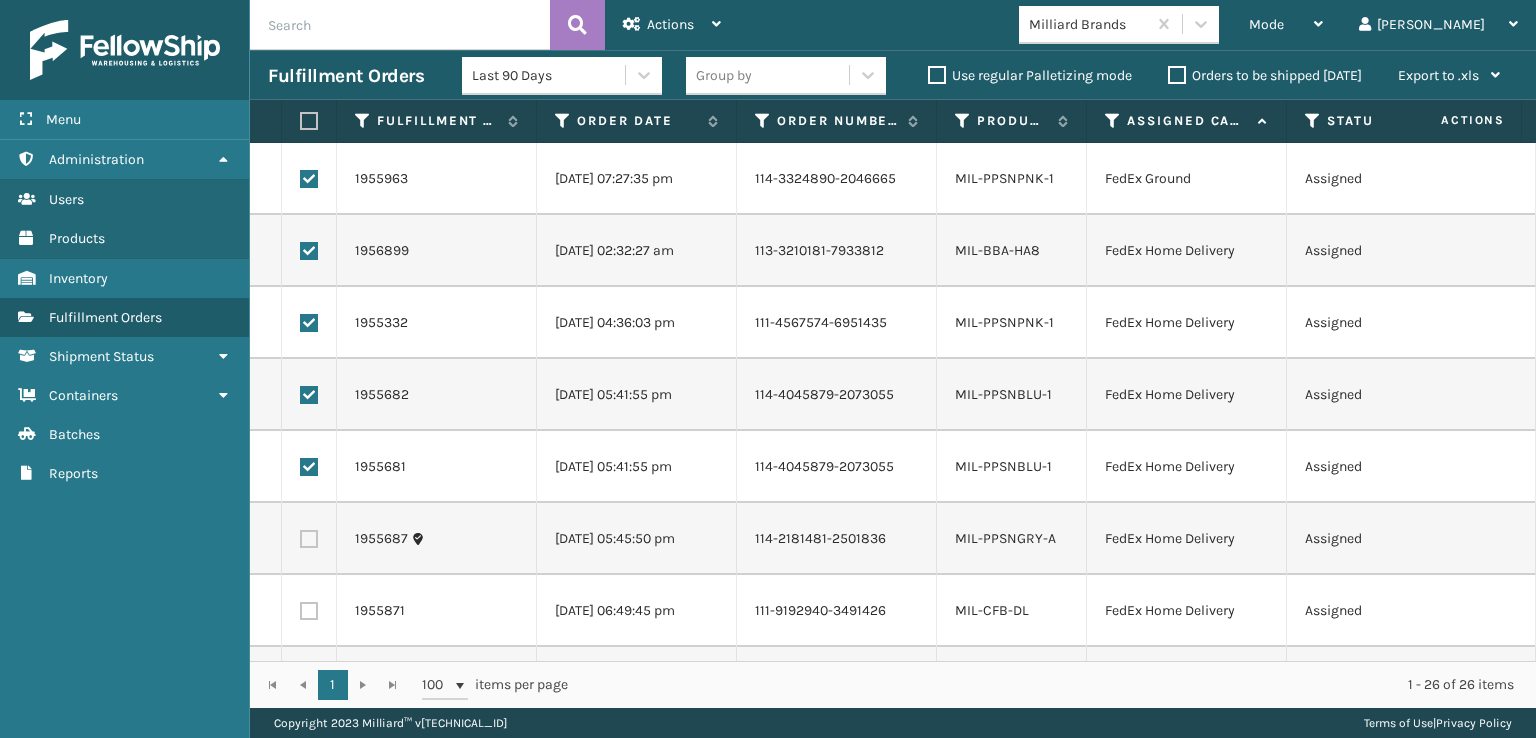 click at bounding box center (309, 539) 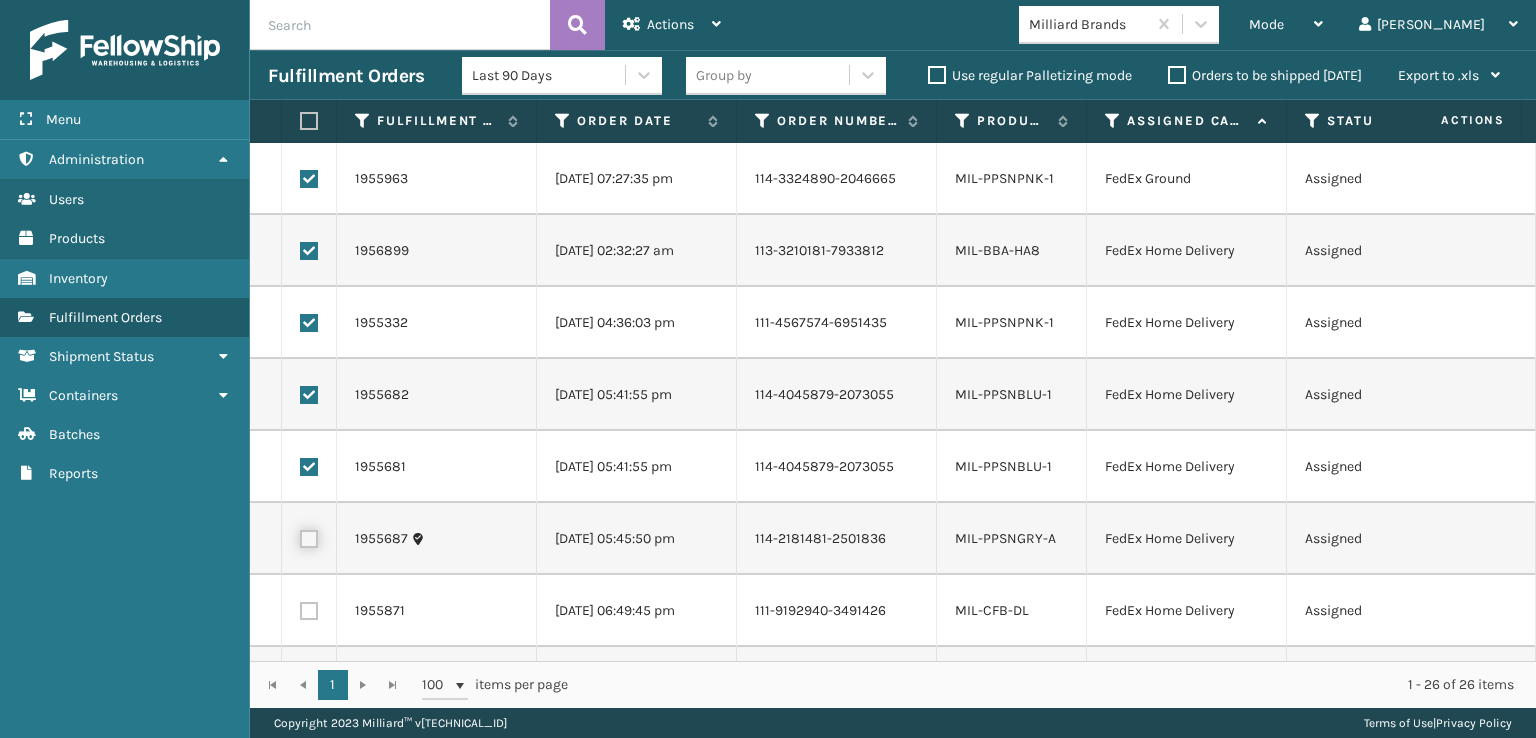 click at bounding box center [300, 536] 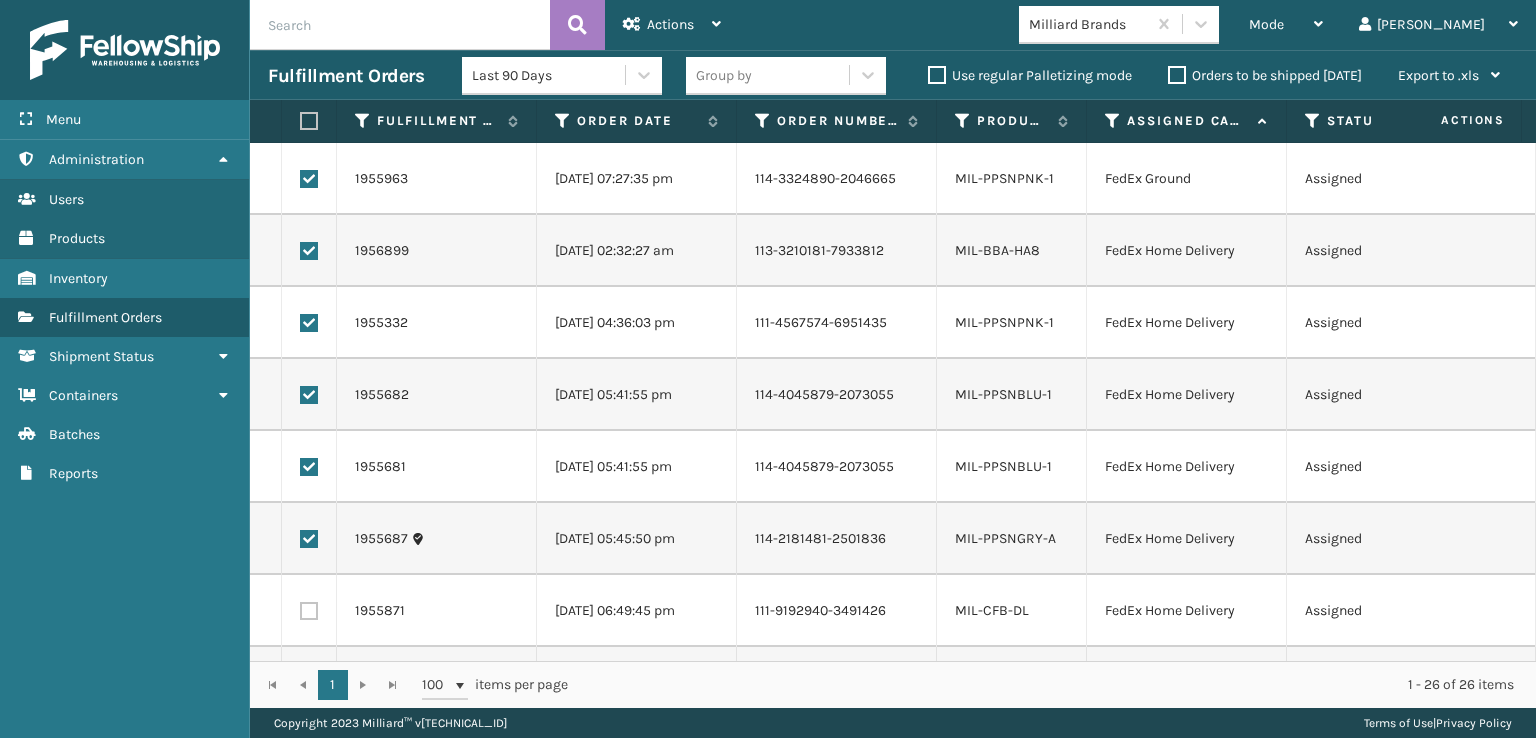 click at bounding box center (309, 611) 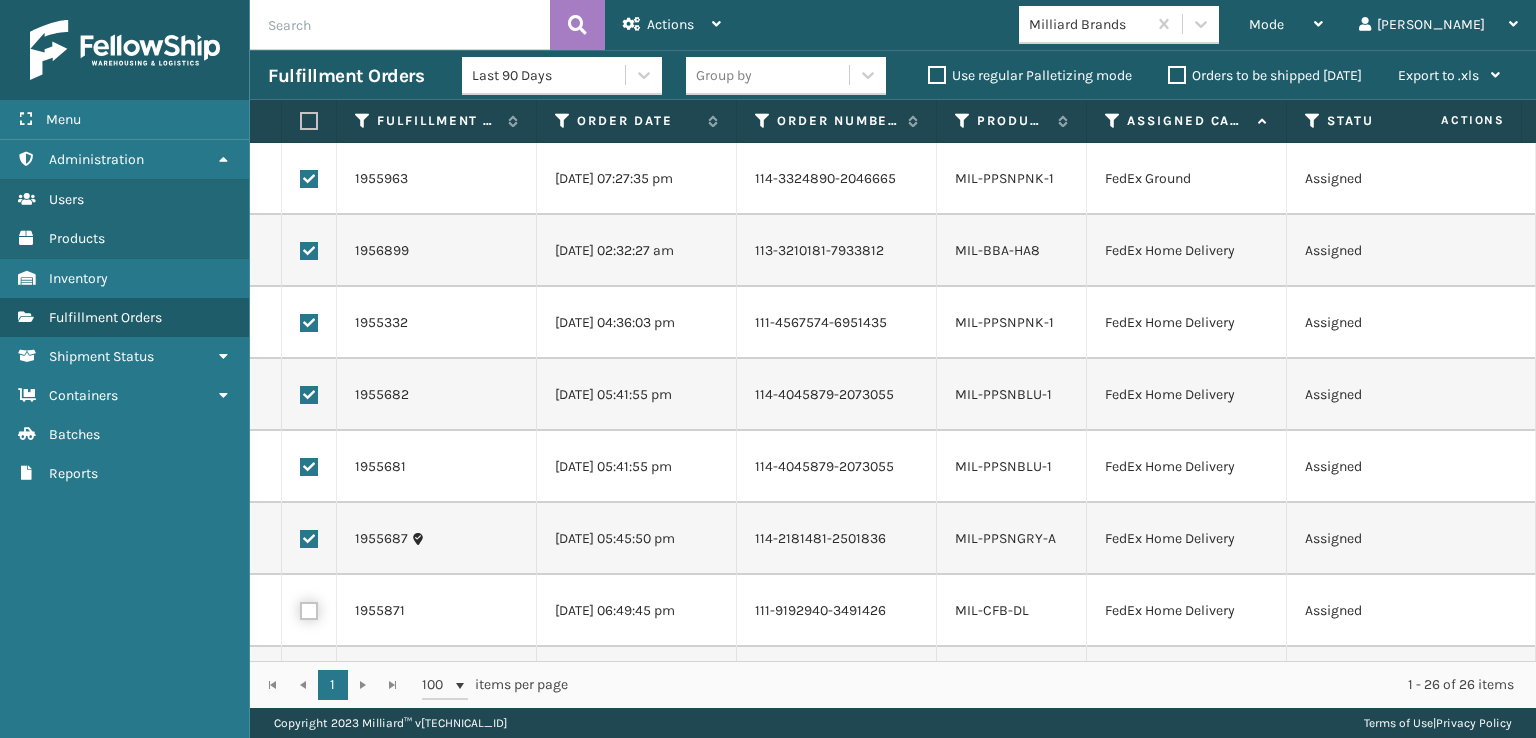 click at bounding box center [300, 608] 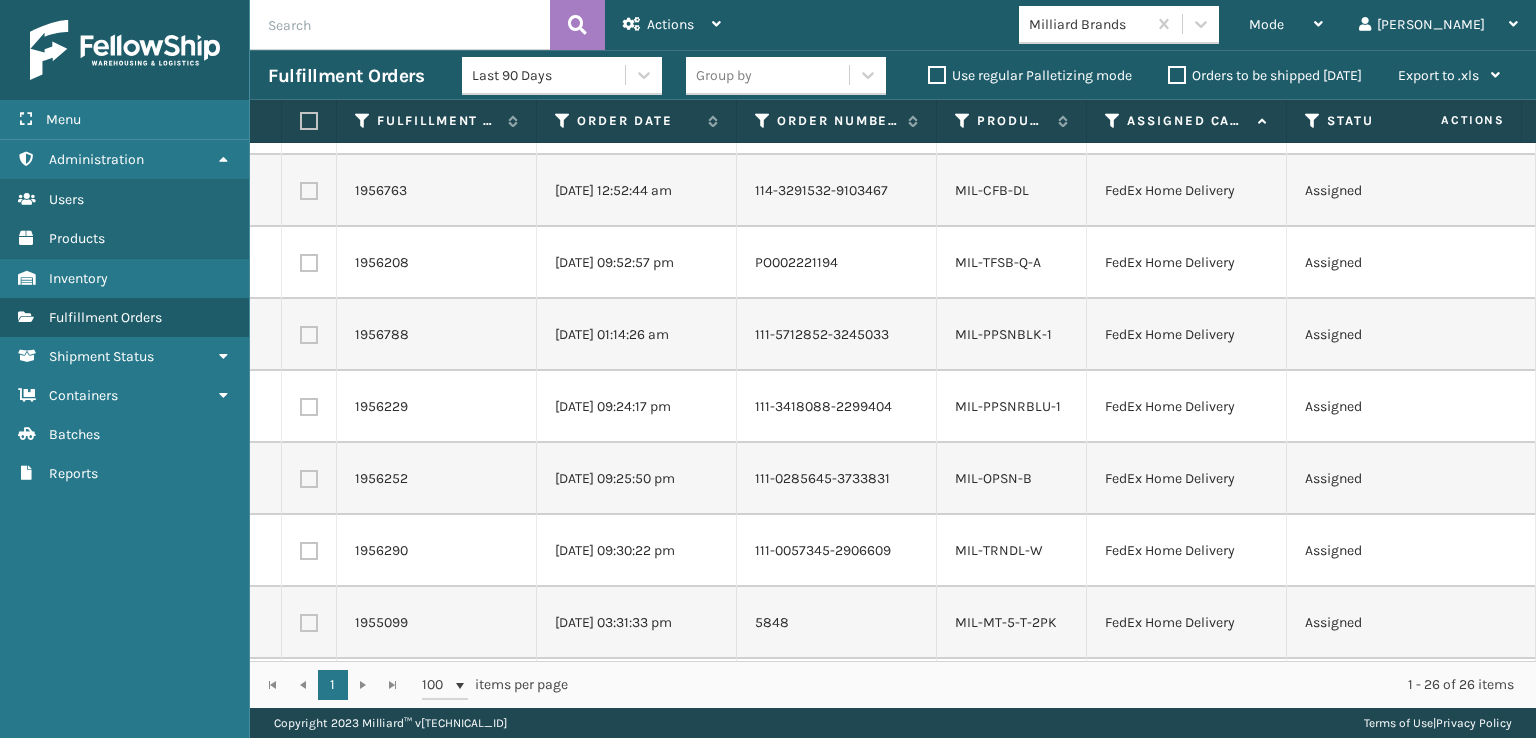 scroll, scrollTop: 500, scrollLeft: 0, axis: vertical 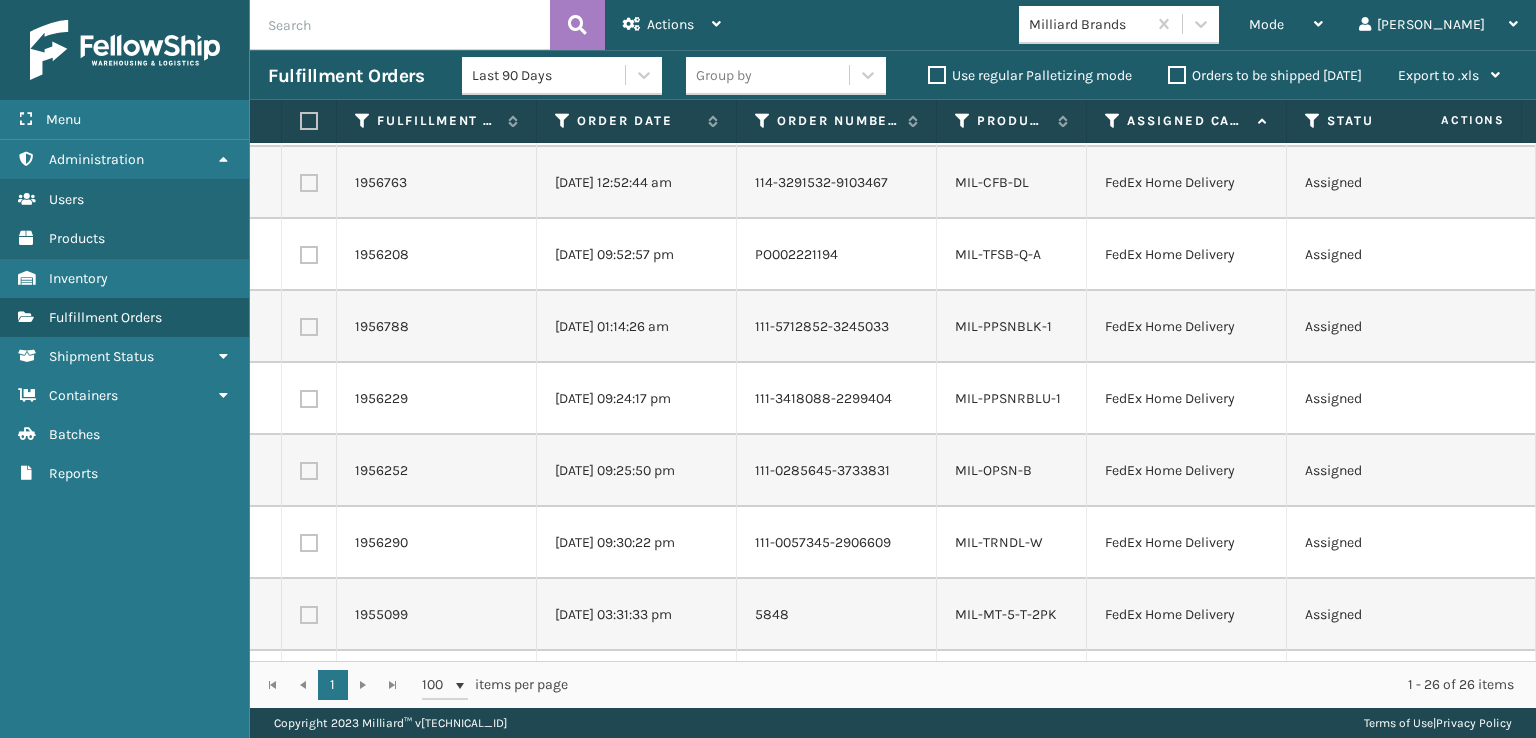 click at bounding box center [309, 183] 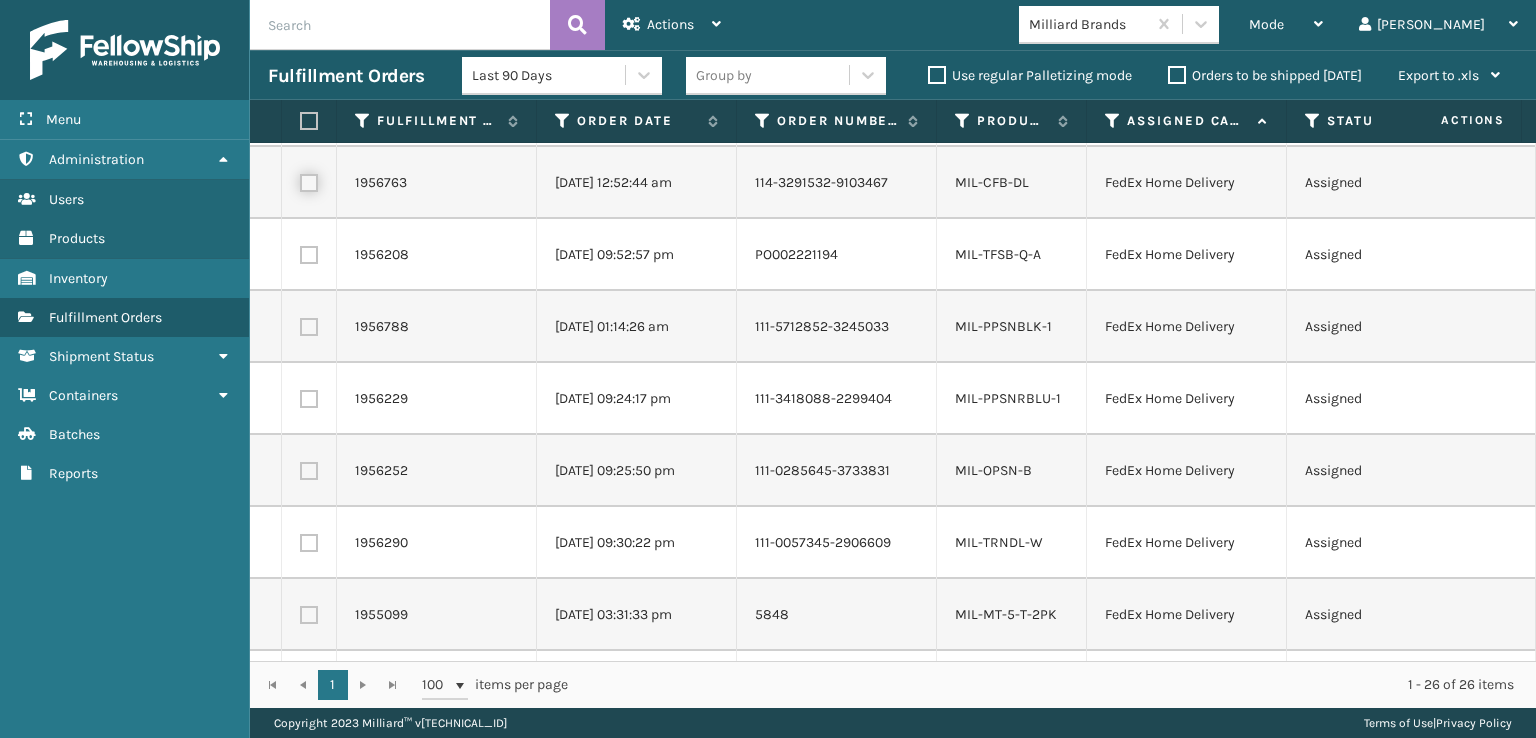 click at bounding box center (300, 180) 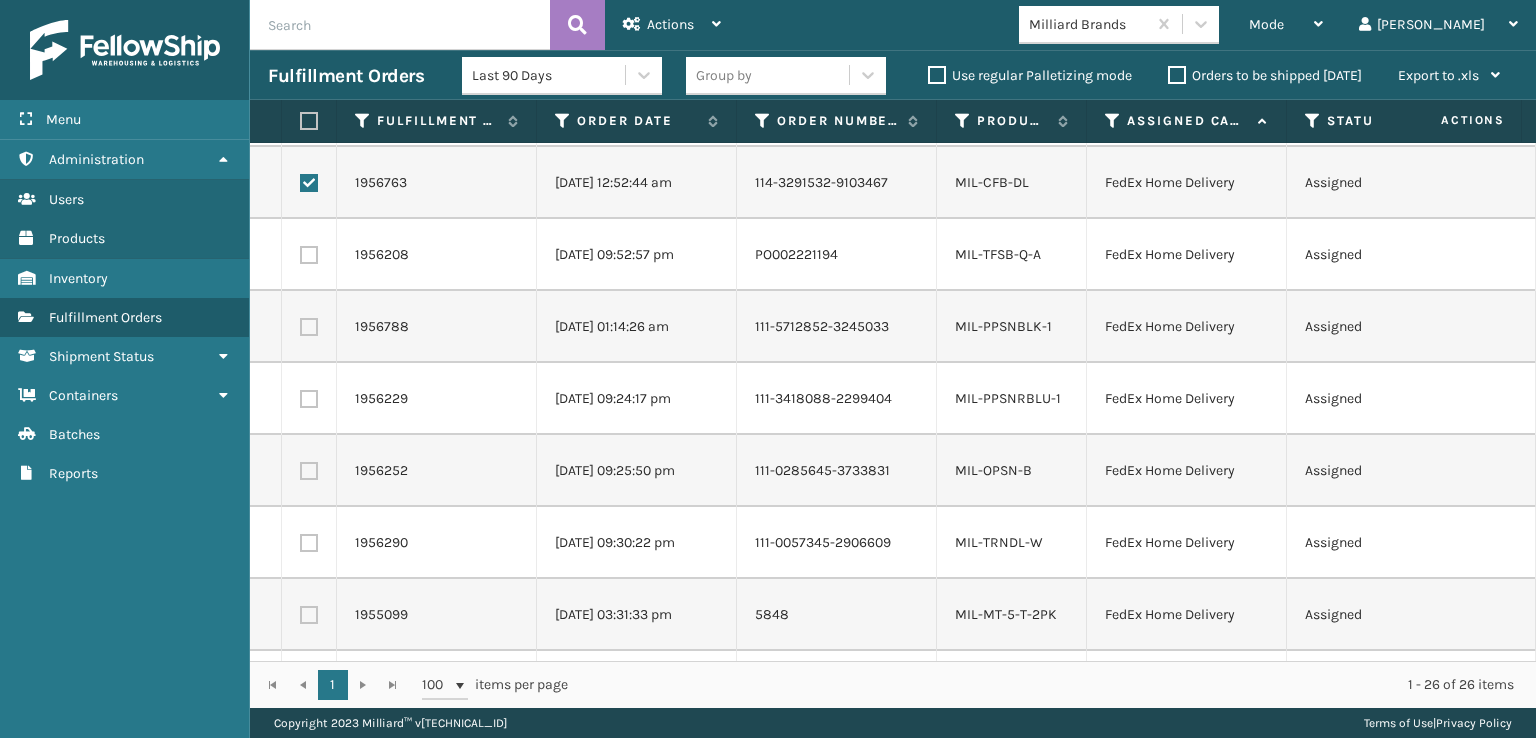 click at bounding box center [309, 255] 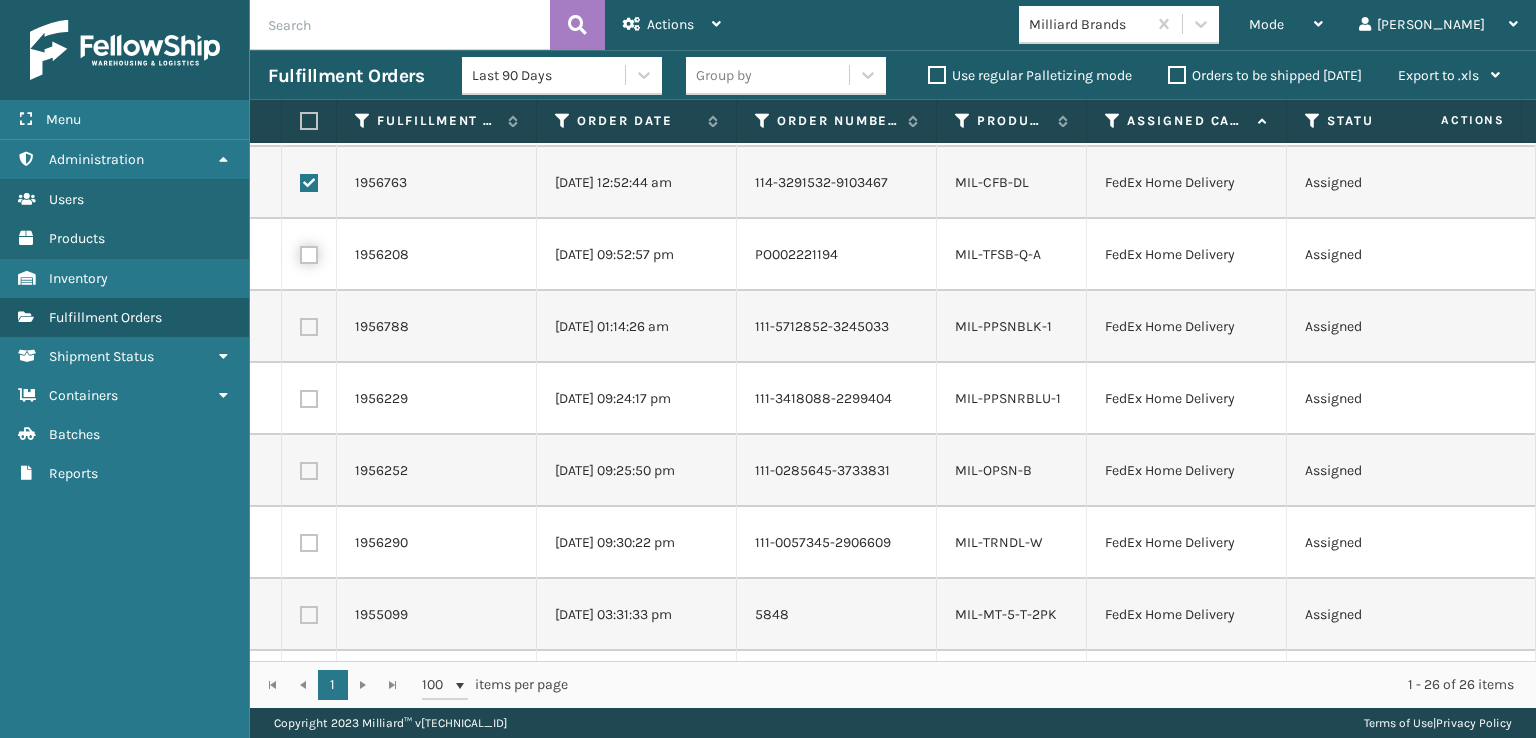 click at bounding box center (300, 252) 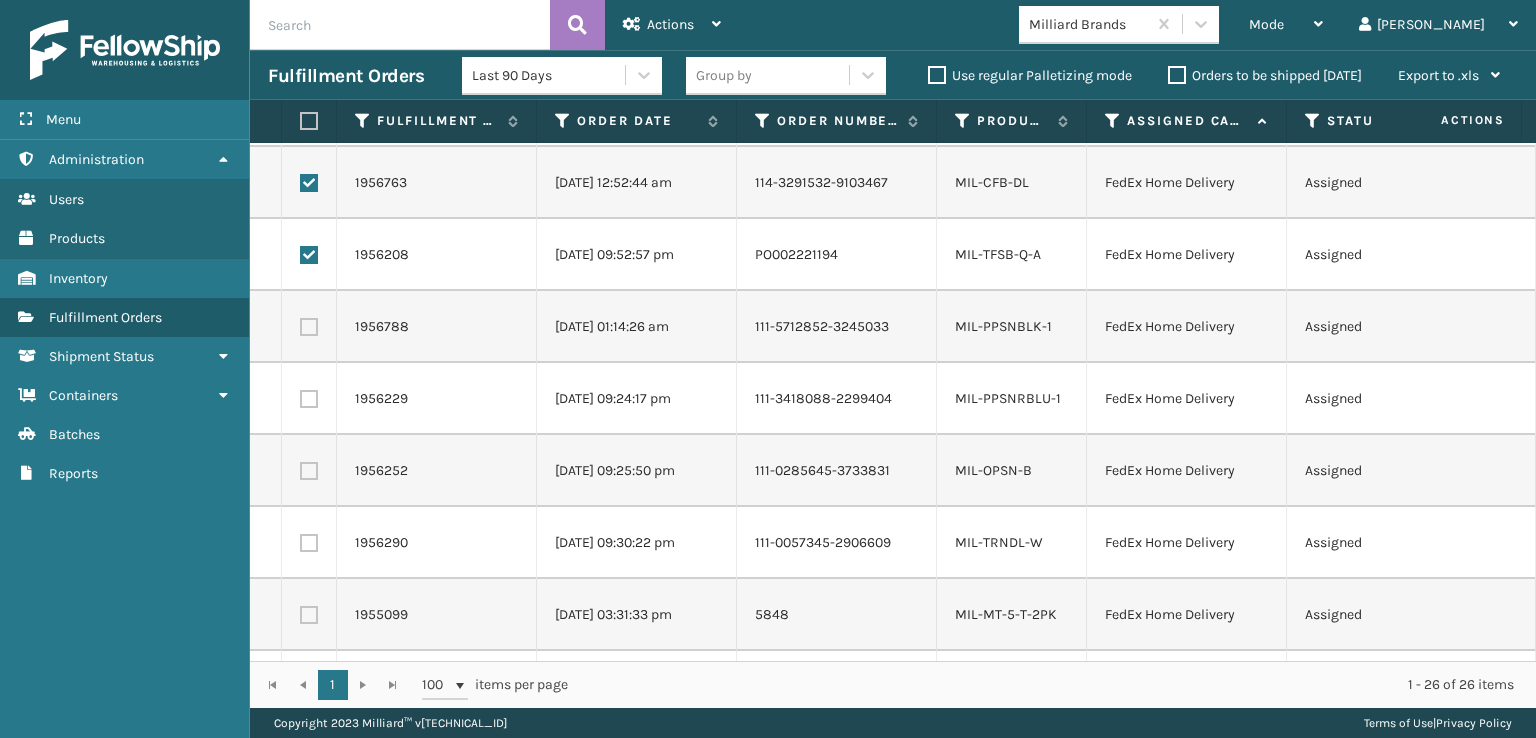 click at bounding box center [309, 327] 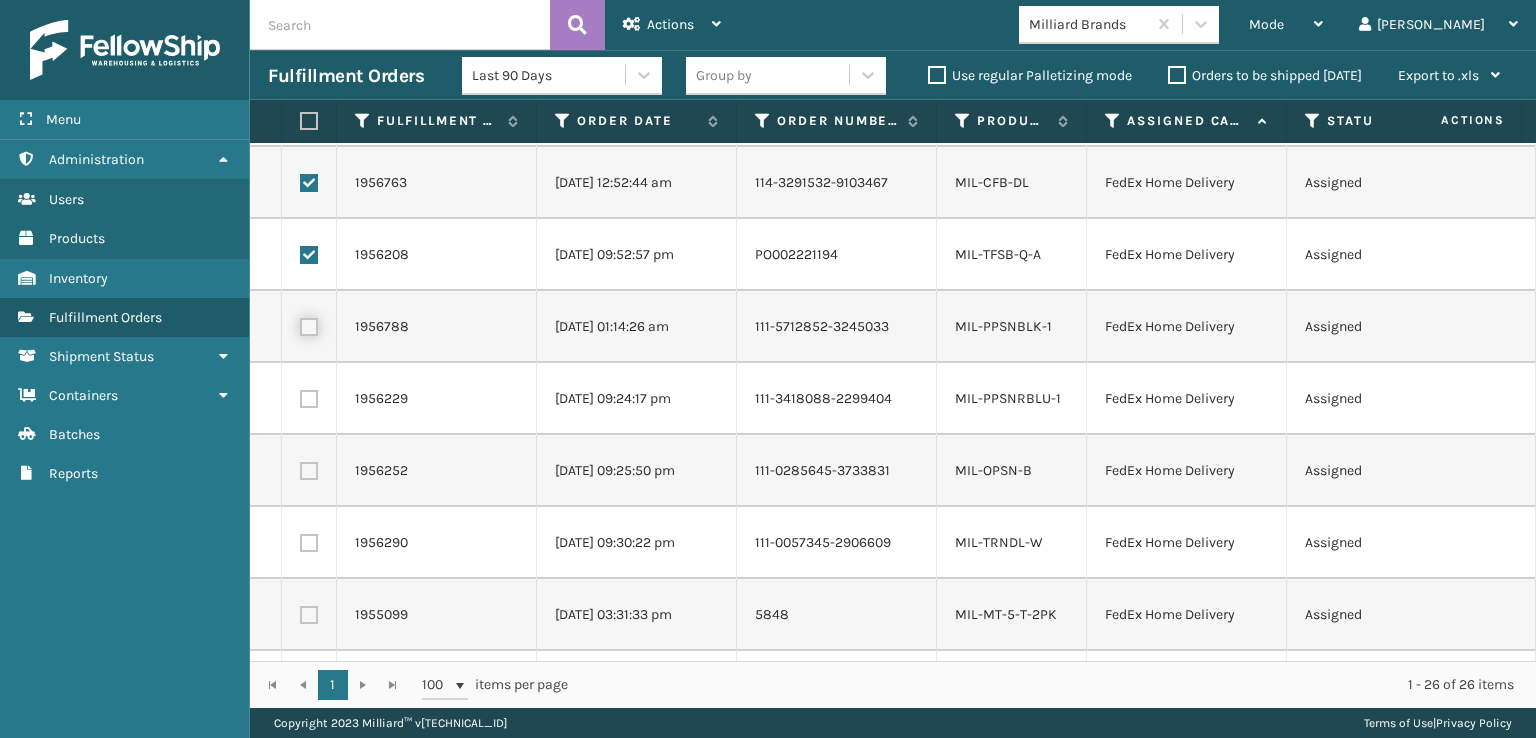 click at bounding box center [300, 324] 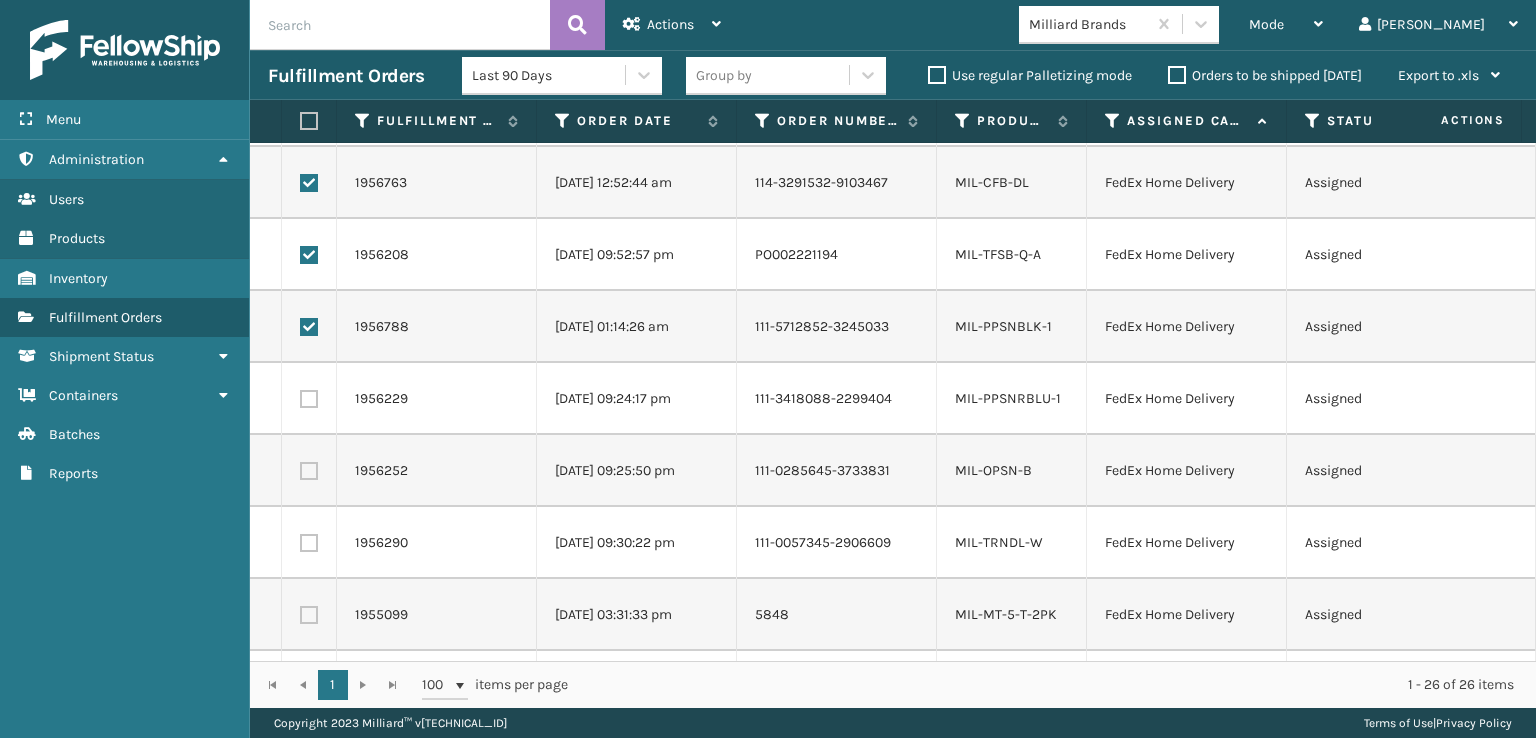 click at bounding box center [309, 399] 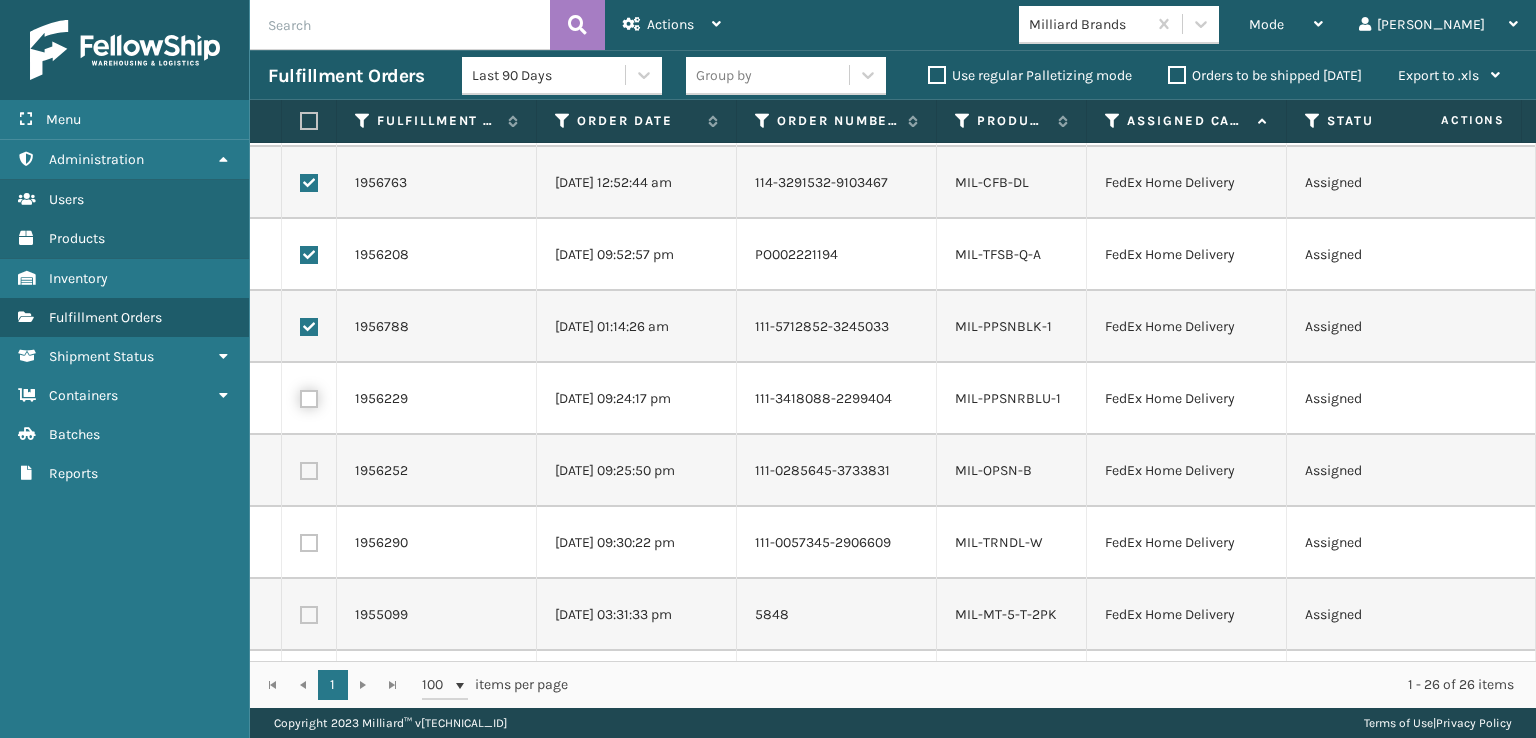 click at bounding box center [300, 396] 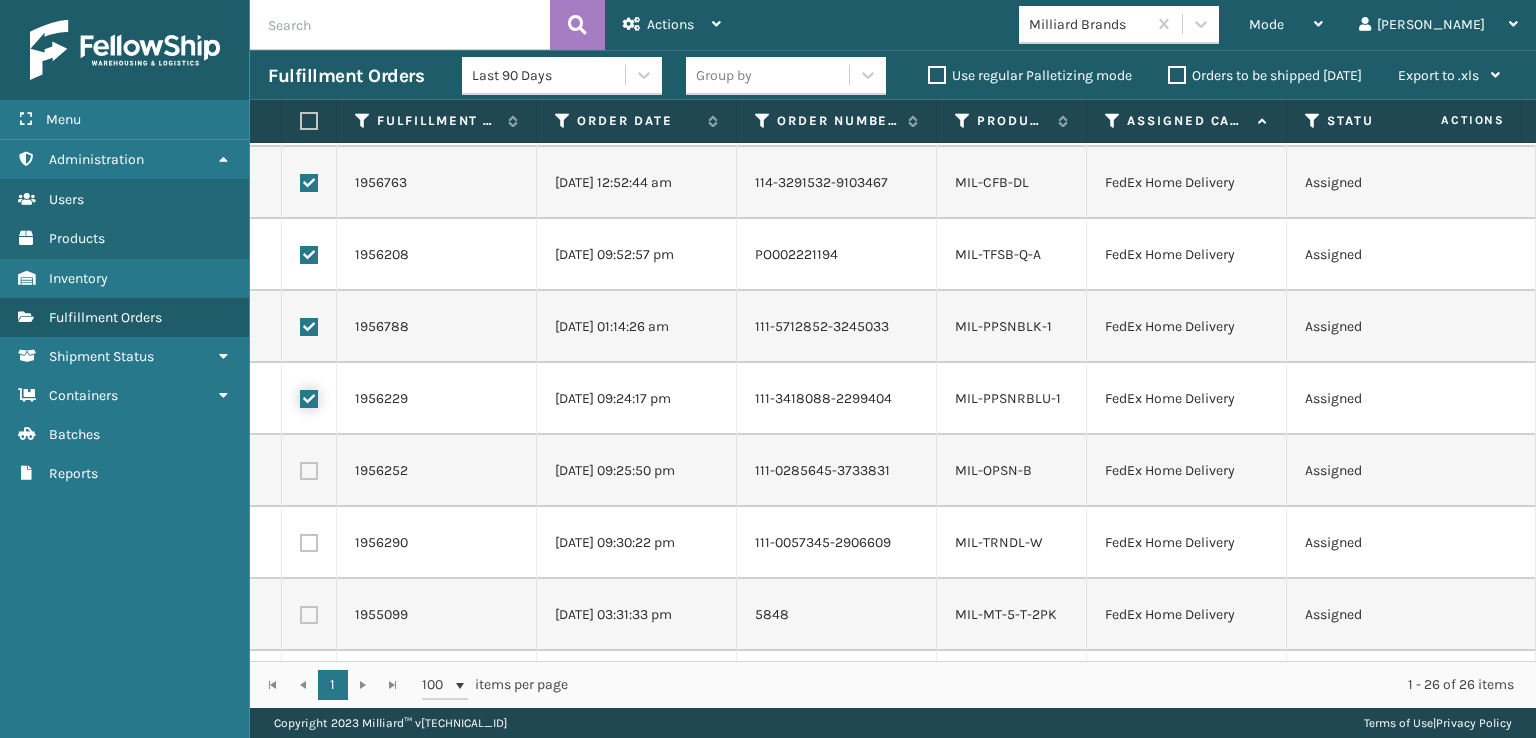 checkbox on "true" 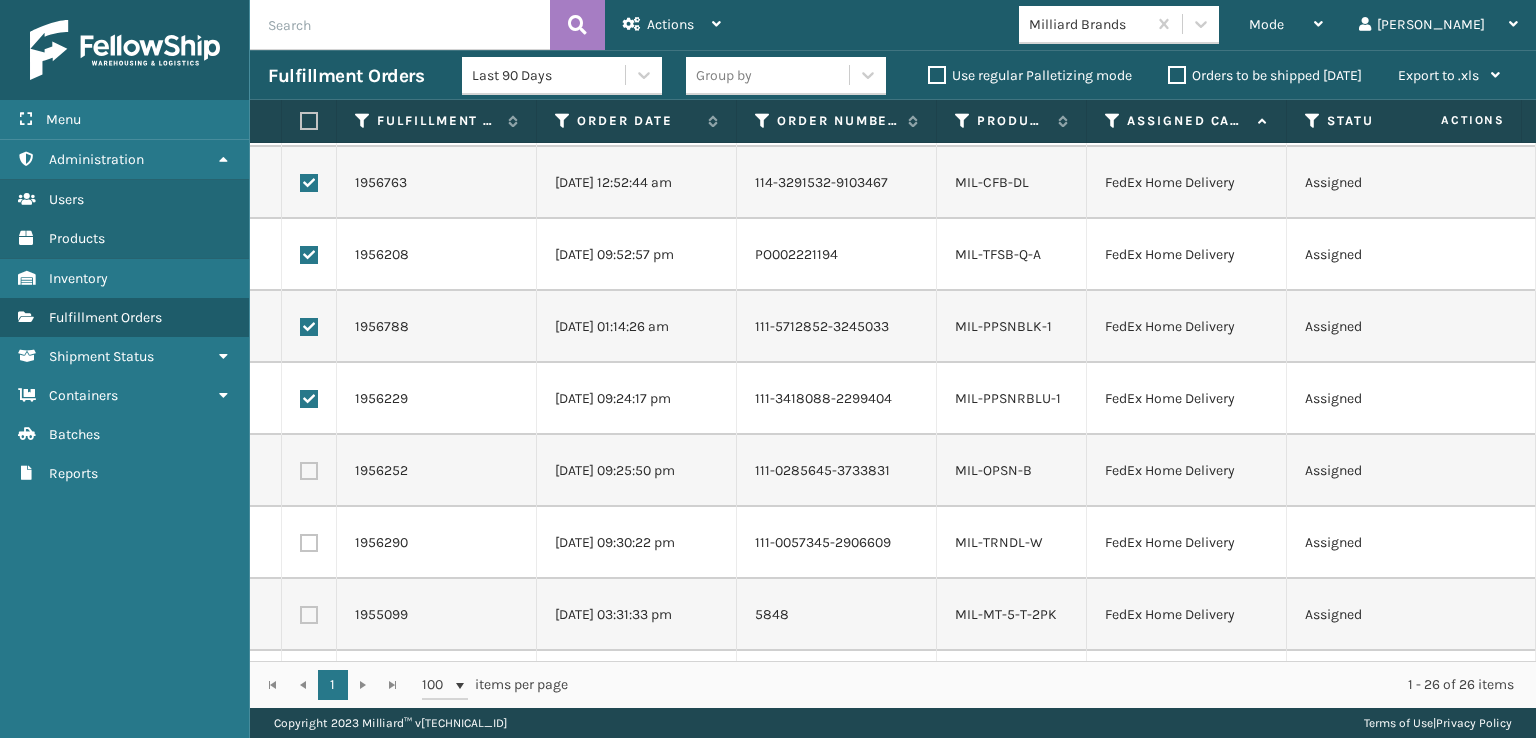 click at bounding box center (309, 471) 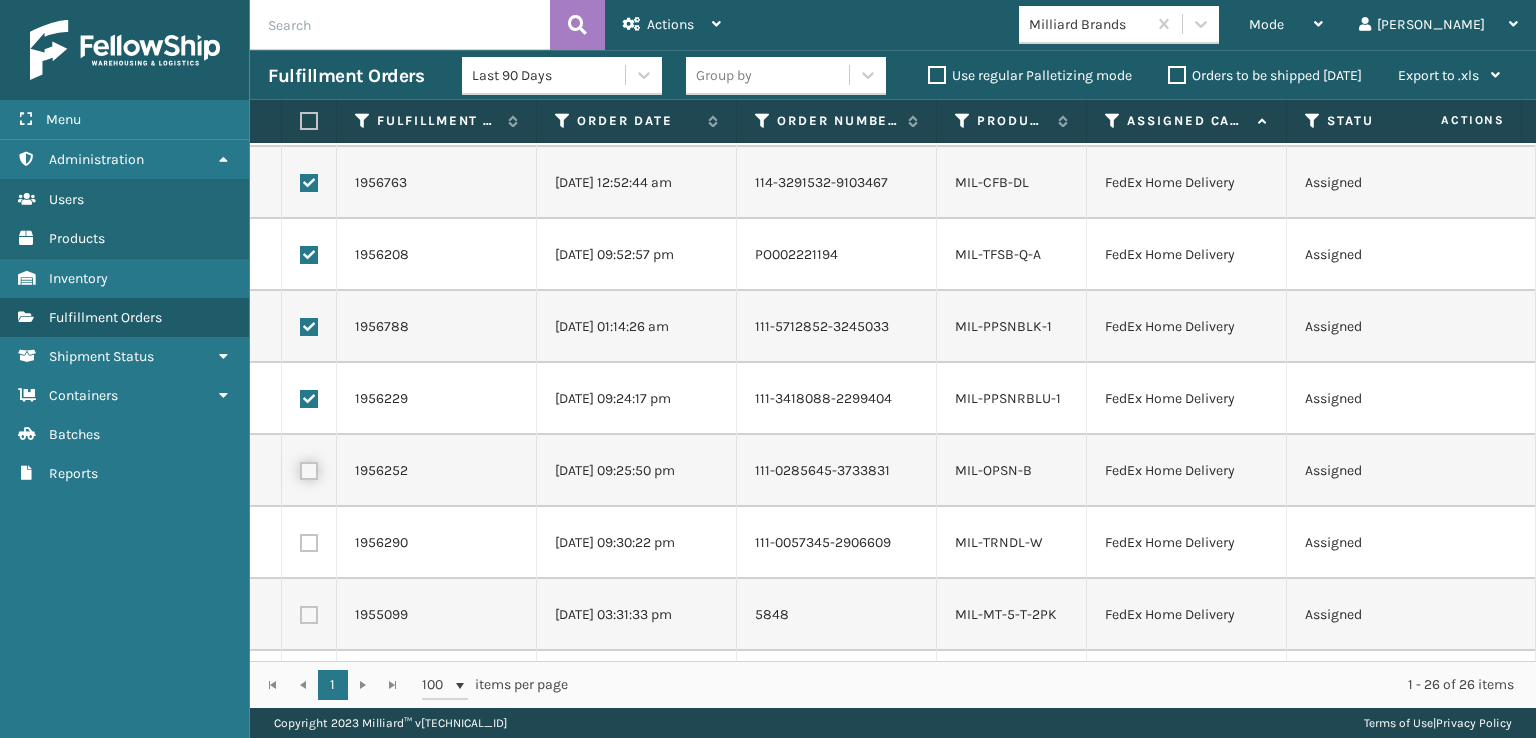 click at bounding box center (300, 468) 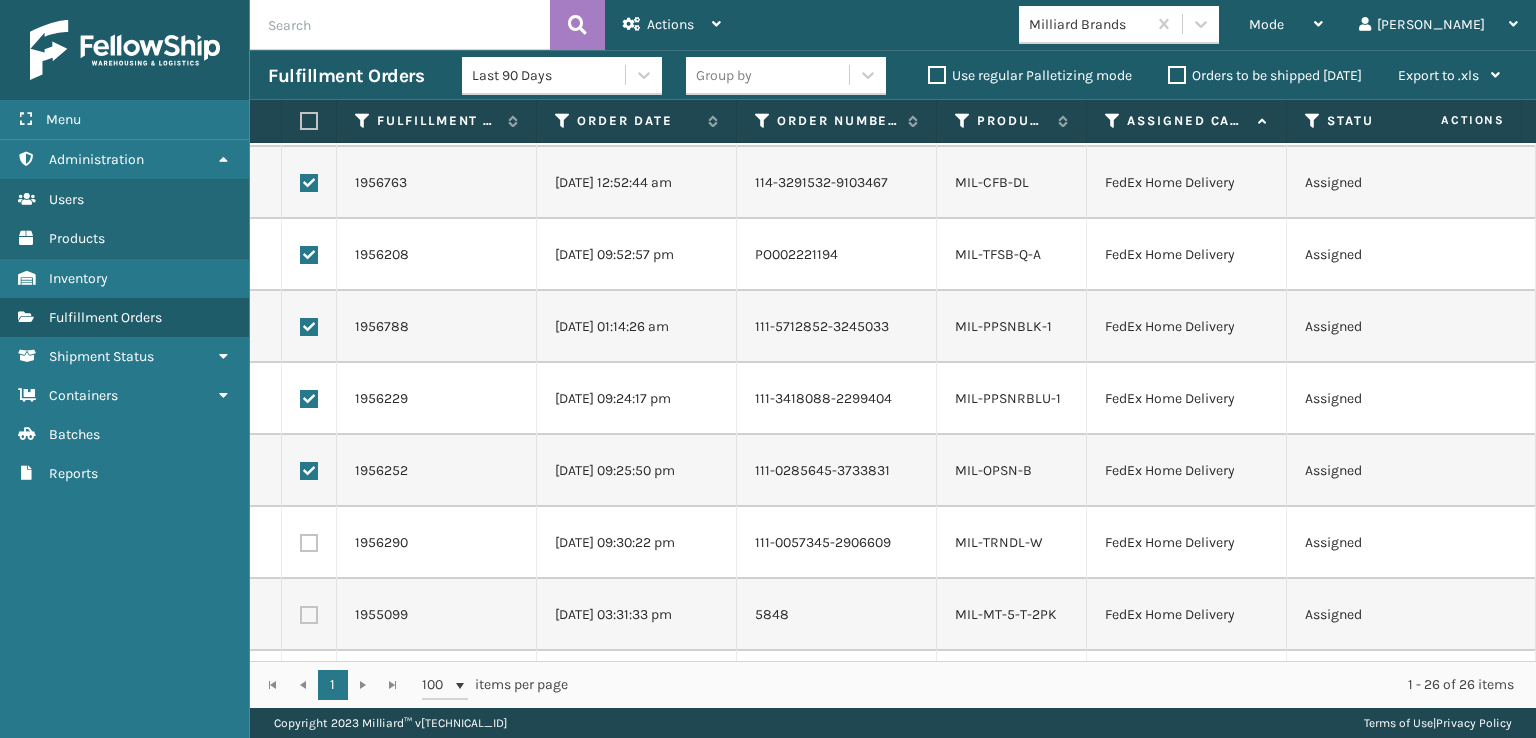 click at bounding box center [309, 543] 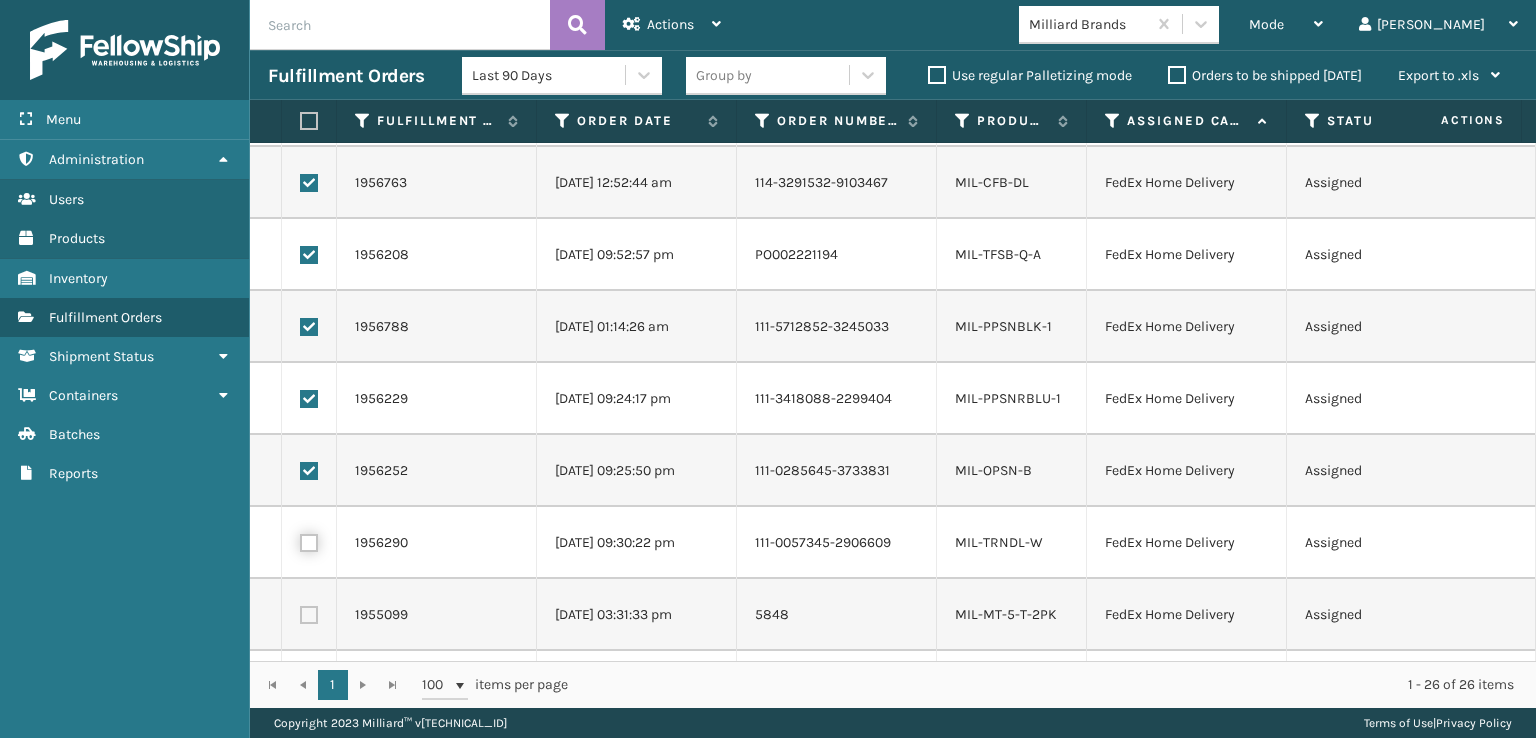 click at bounding box center [300, 540] 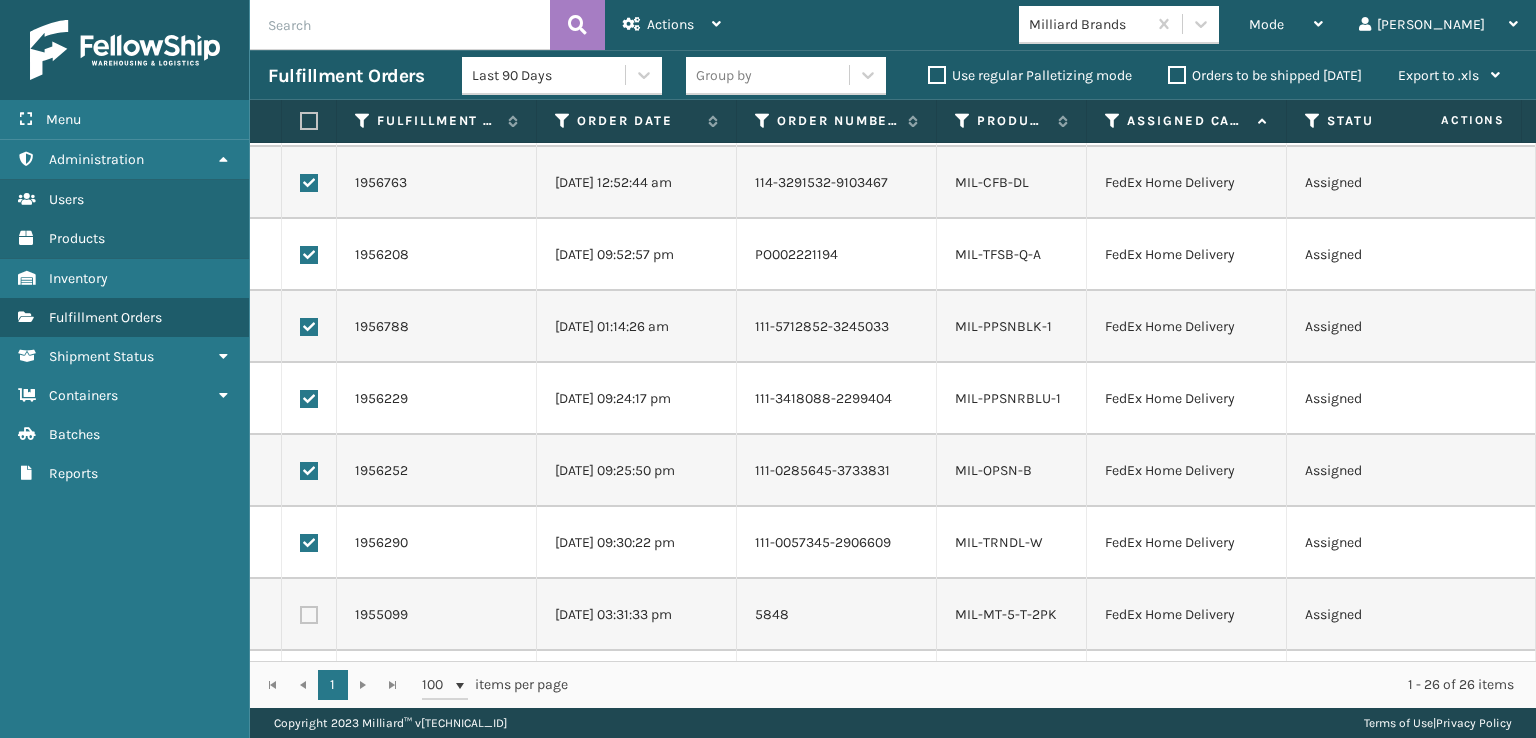 click at bounding box center [309, 615] 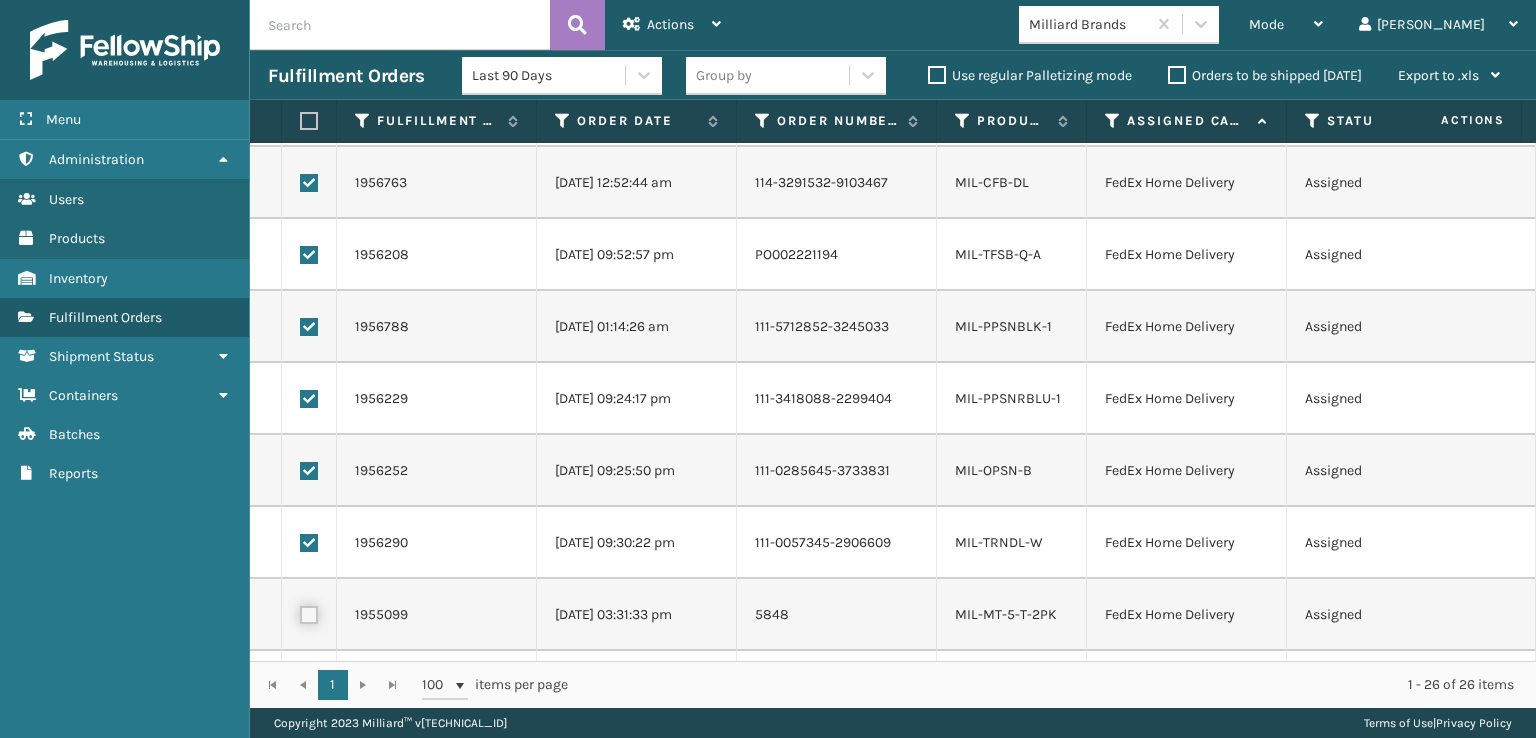 click at bounding box center (300, 612) 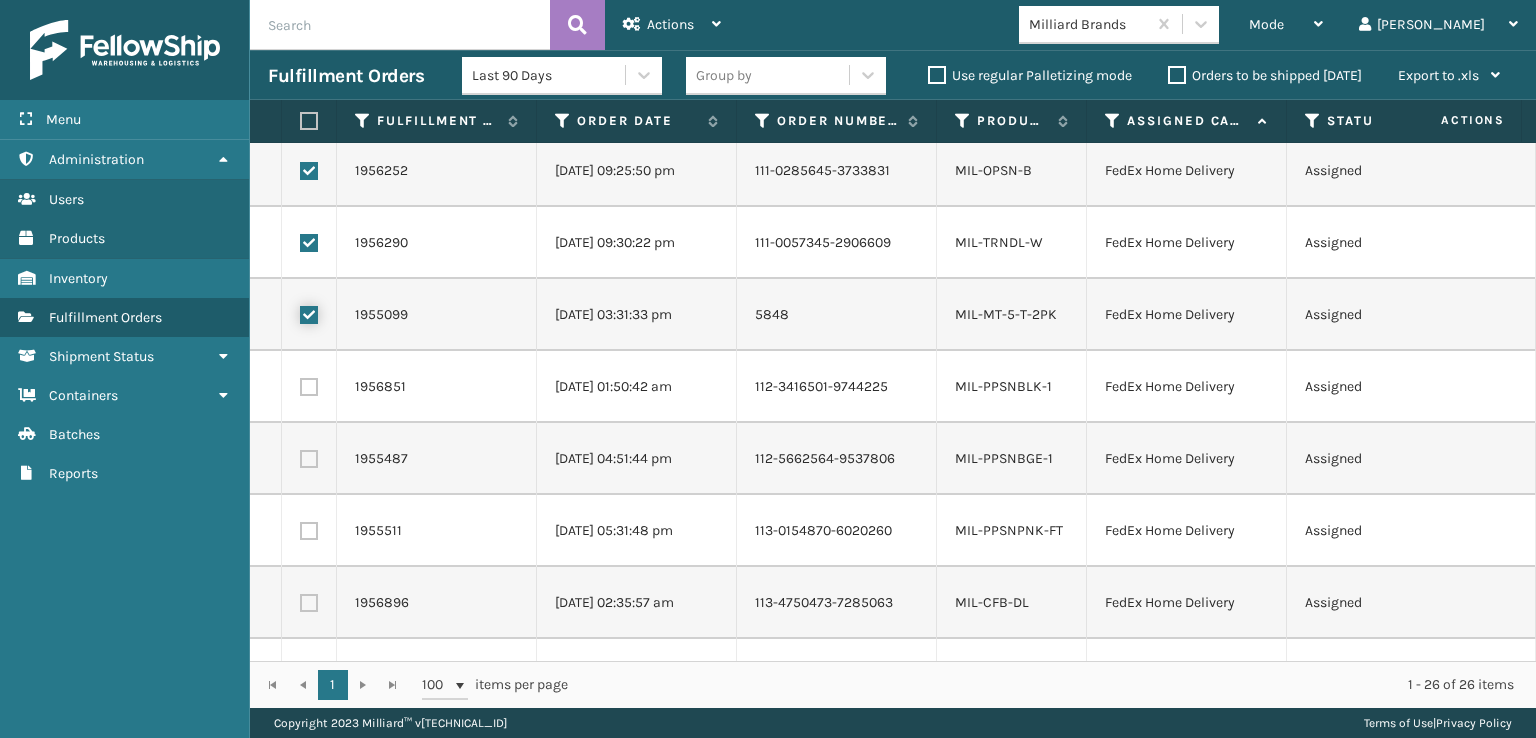 scroll, scrollTop: 900, scrollLeft: 0, axis: vertical 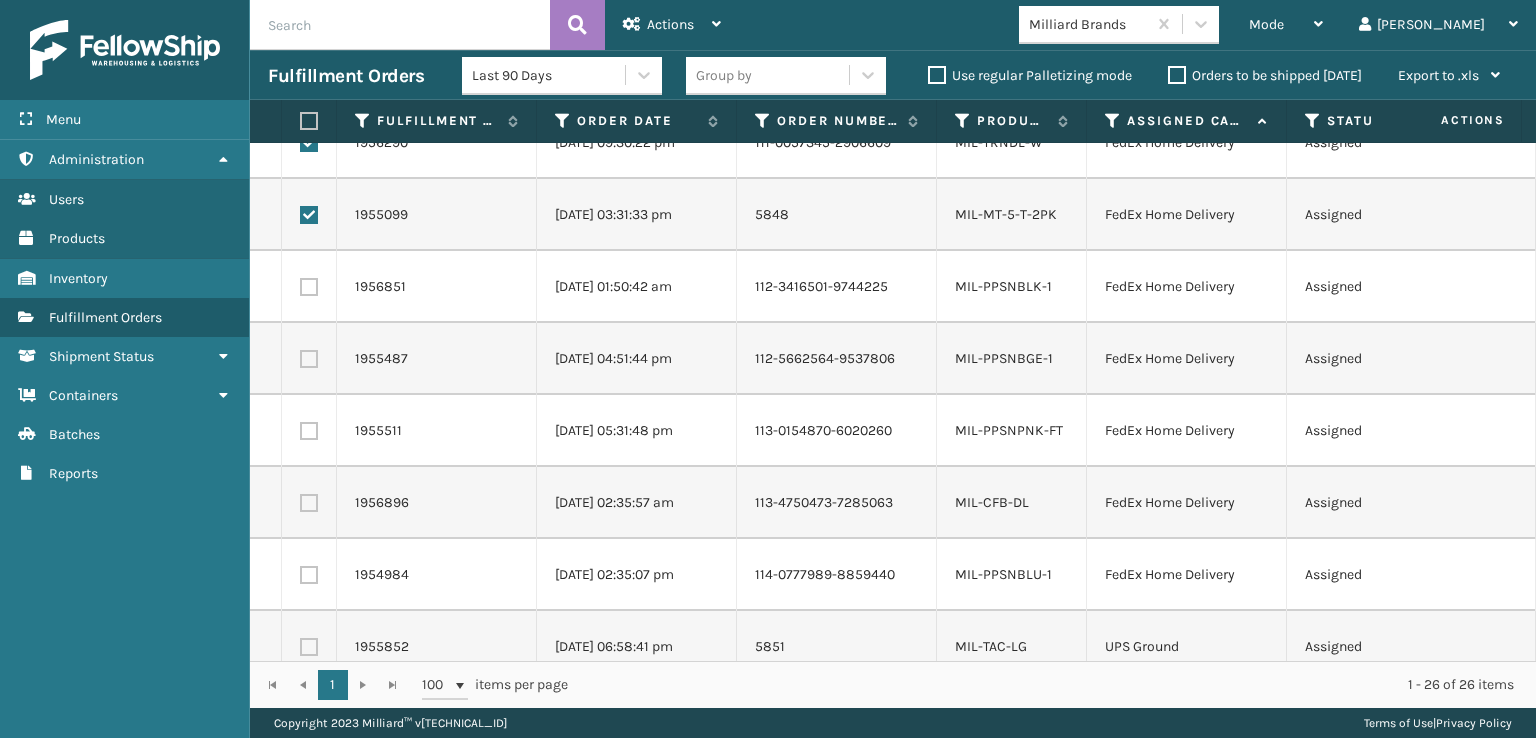 click at bounding box center (309, 287) 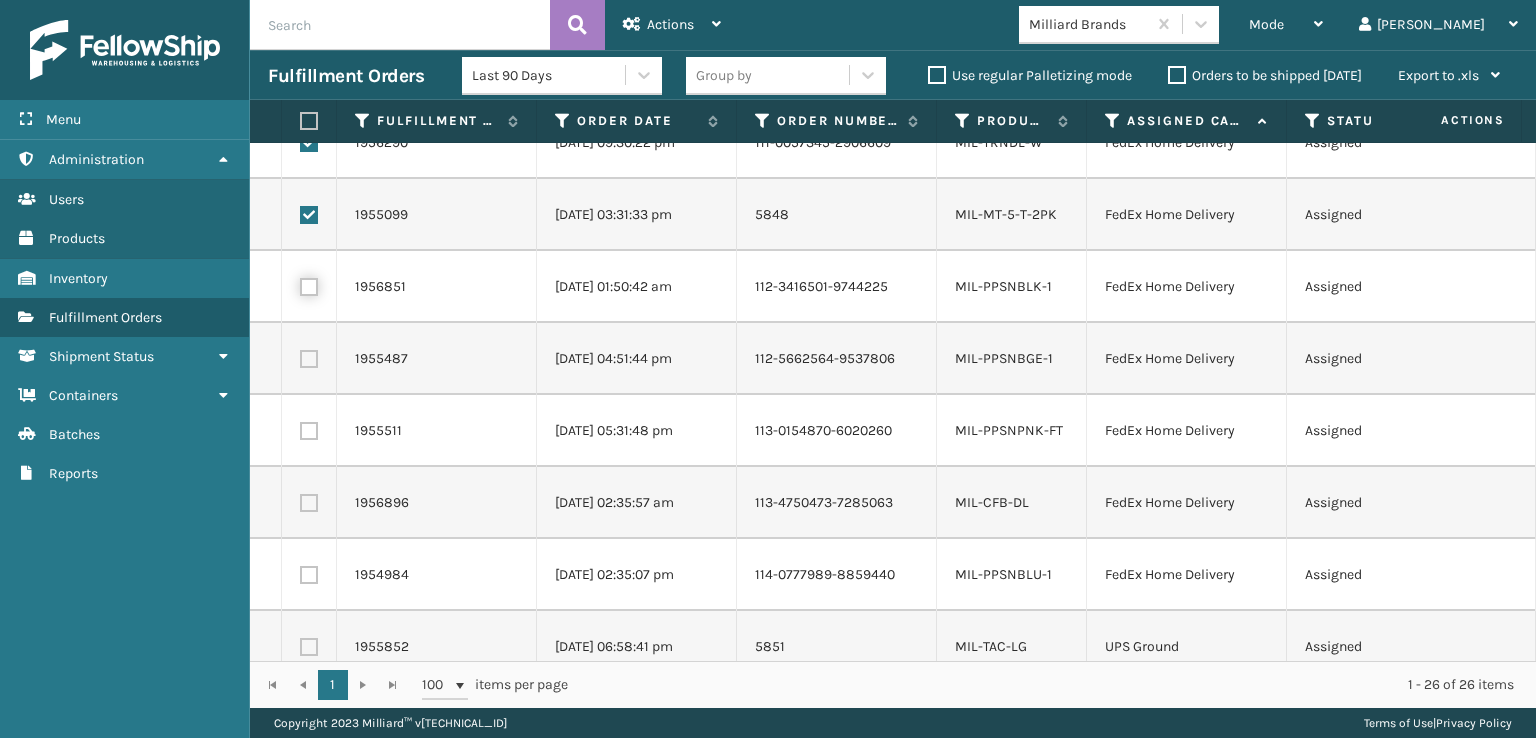 click at bounding box center (300, 284) 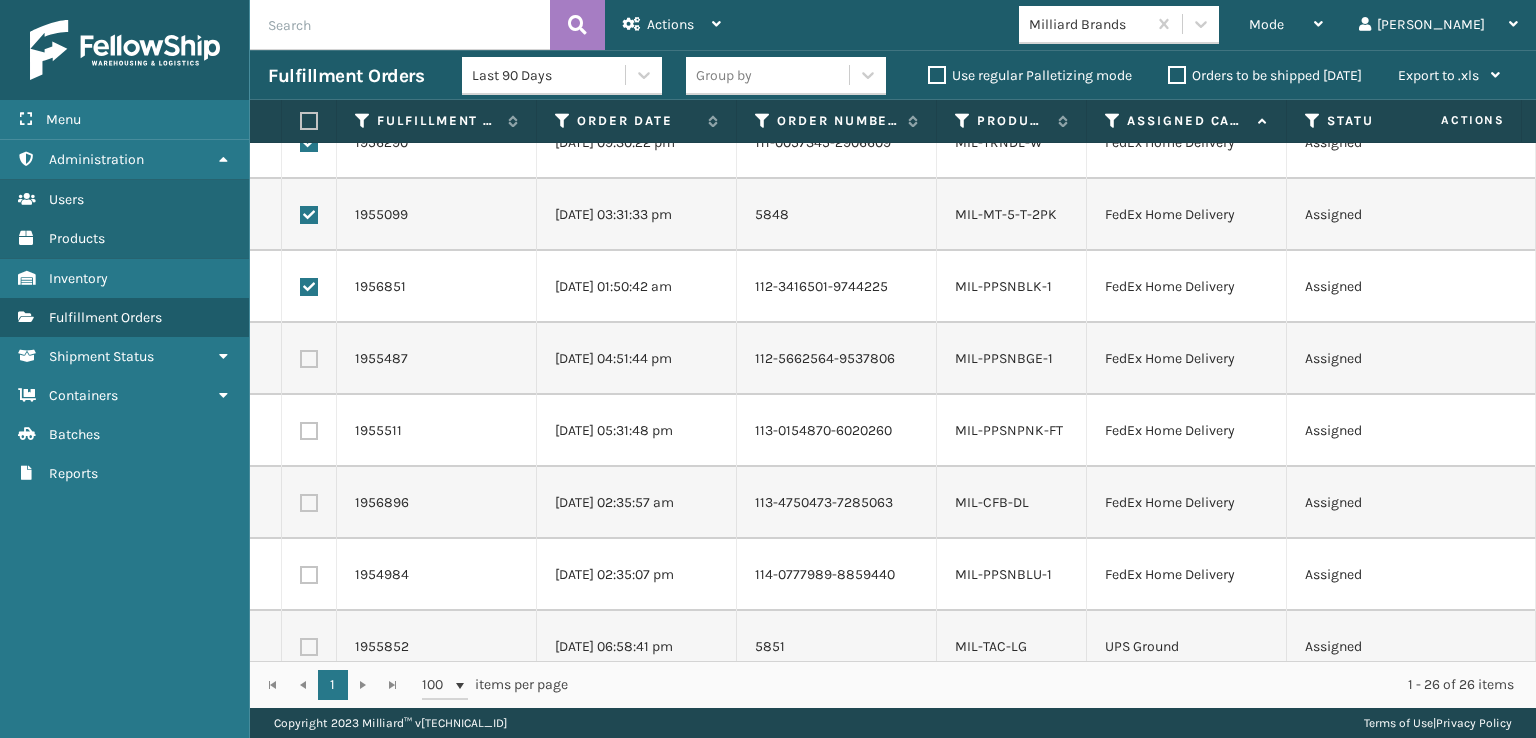 click at bounding box center [309, 359] 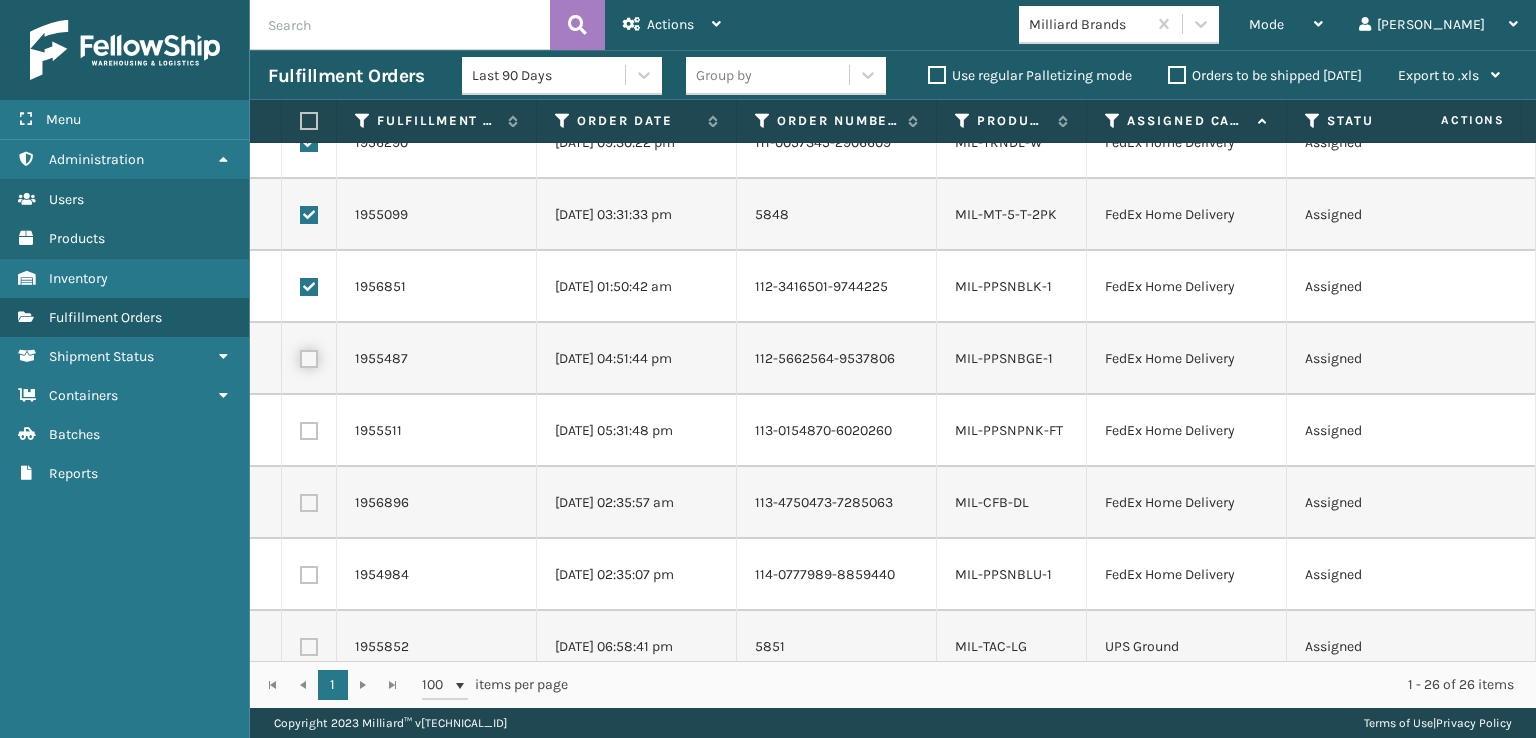 click at bounding box center [300, 356] 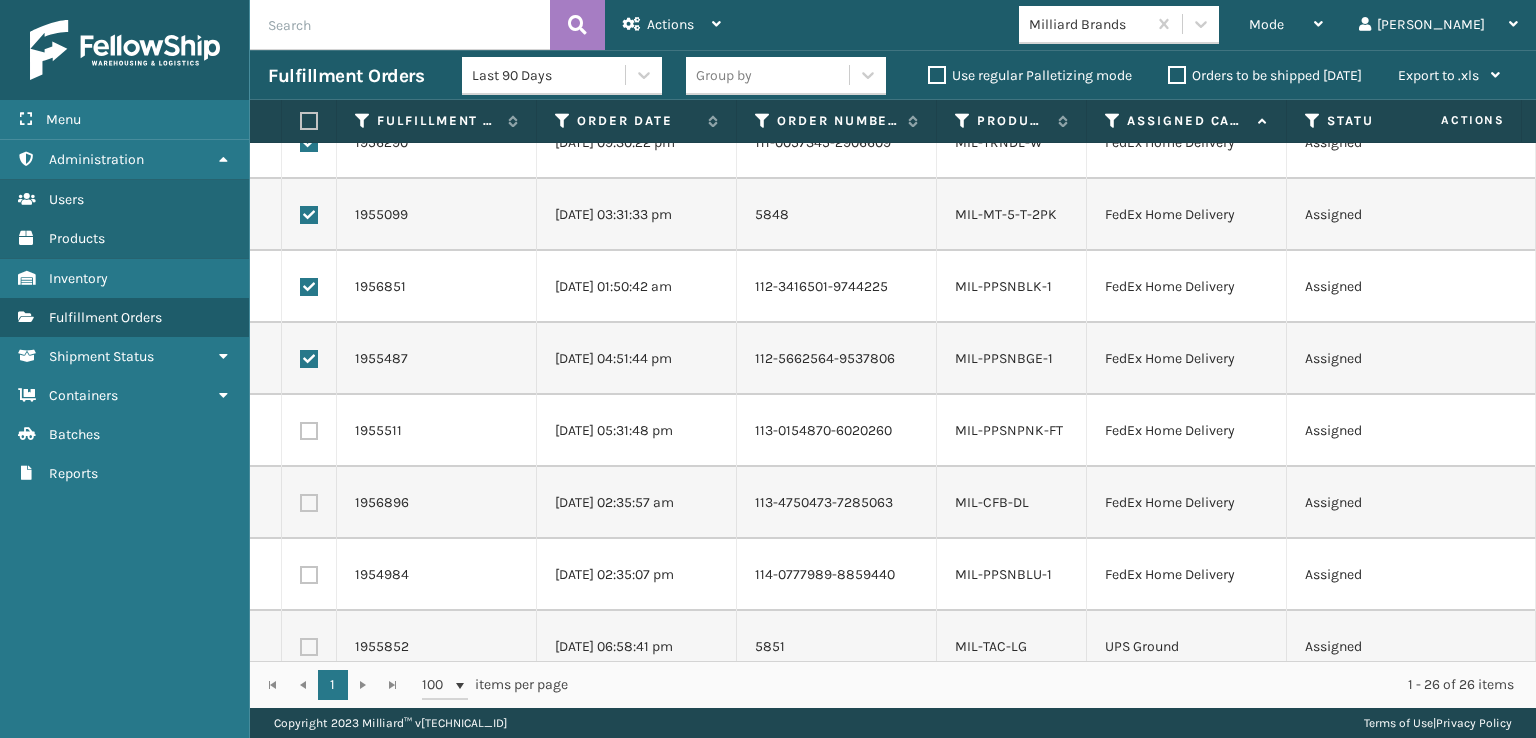 click at bounding box center [309, 431] 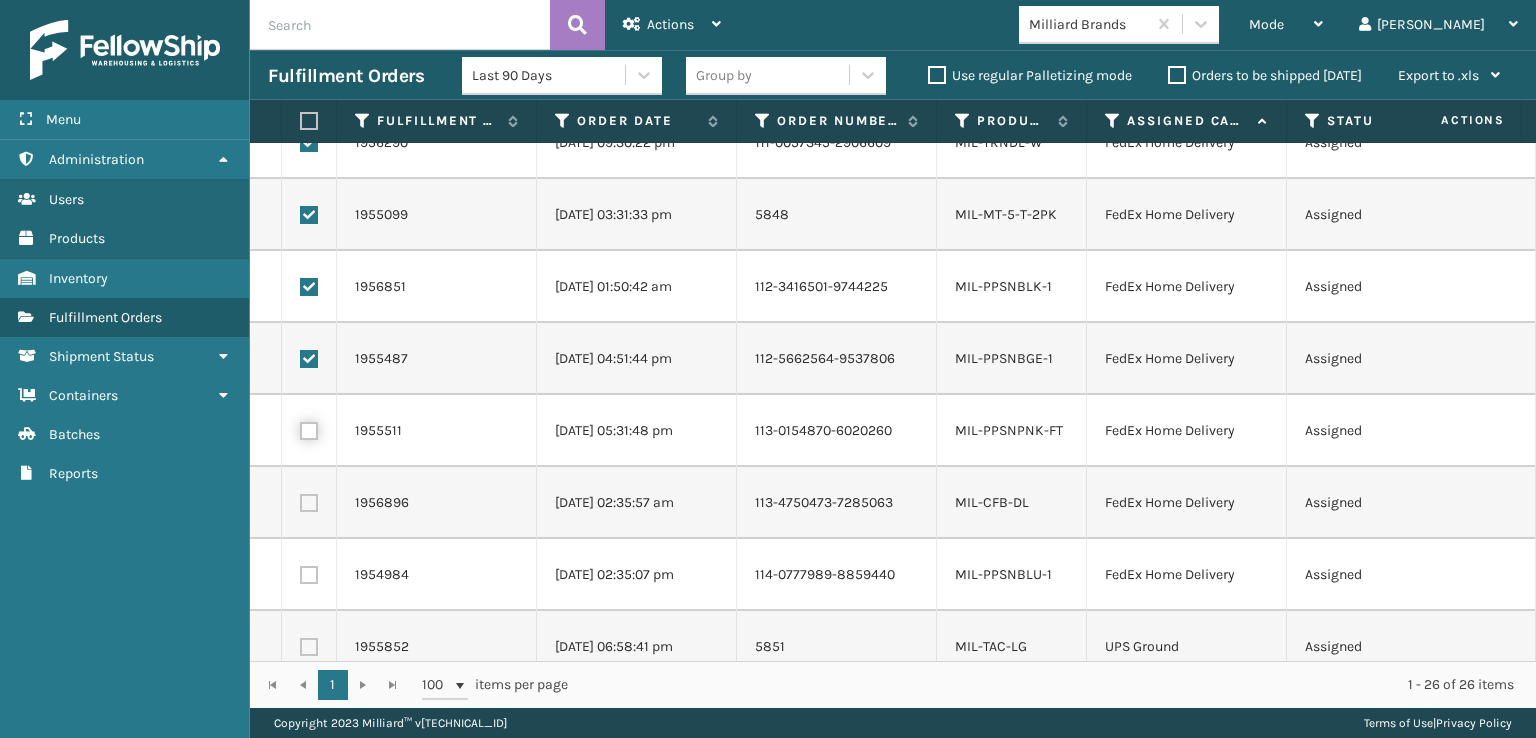 click at bounding box center [300, 428] 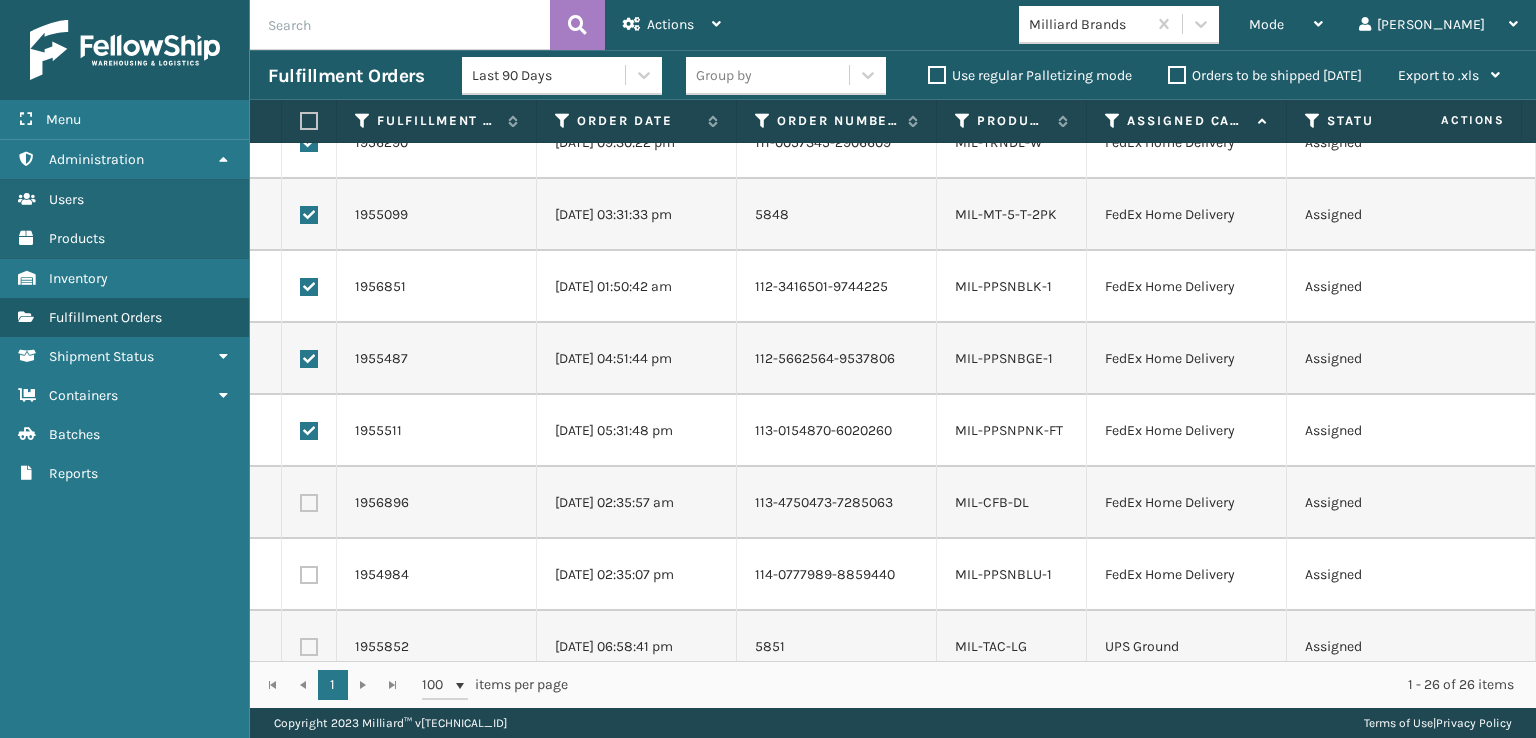 click at bounding box center (309, 503) 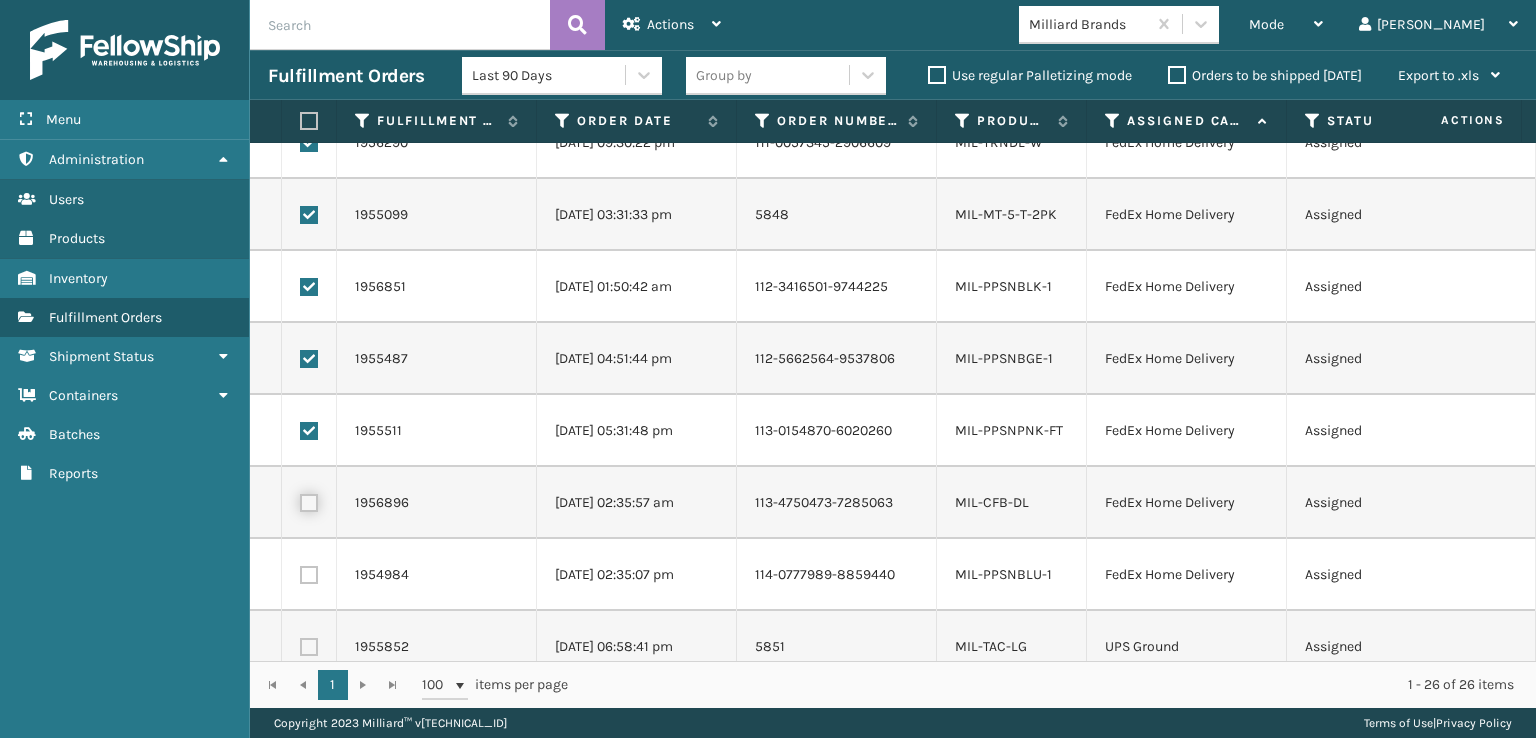 click at bounding box center [300, 500] 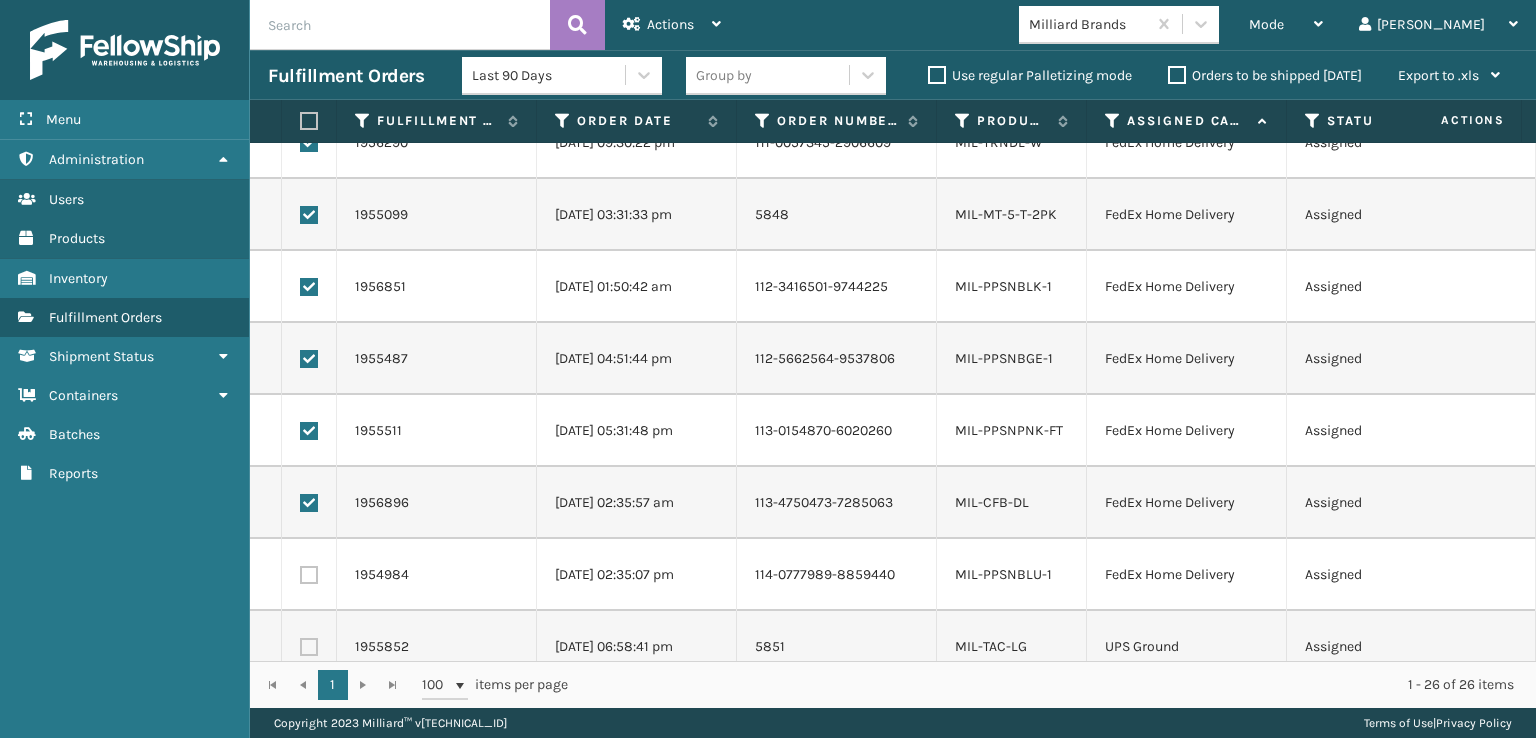 click at bounding box center [309, 575] 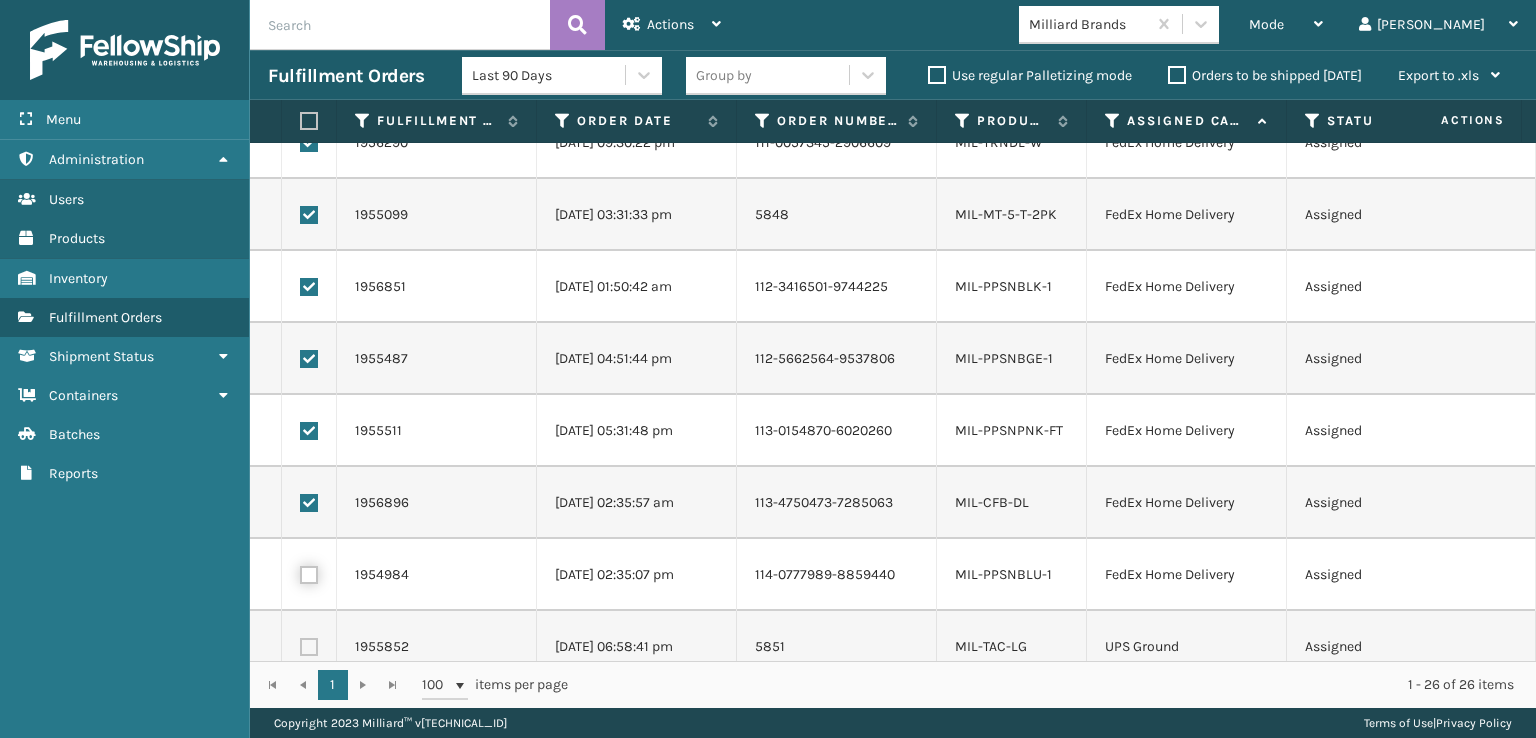 click at bounding box center (300, 572) 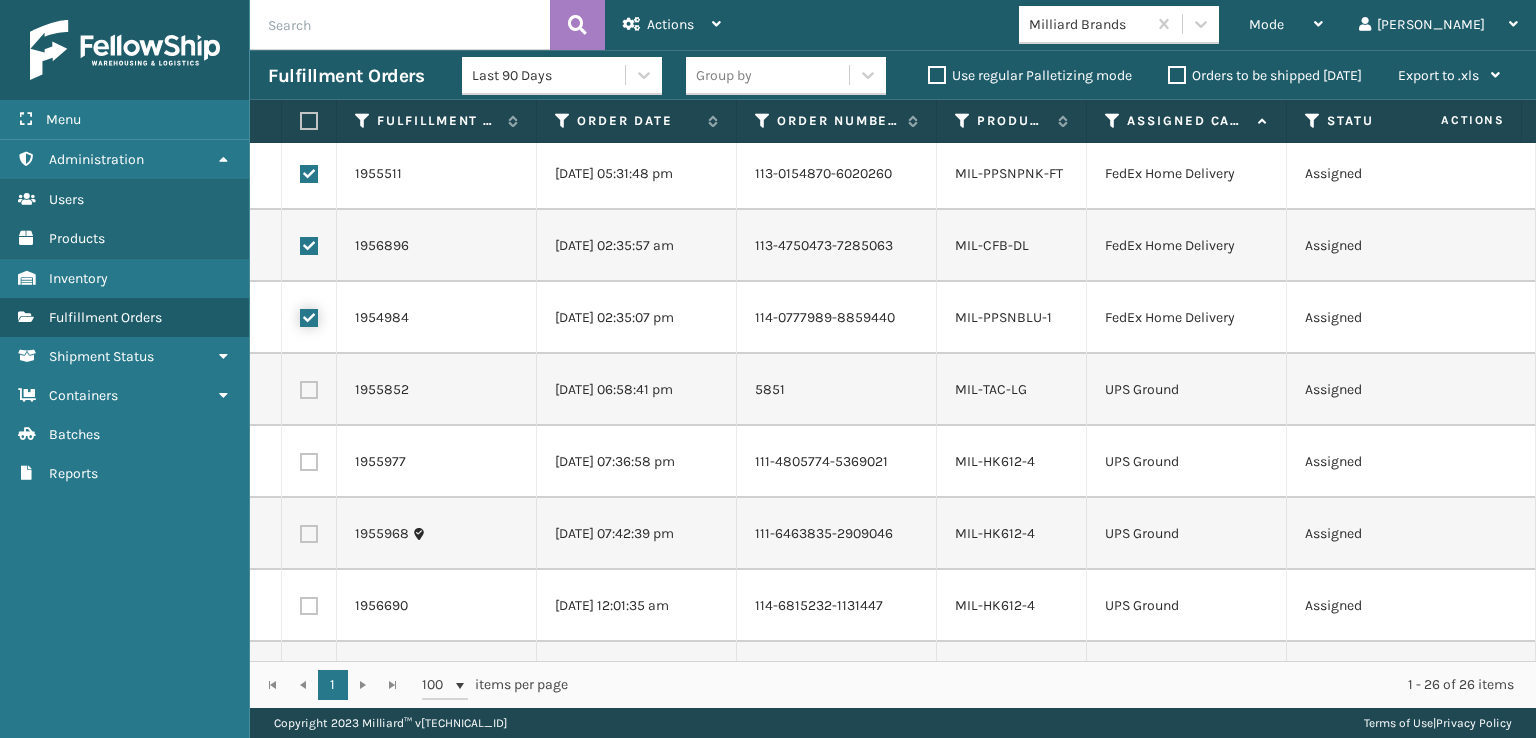 scroll, scrollTop: 1200, scrollLeft: 0, axis: vertical 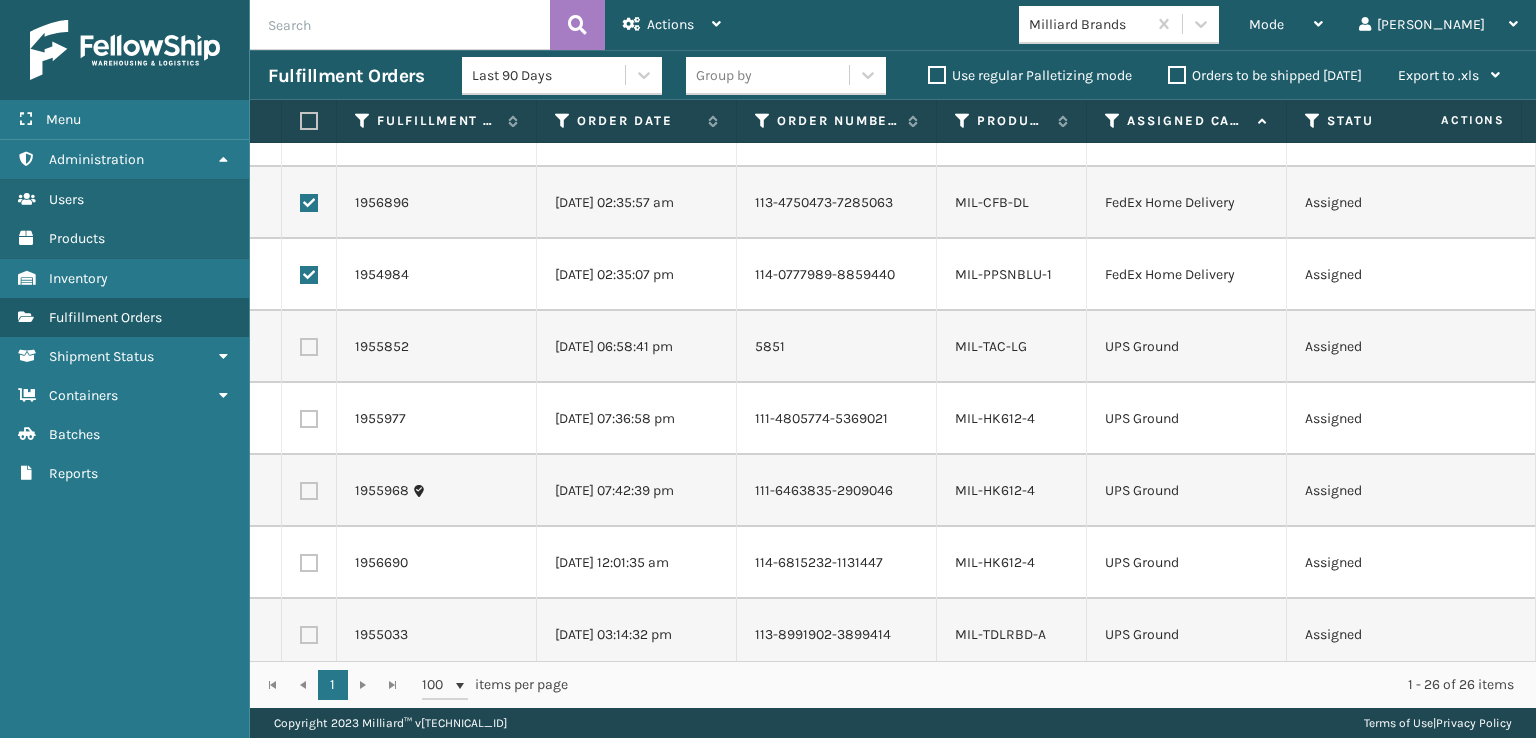click on "Last 90 Days   Group by Use regular Palletizing mode Orders to be shipped [DATE] Export to .xls Use ship by date Starting shipping date   Ending shipping date   Save Changes" at bounding box center [990, 76] 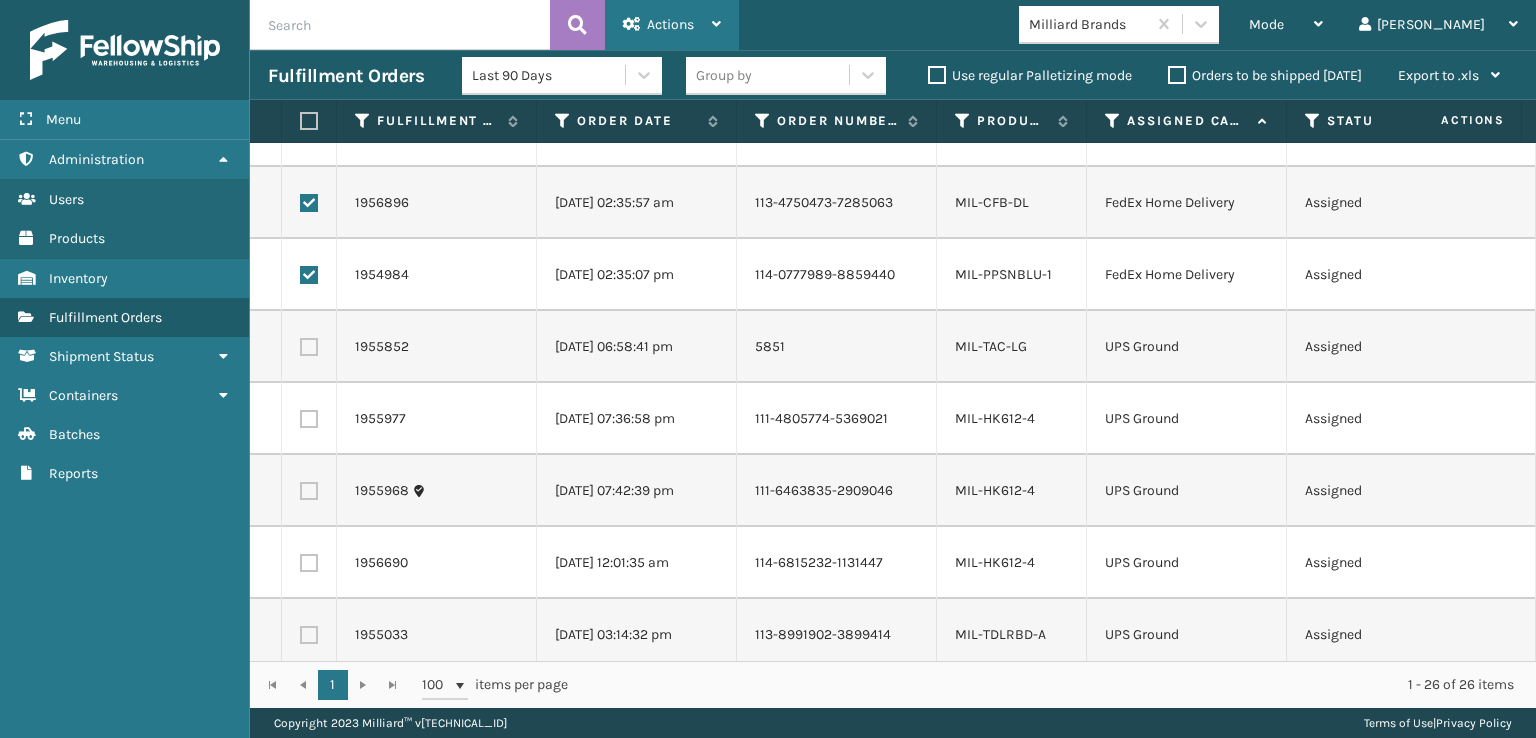 click on "Actions" at bounding box center [672, 25] 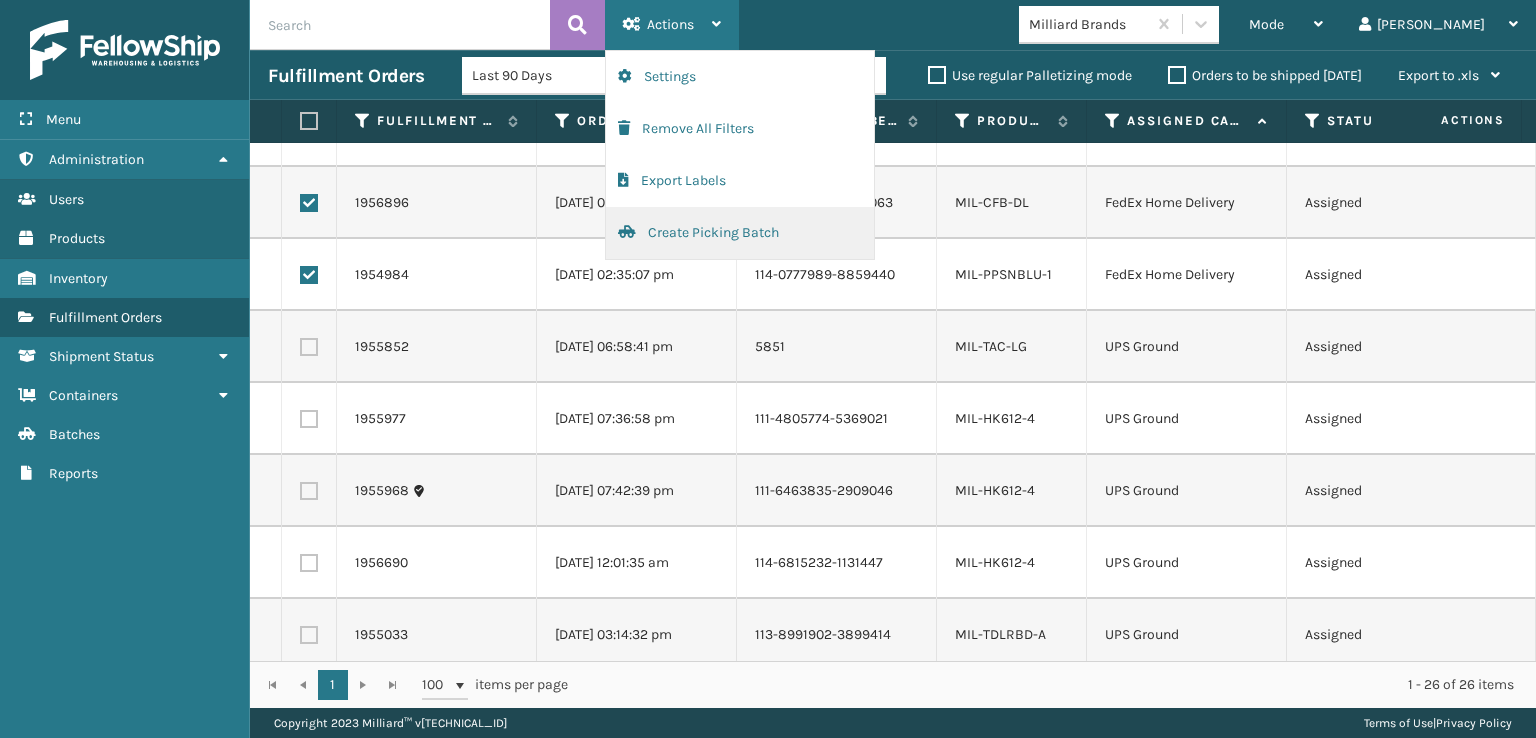 click on "Create Picking Batch" at bounding box center (740, 233) 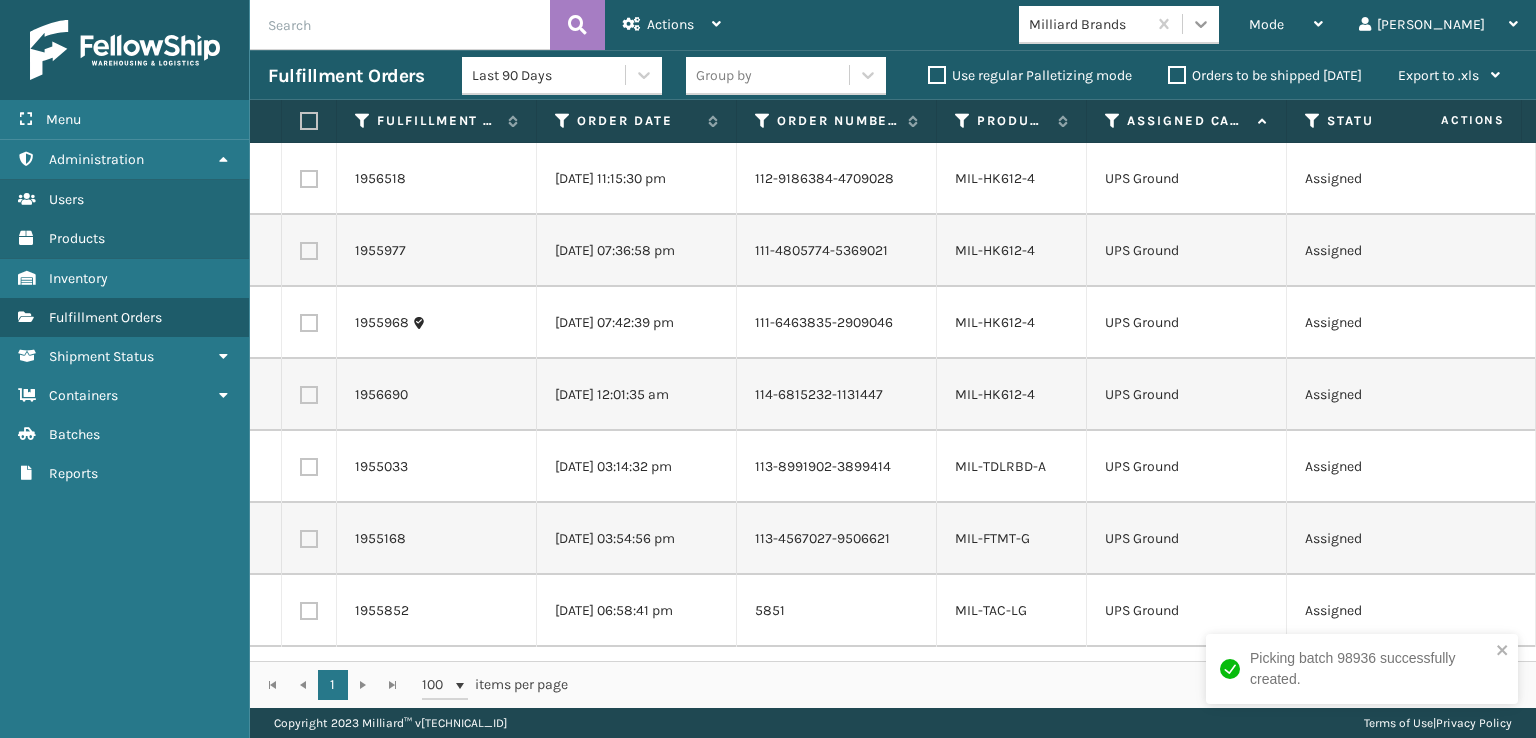 click at bounding box center [1201, 24] 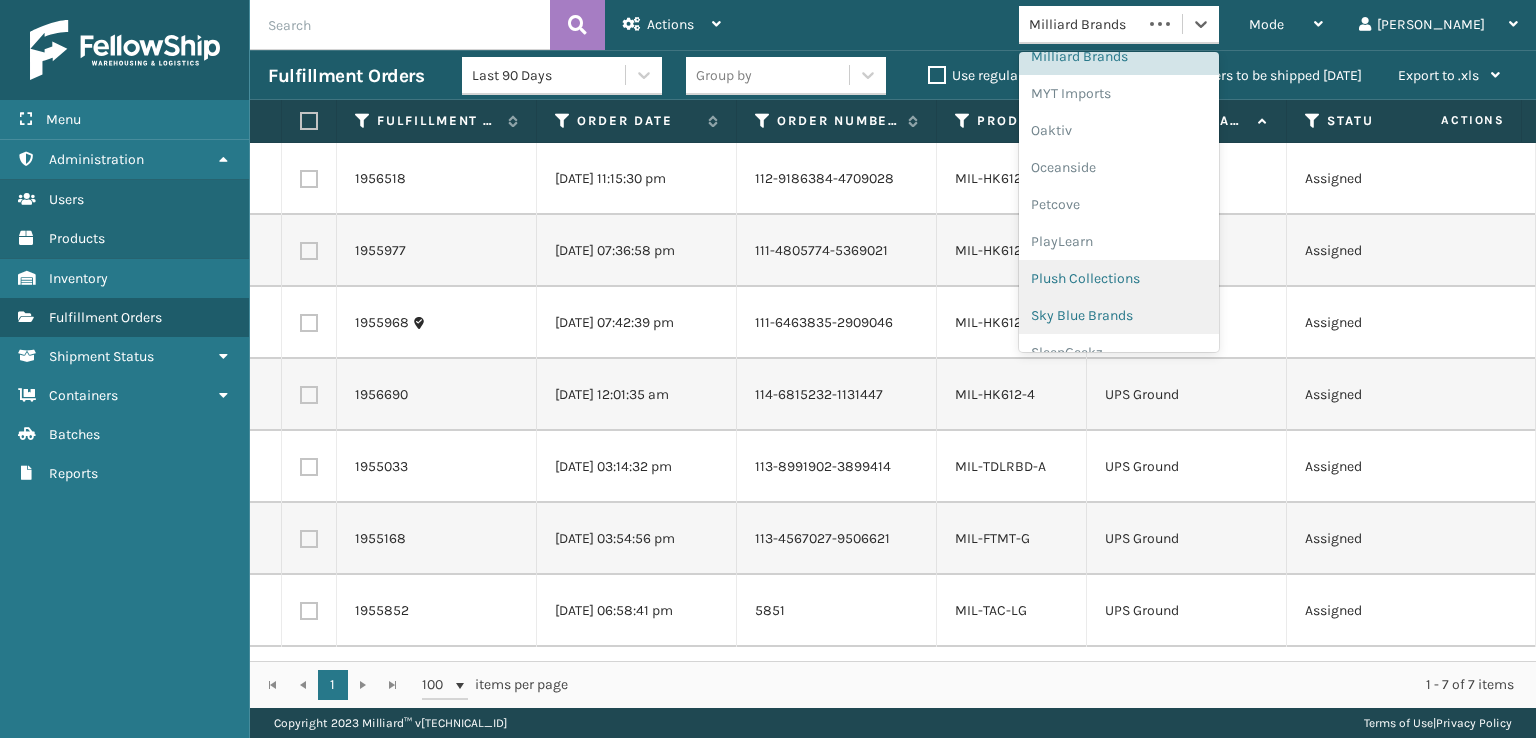 scroll, scrollTop: 892, scrollLeft: 0, axis: vertical 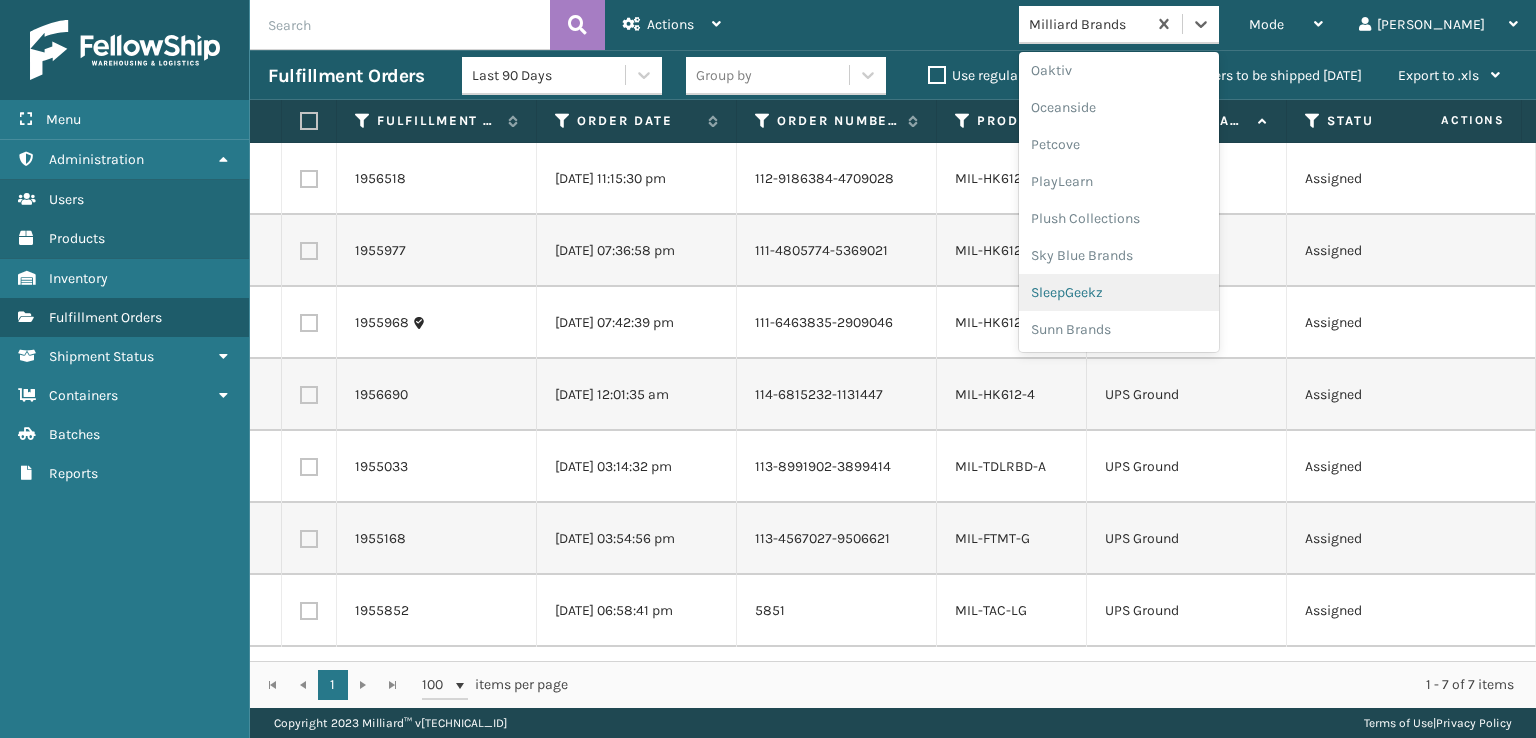 click on "SleepGeekz" at bounding box center (1119, 292) 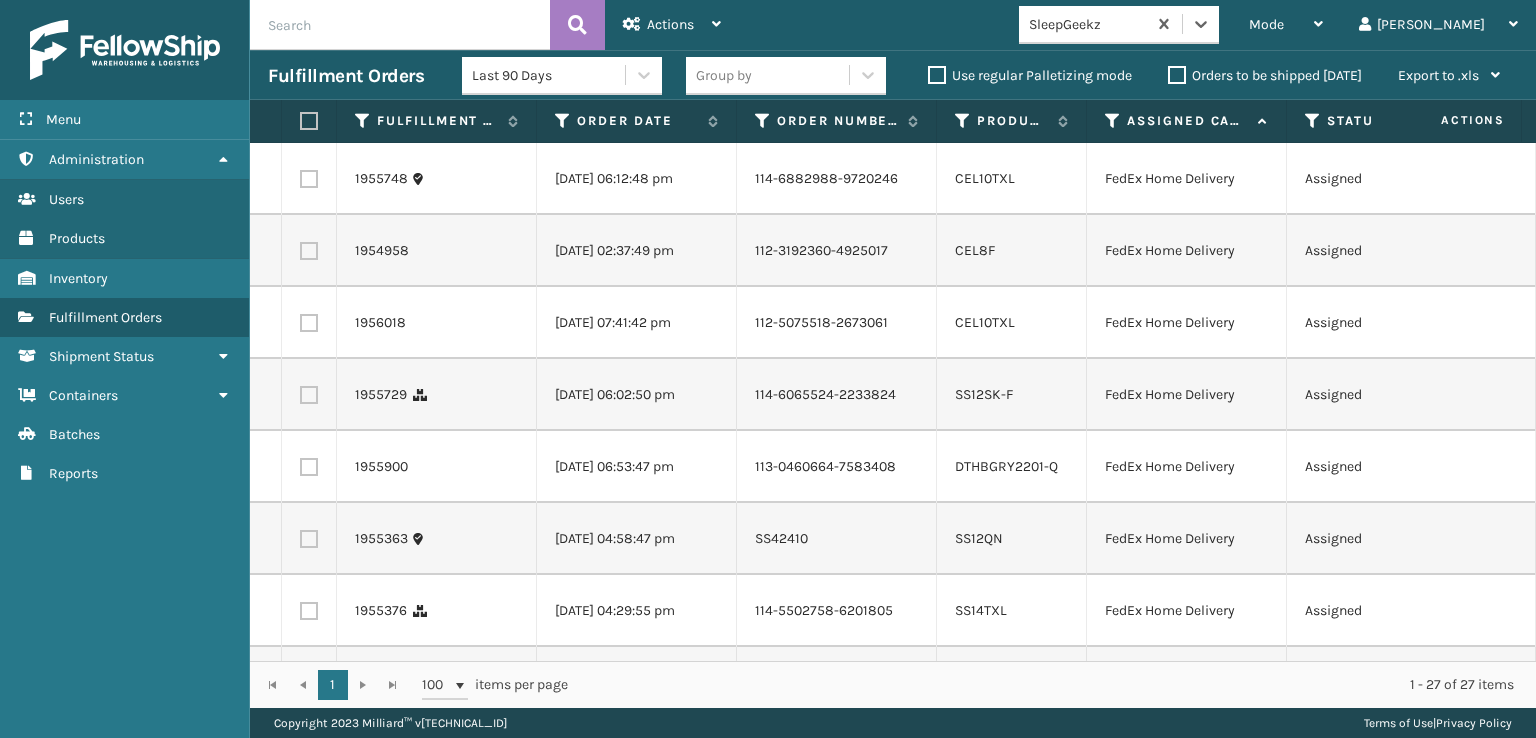 click at bounding box center [309, 179] 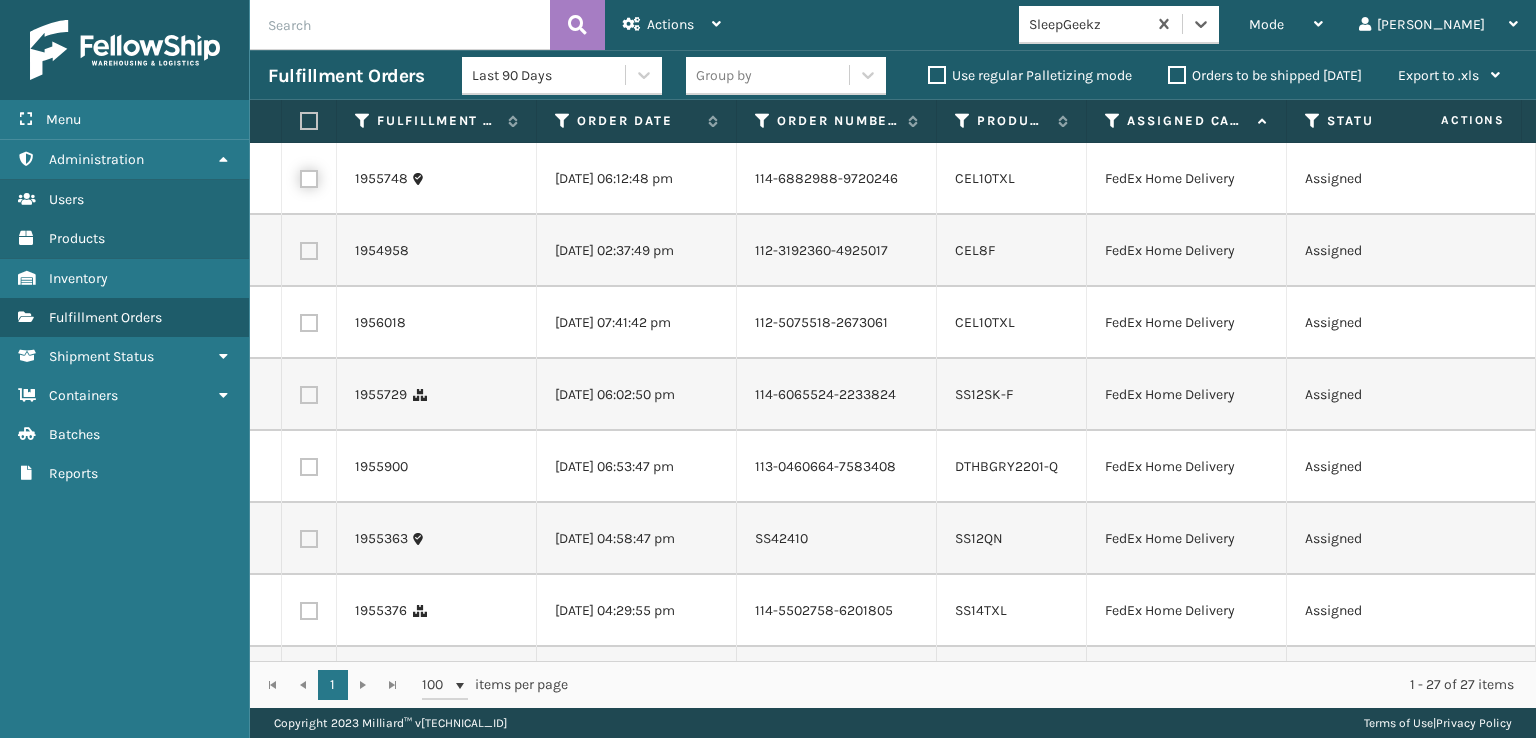 click at bounding box center [300, 176] 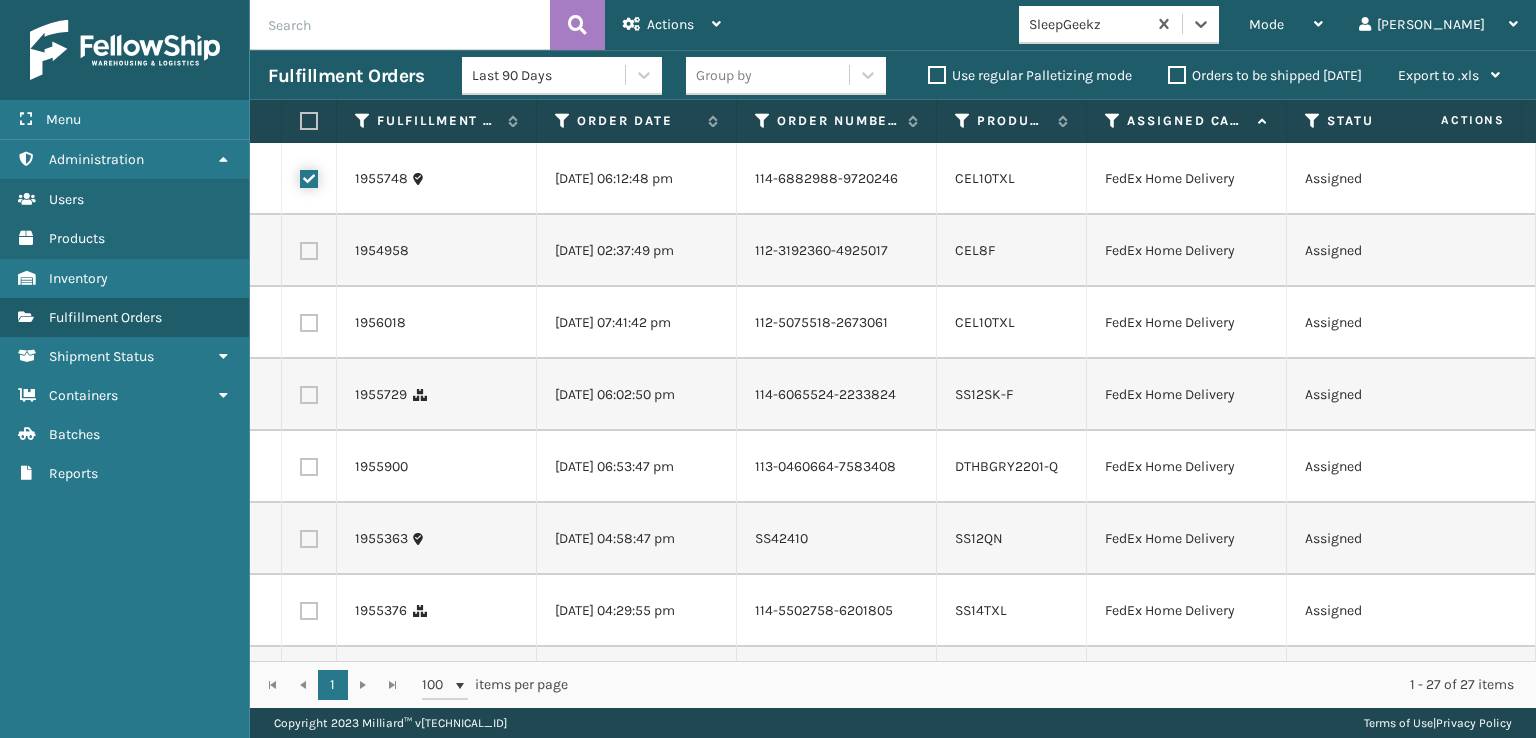 checkbox on "true" 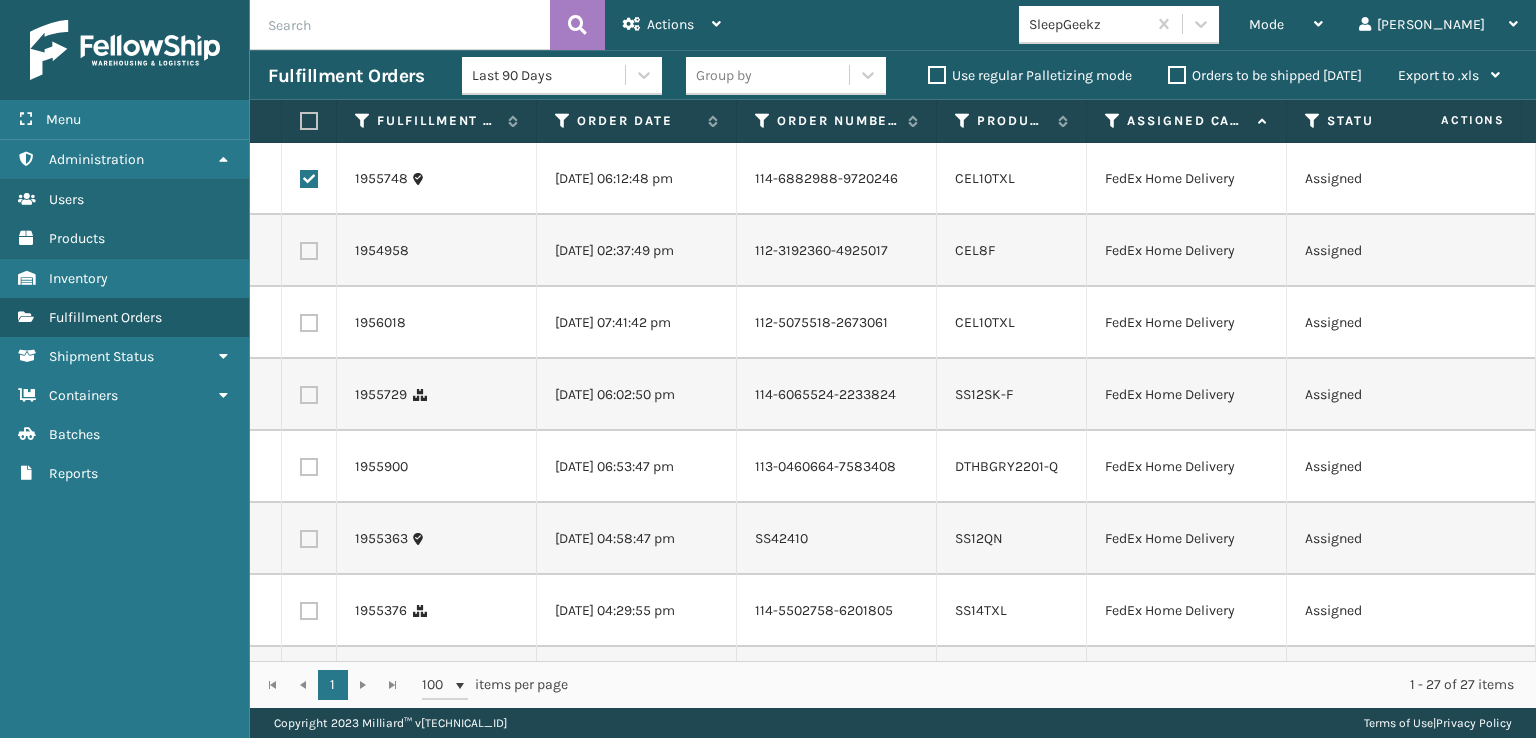 click at bounding box center [309, 251] 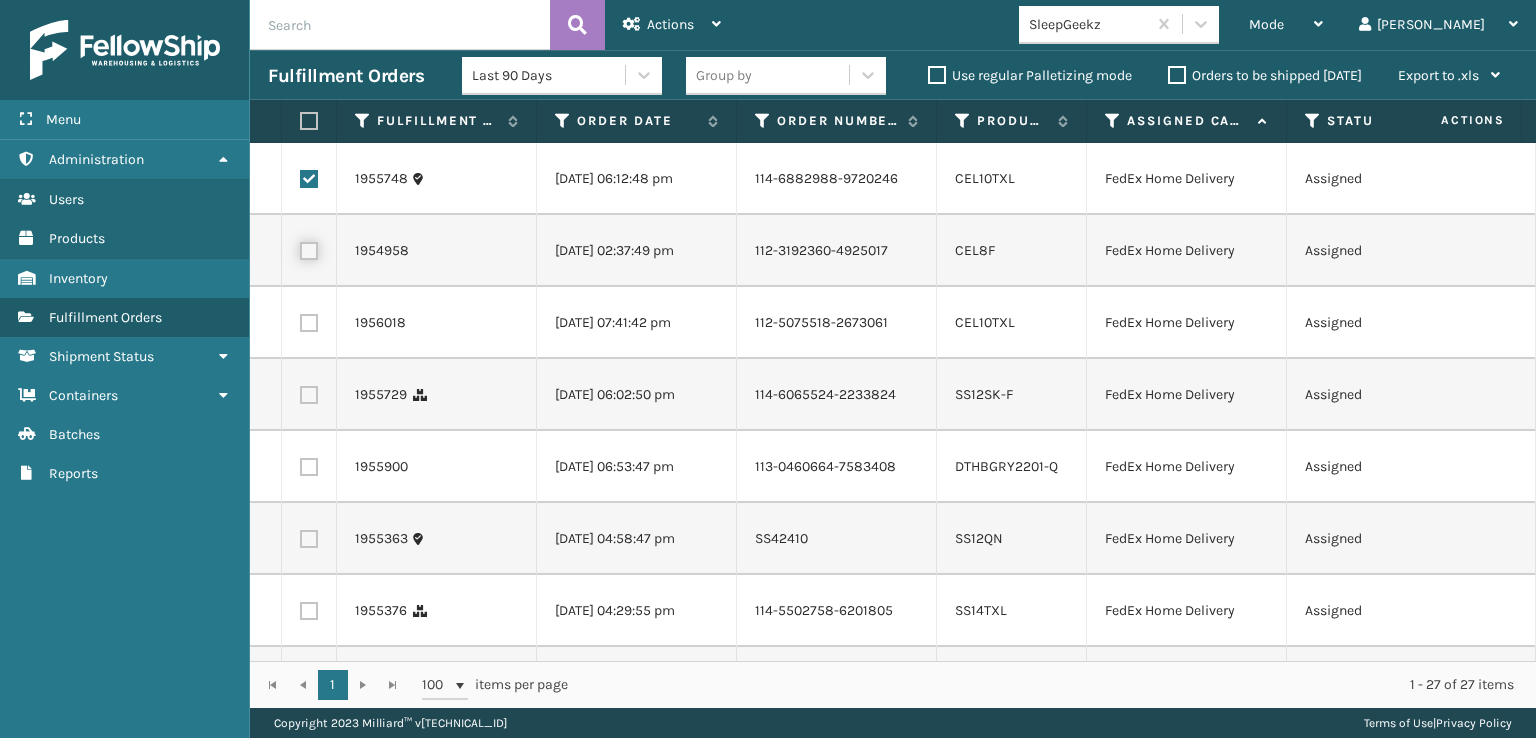 click at bounding box center [300, 248] 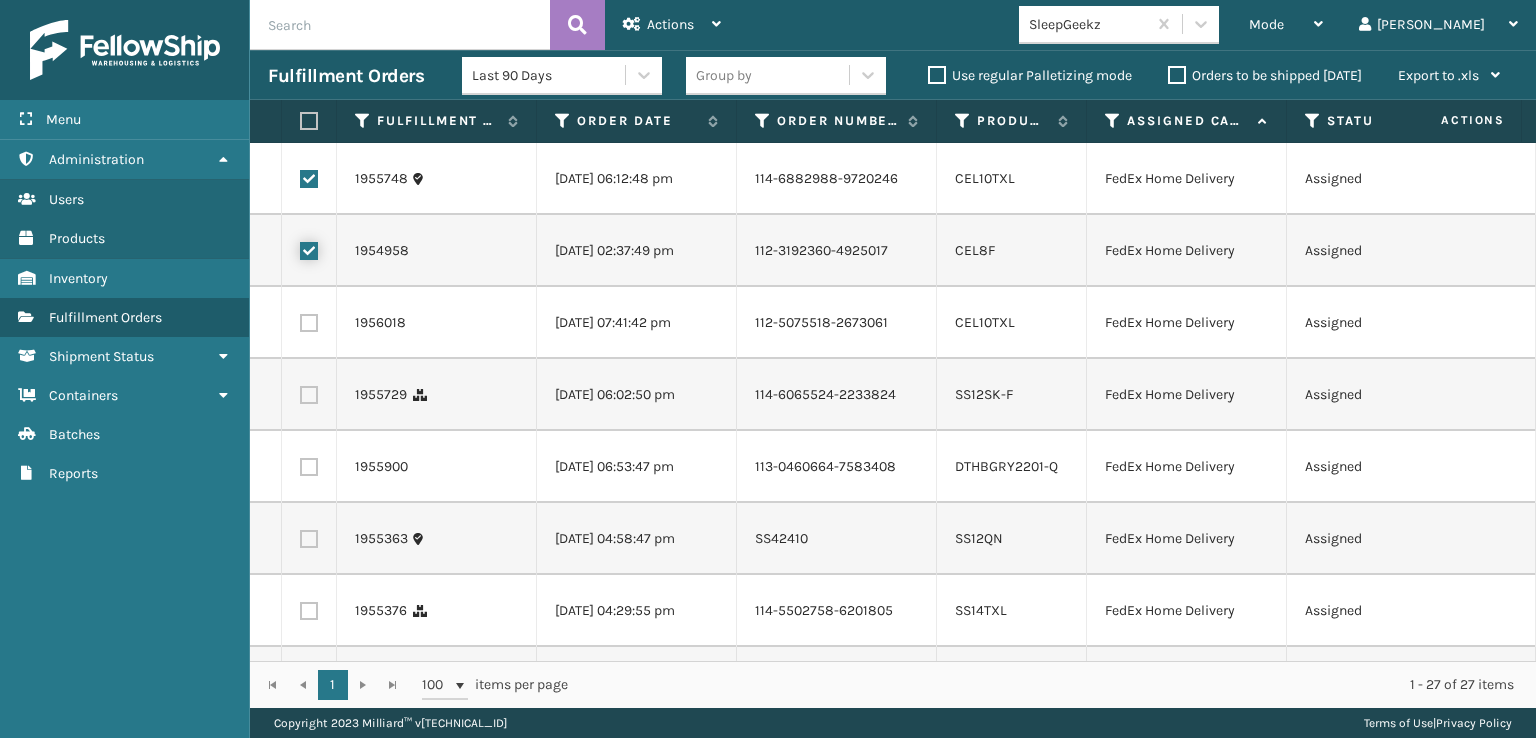 checkbox on "true" 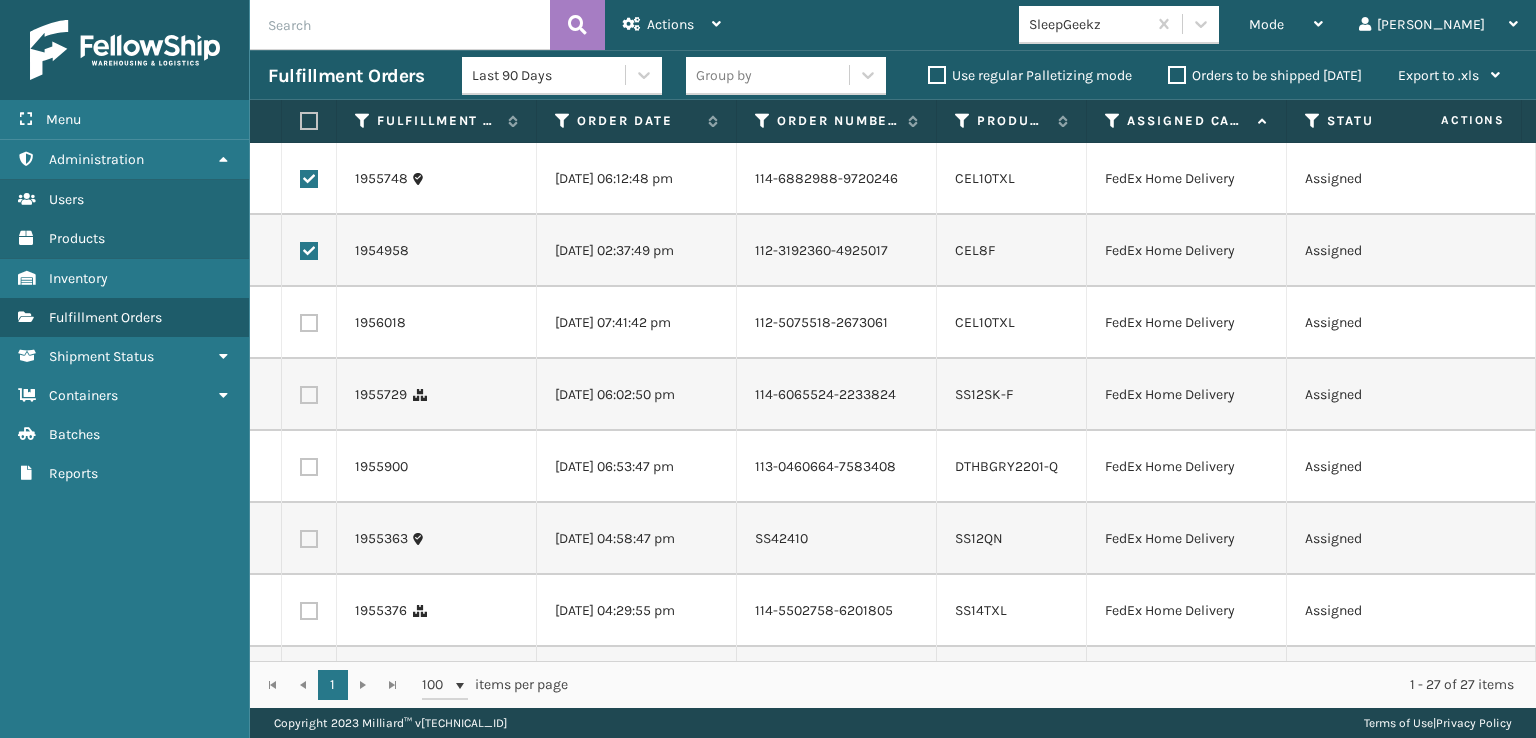 click at bounding box center [309, 323] 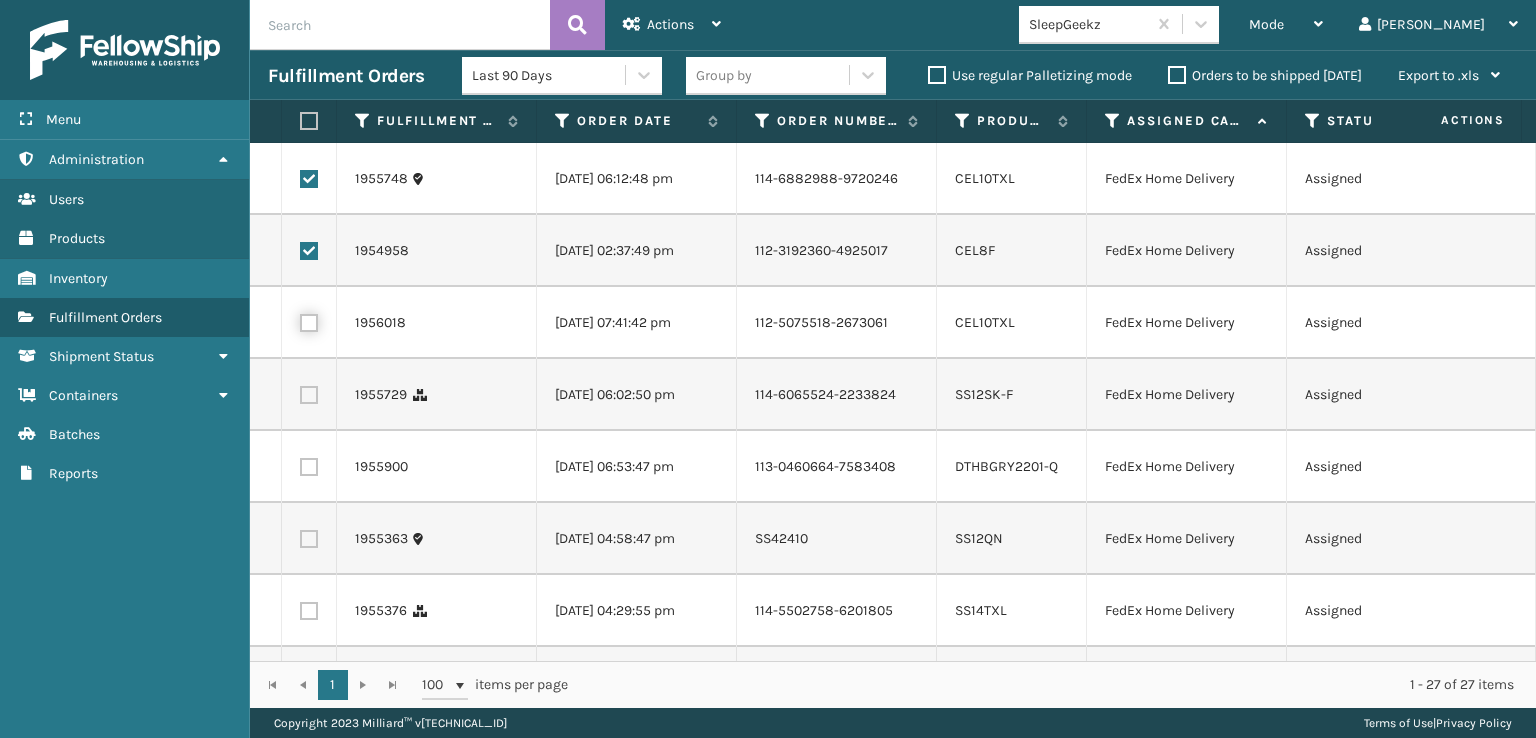 click at bounding box center [300, 320] 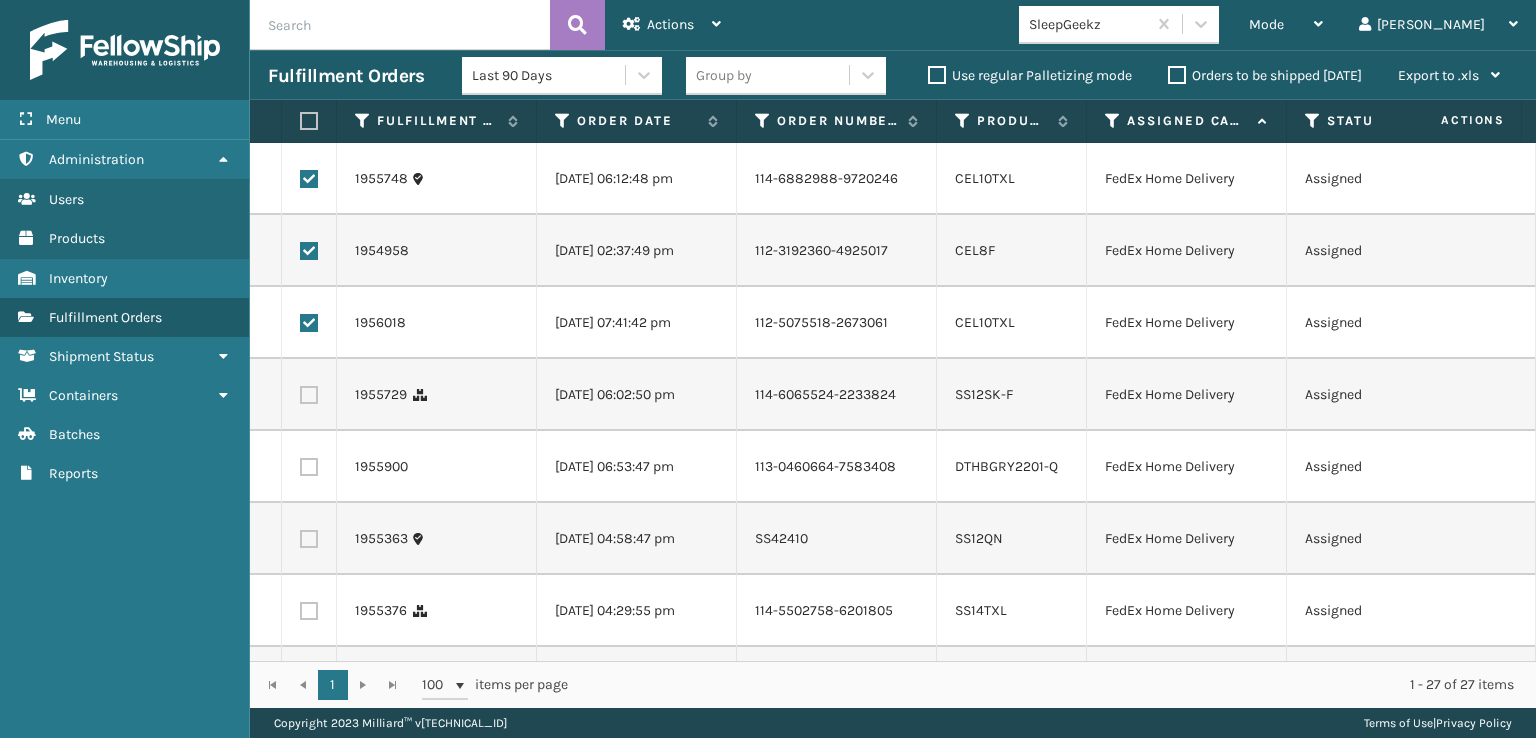 click at bounding box center (309, 395) 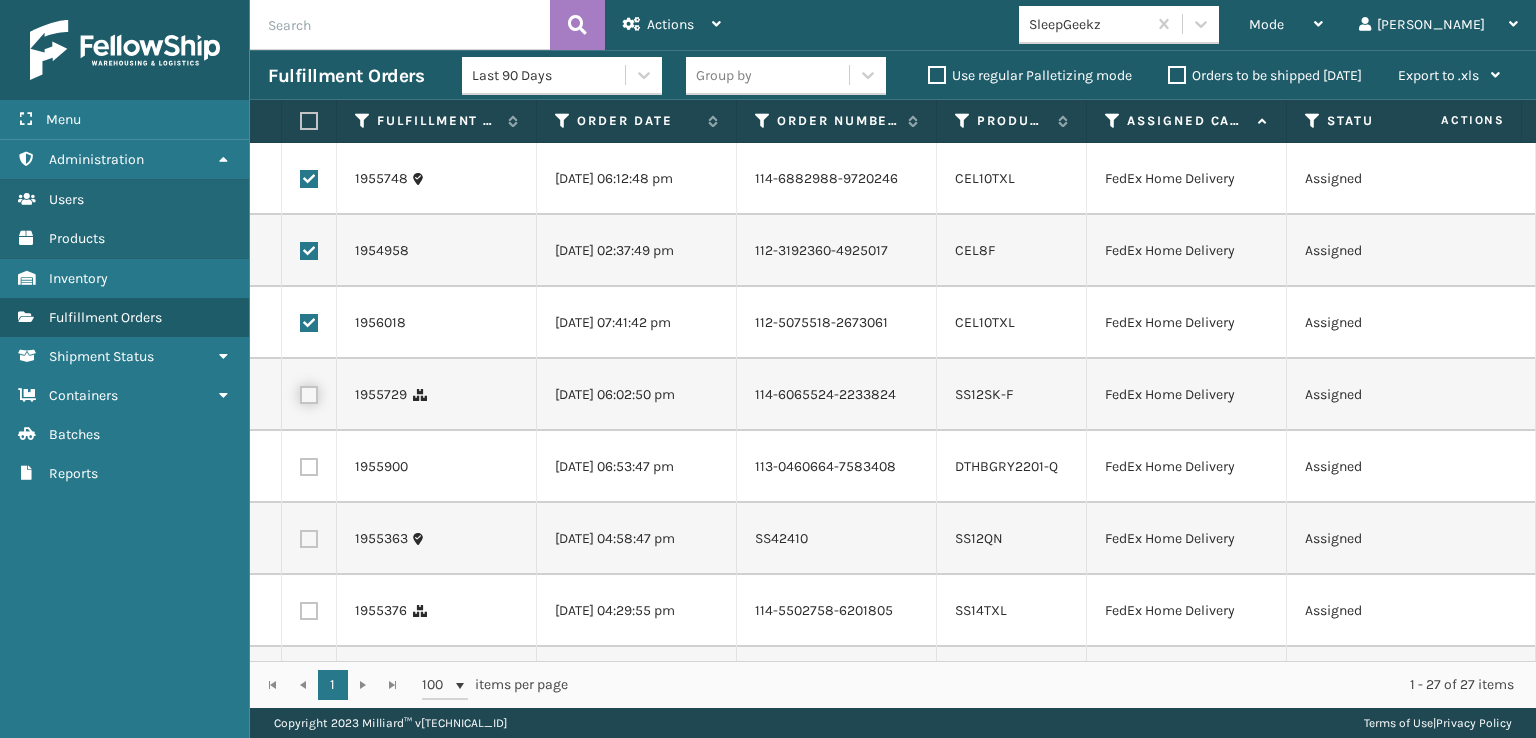 click at bounding box center (300, 392) 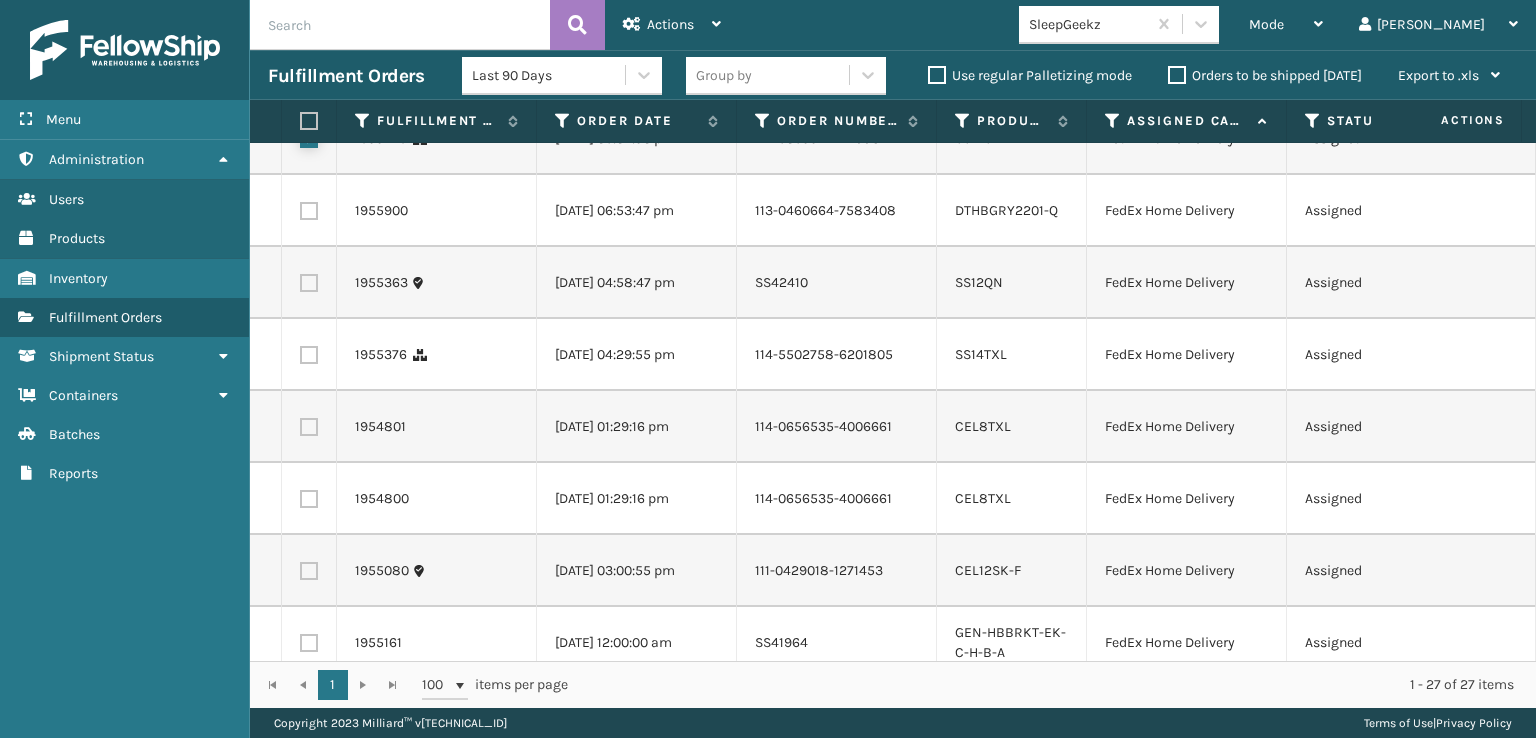 scroll, scrollTop: 300, scrollLeft: 0, axis: vertical 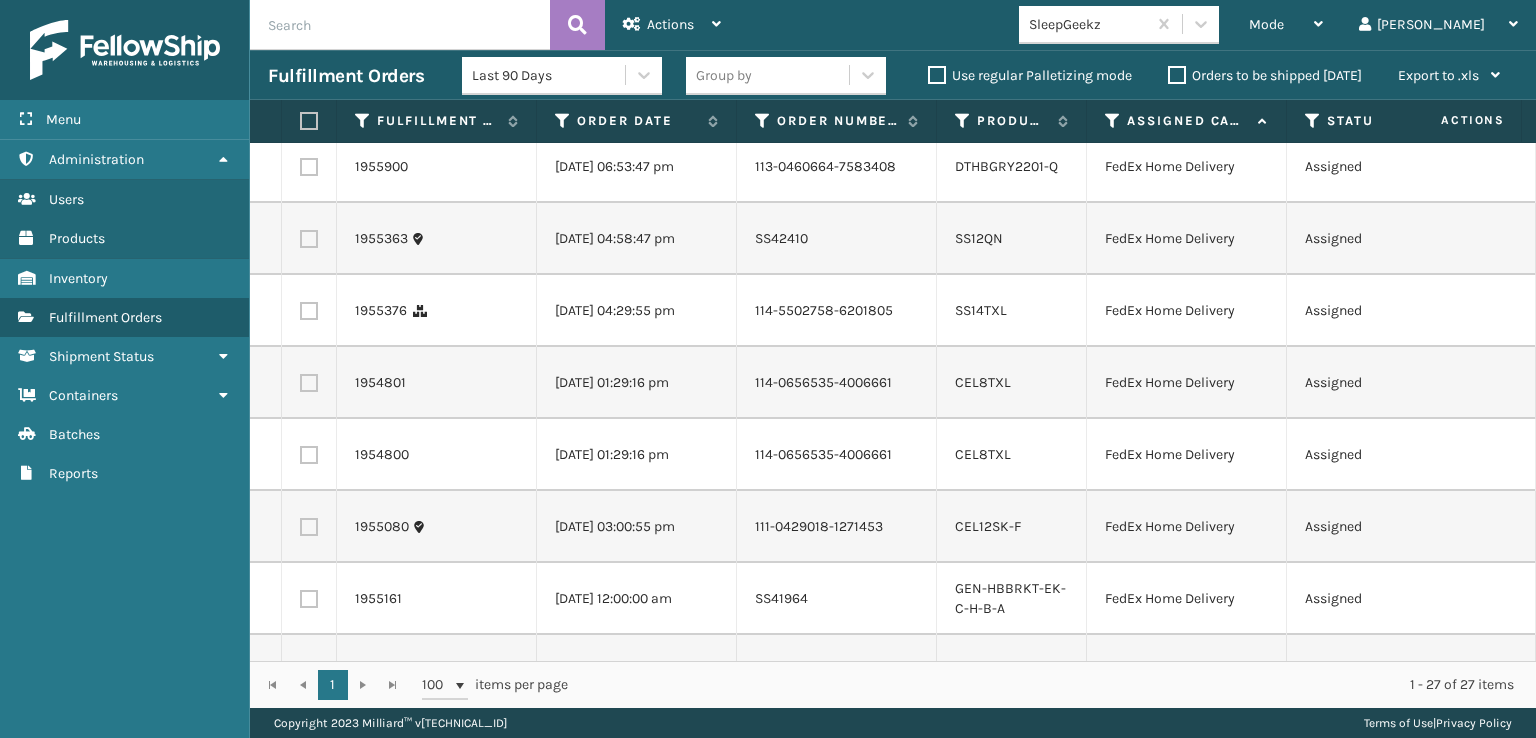 click at bounding box center [309, 167] 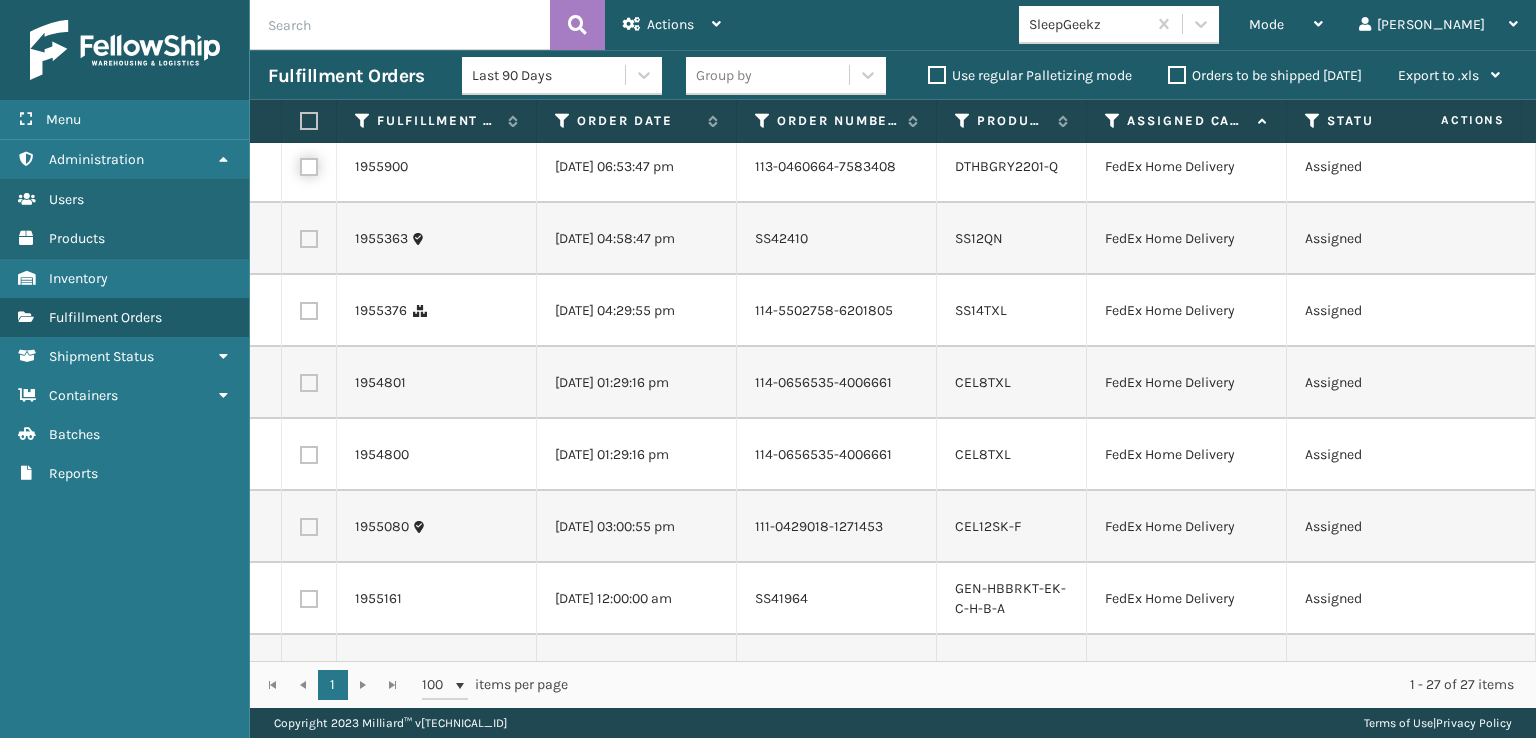 click at bounding box center [300, 164] 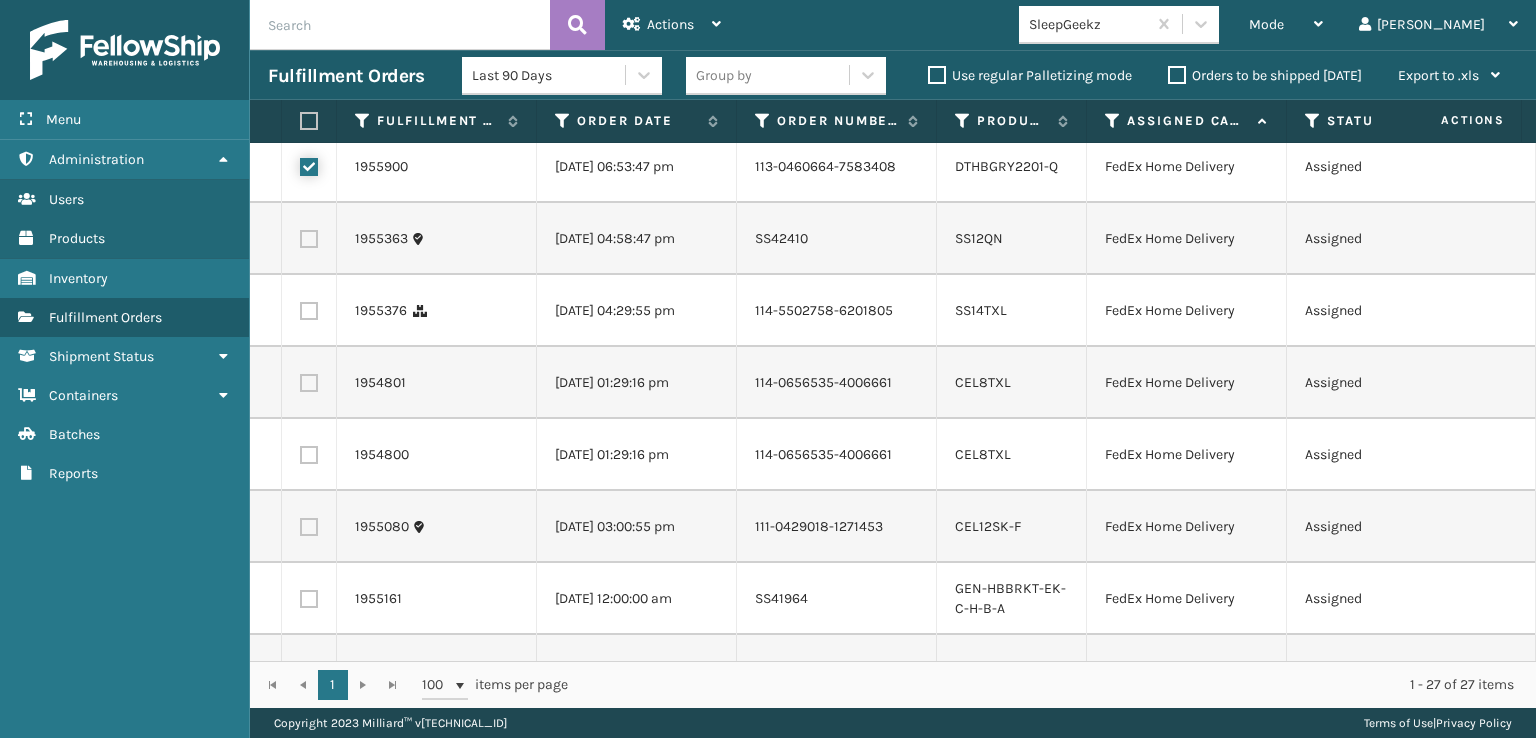 checkbox on "true" 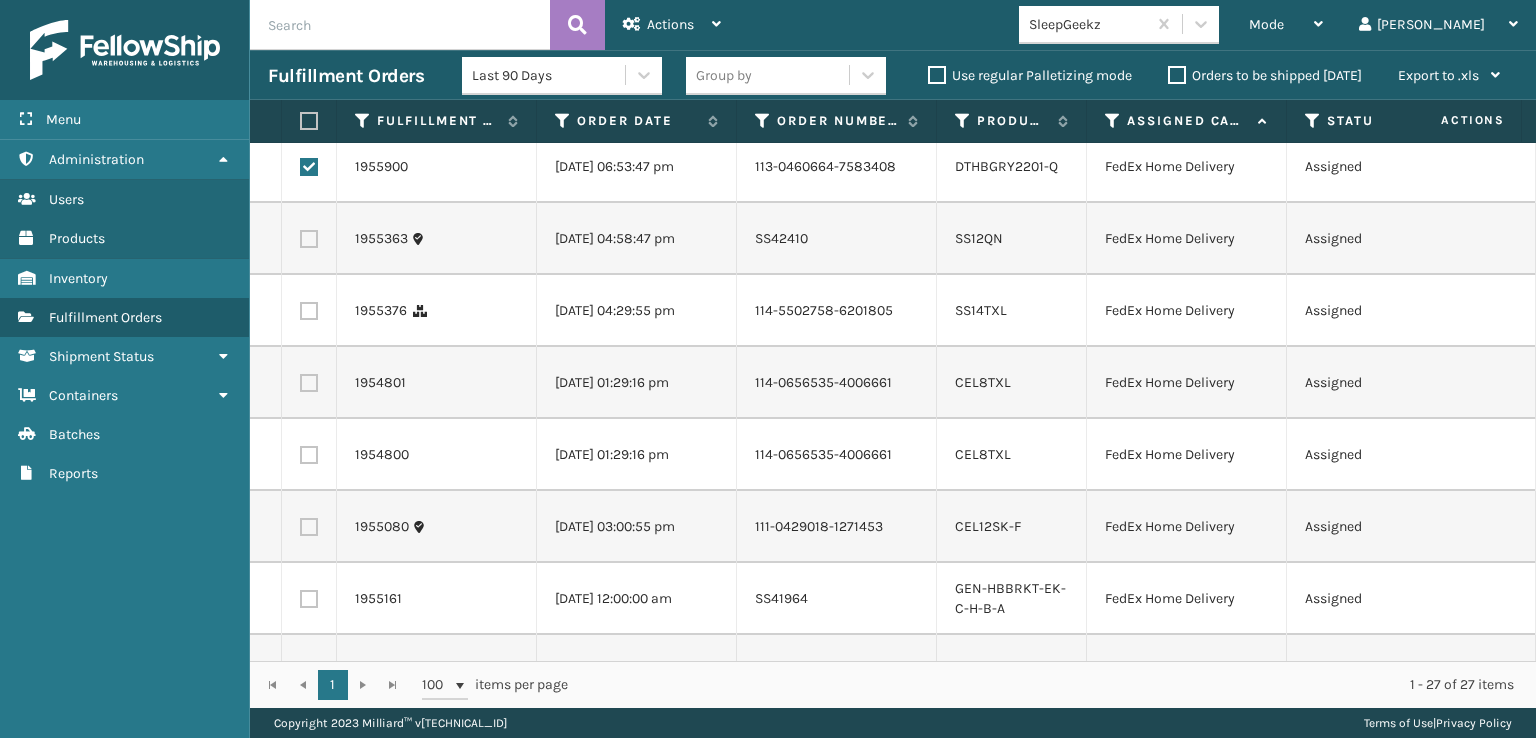 click at bounding box center [309, 239] 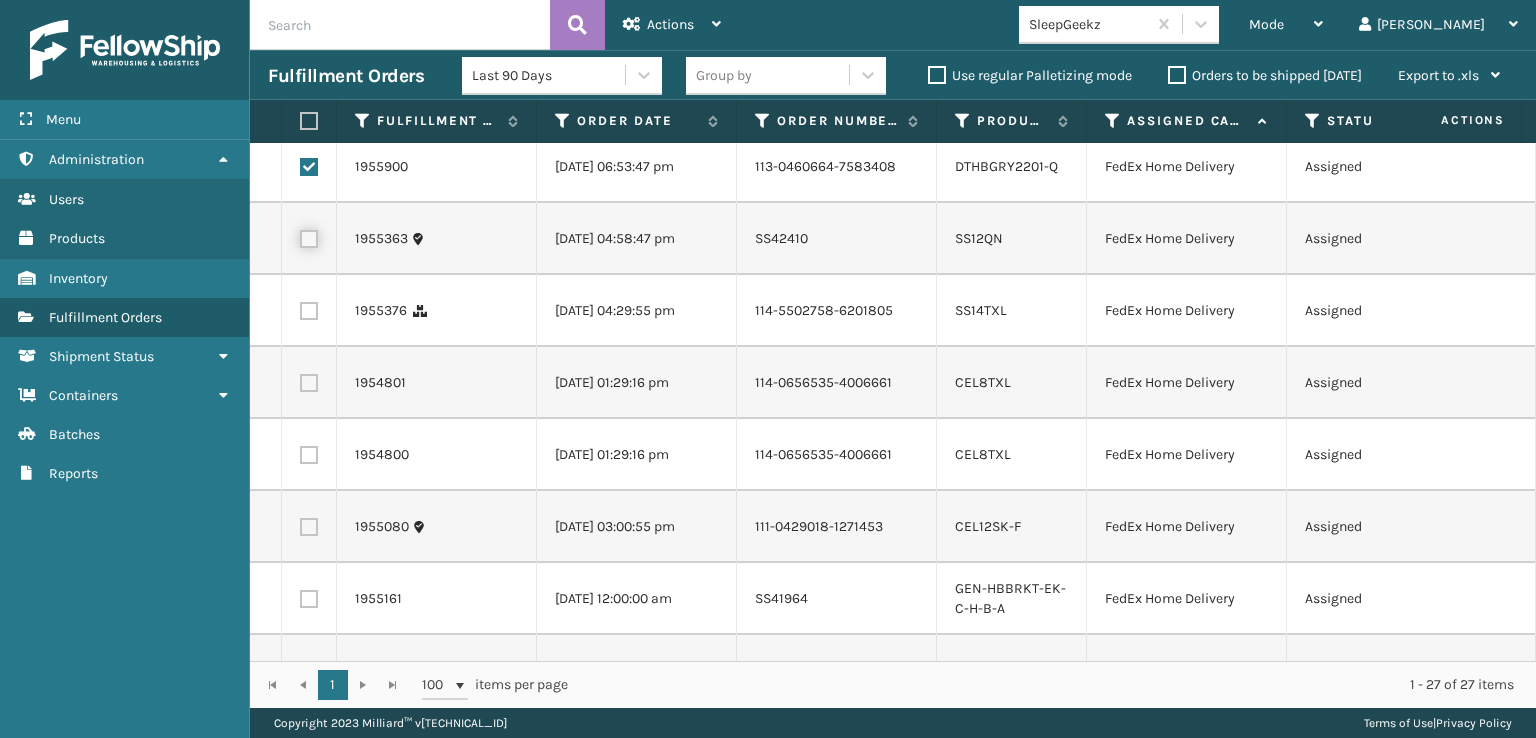 click at bounding box center [300, 236] 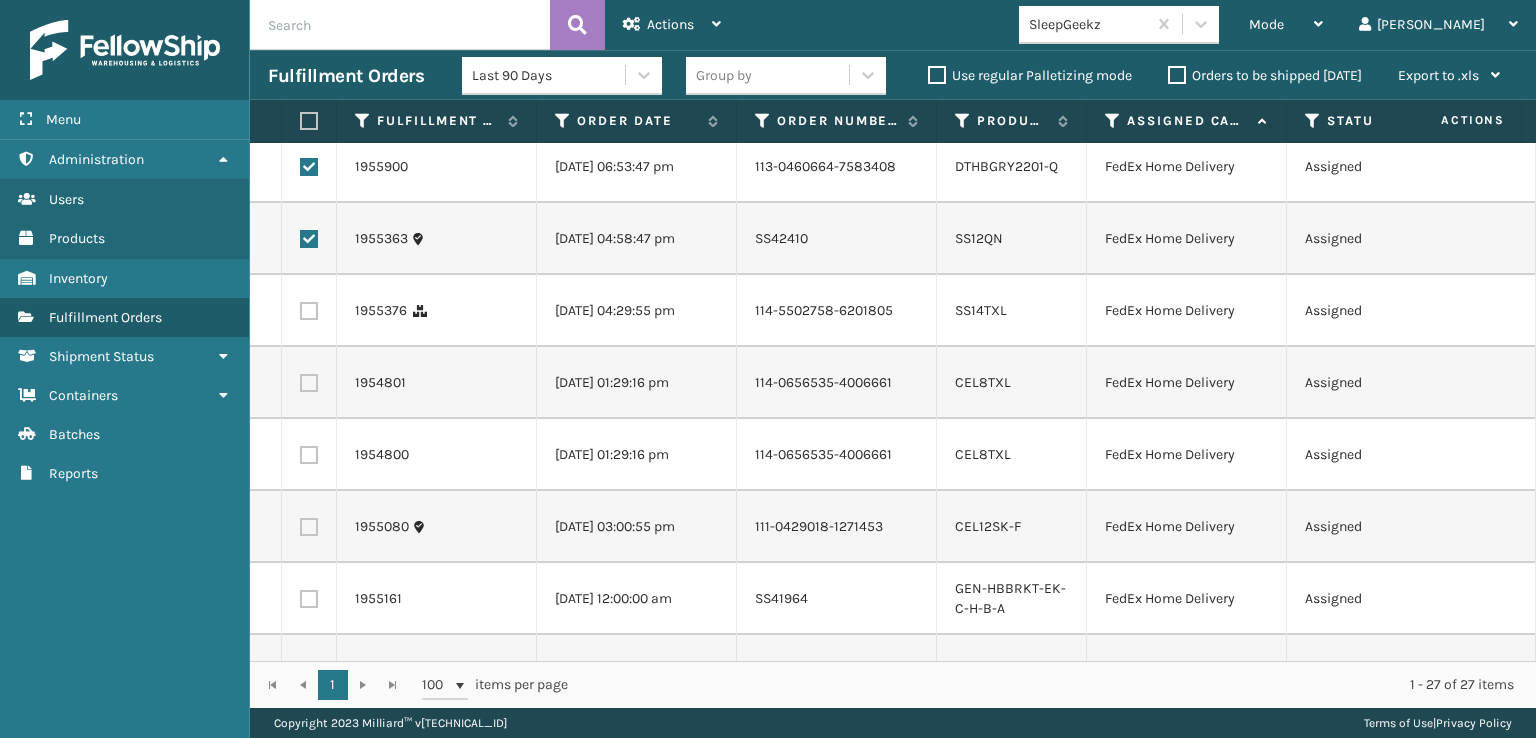 click at bounding box center (309, 311) 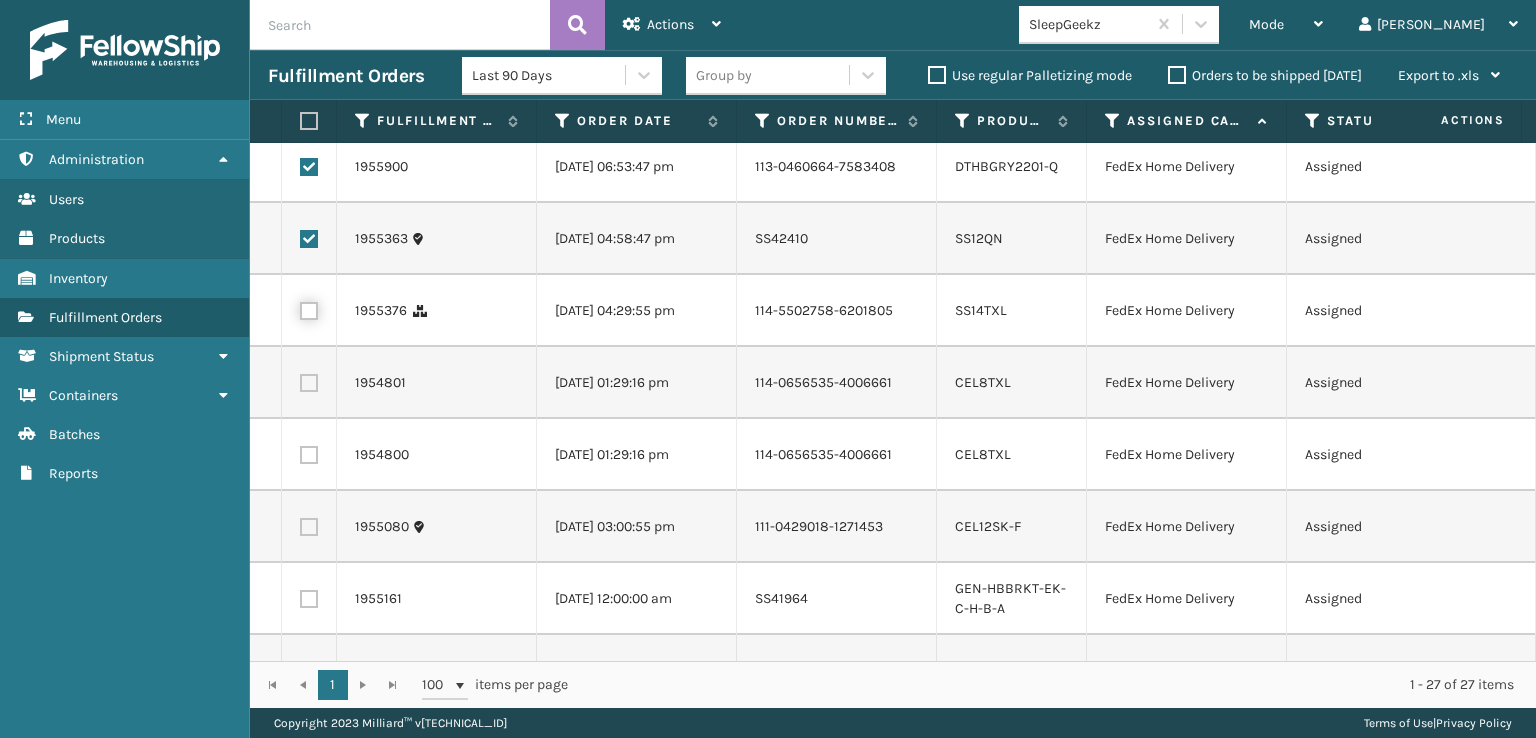 click at bounding box center [300, 308] 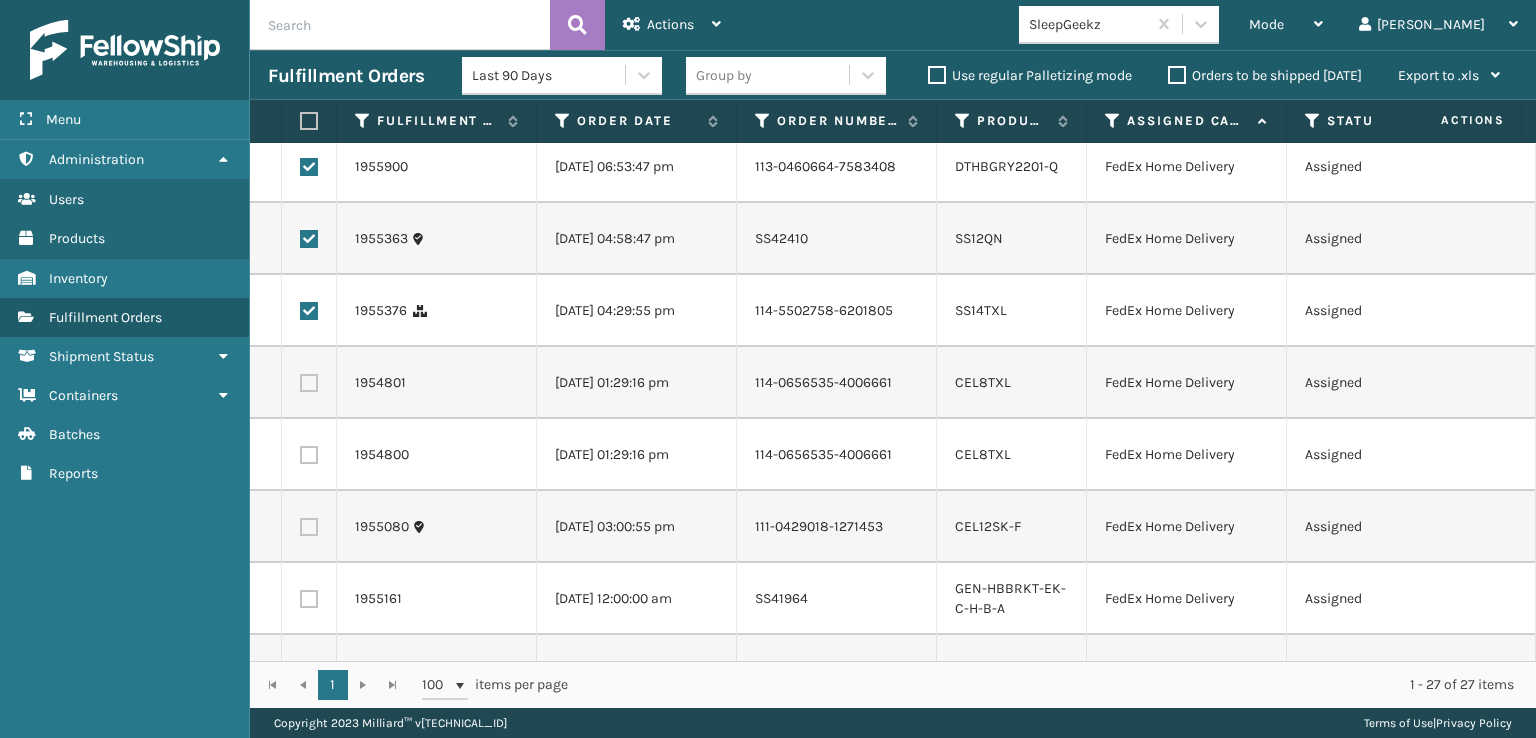 click at bounding box center [309, 383] 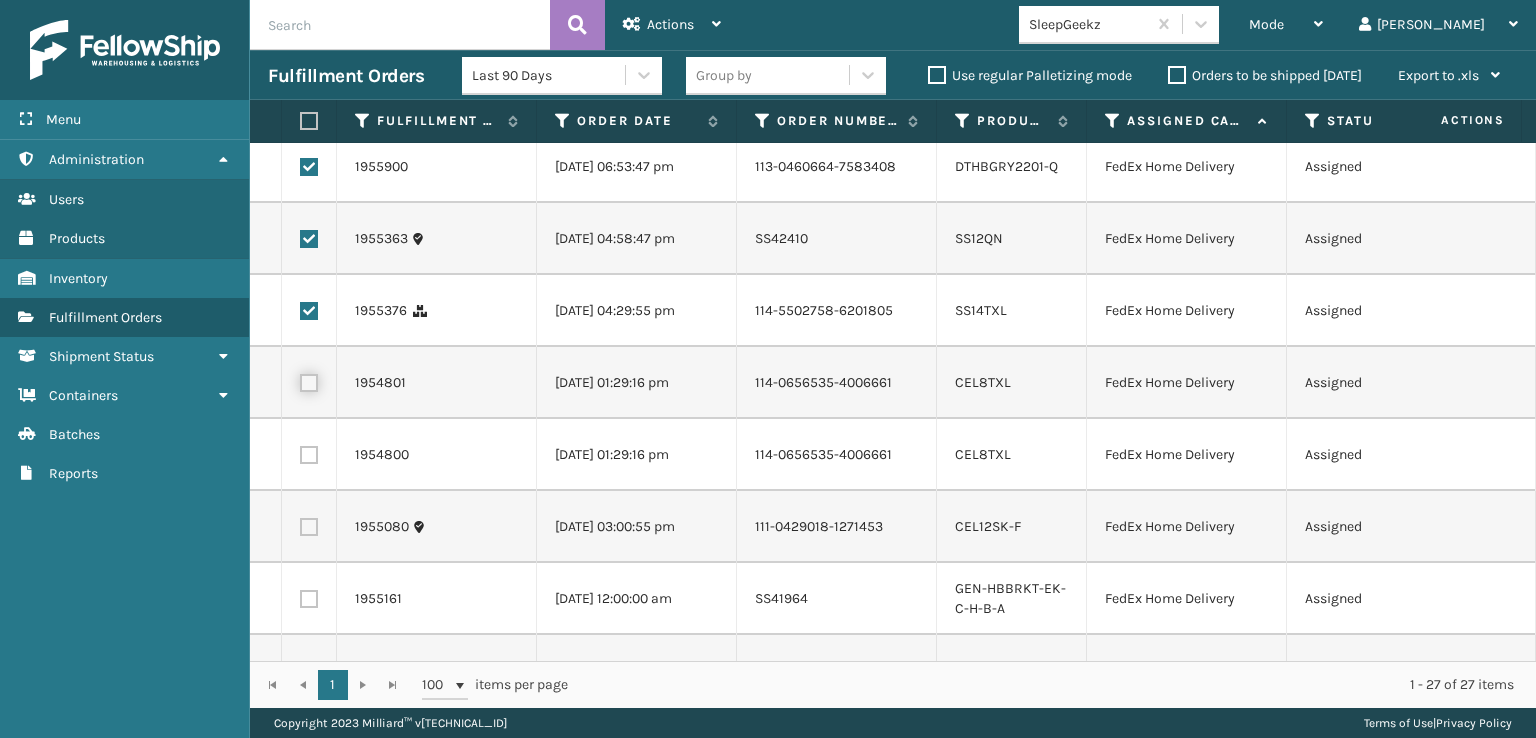 click at bounding box center (300, 380) 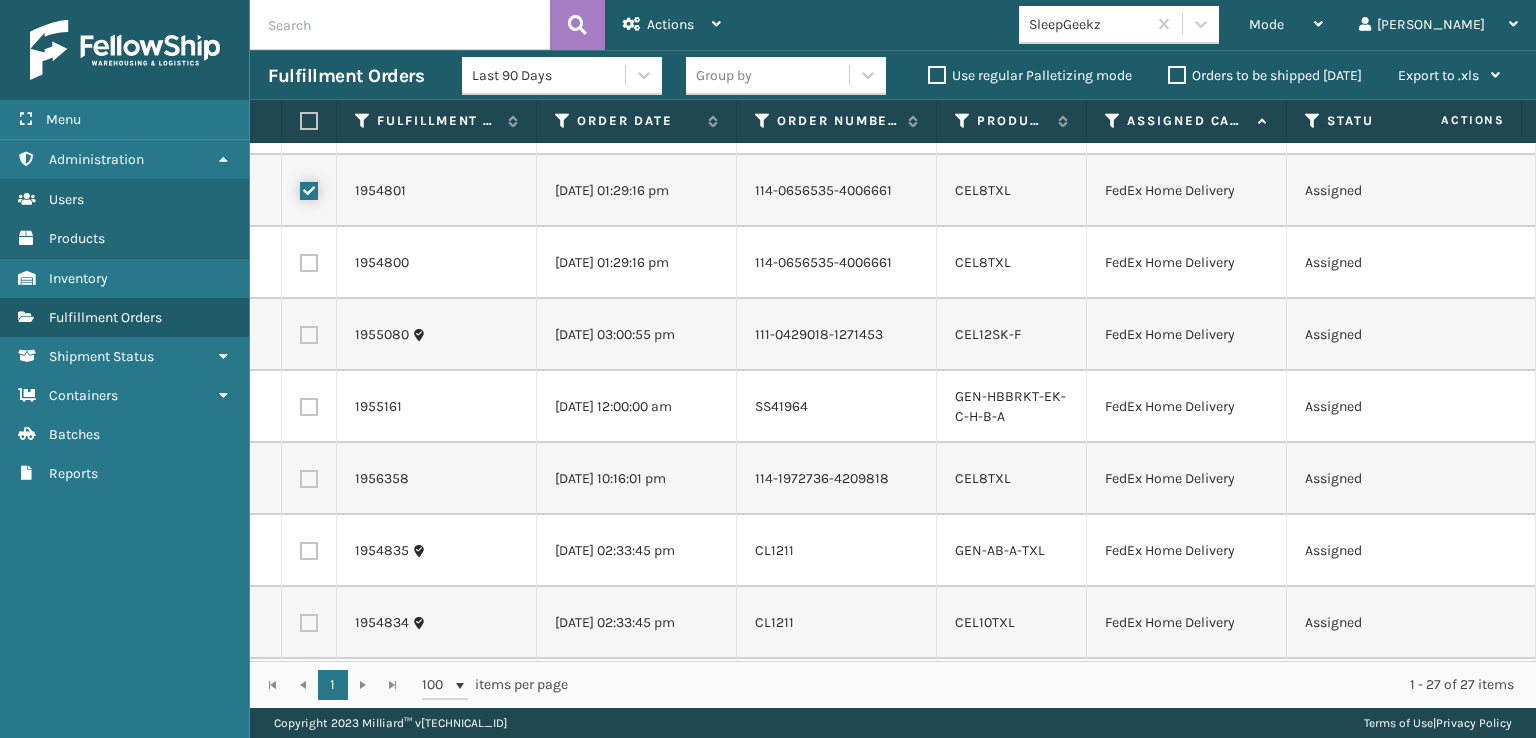 scroll, scrollTop: 500, scrollLeft: 0, axis: vertical 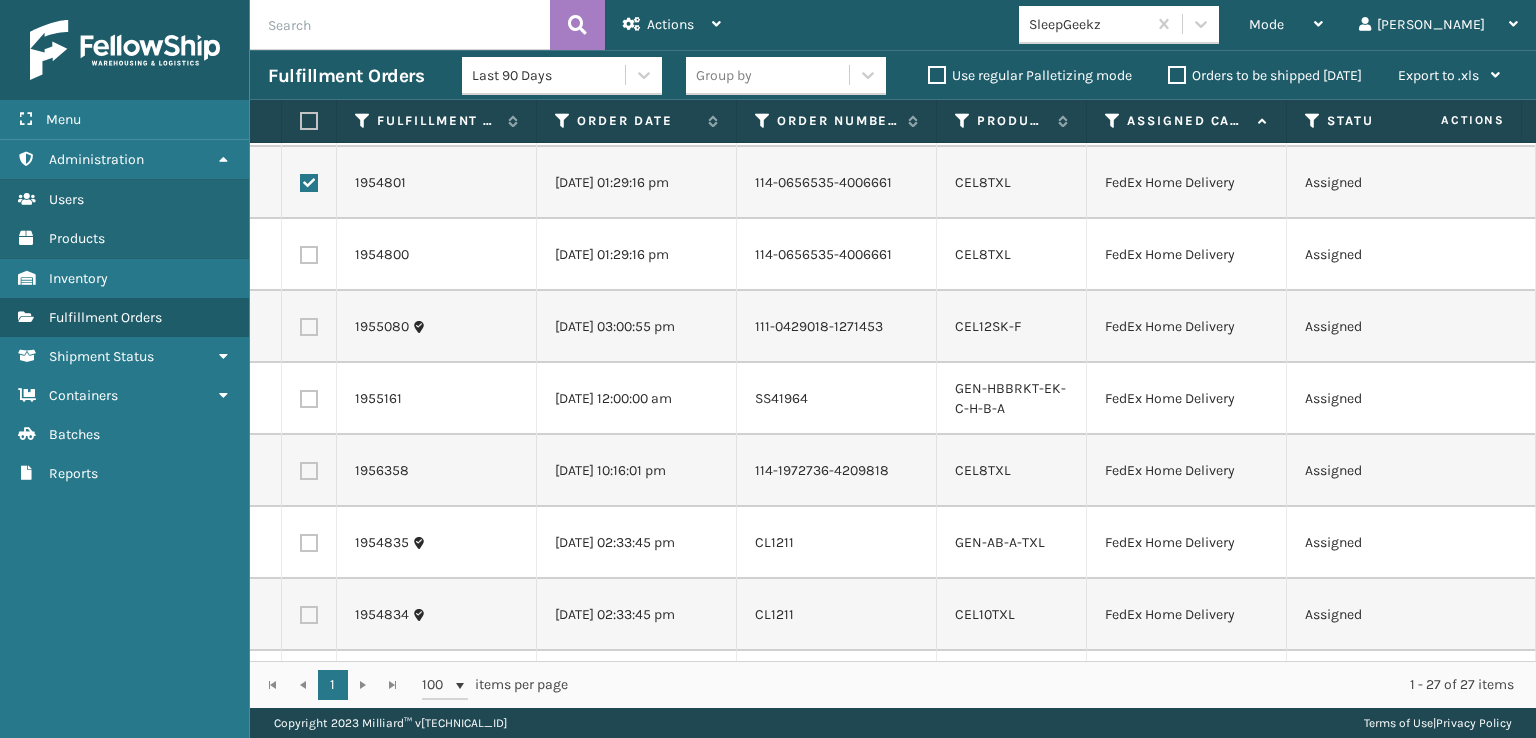 click at bounding box center (309, 255) 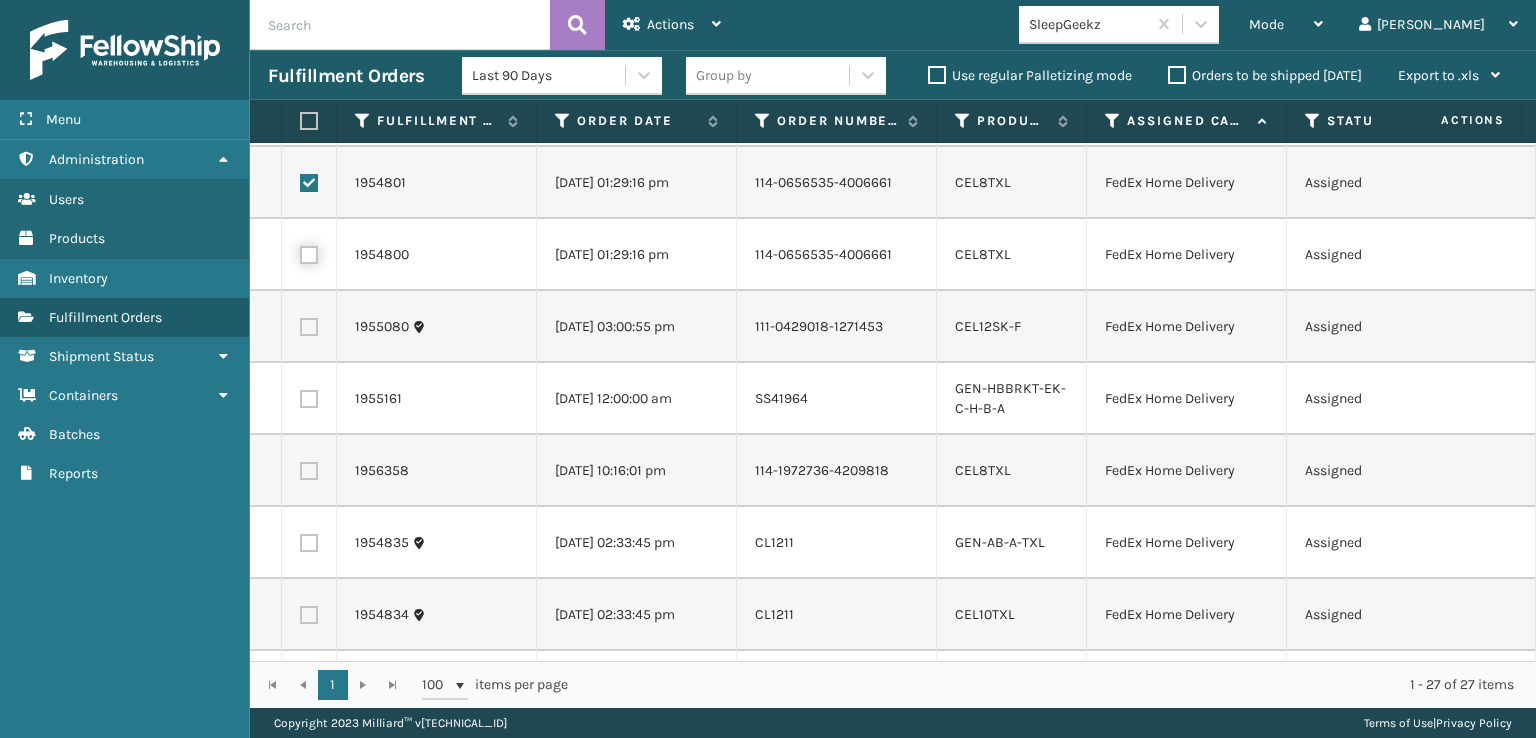 click at bounding box center (300, 252) 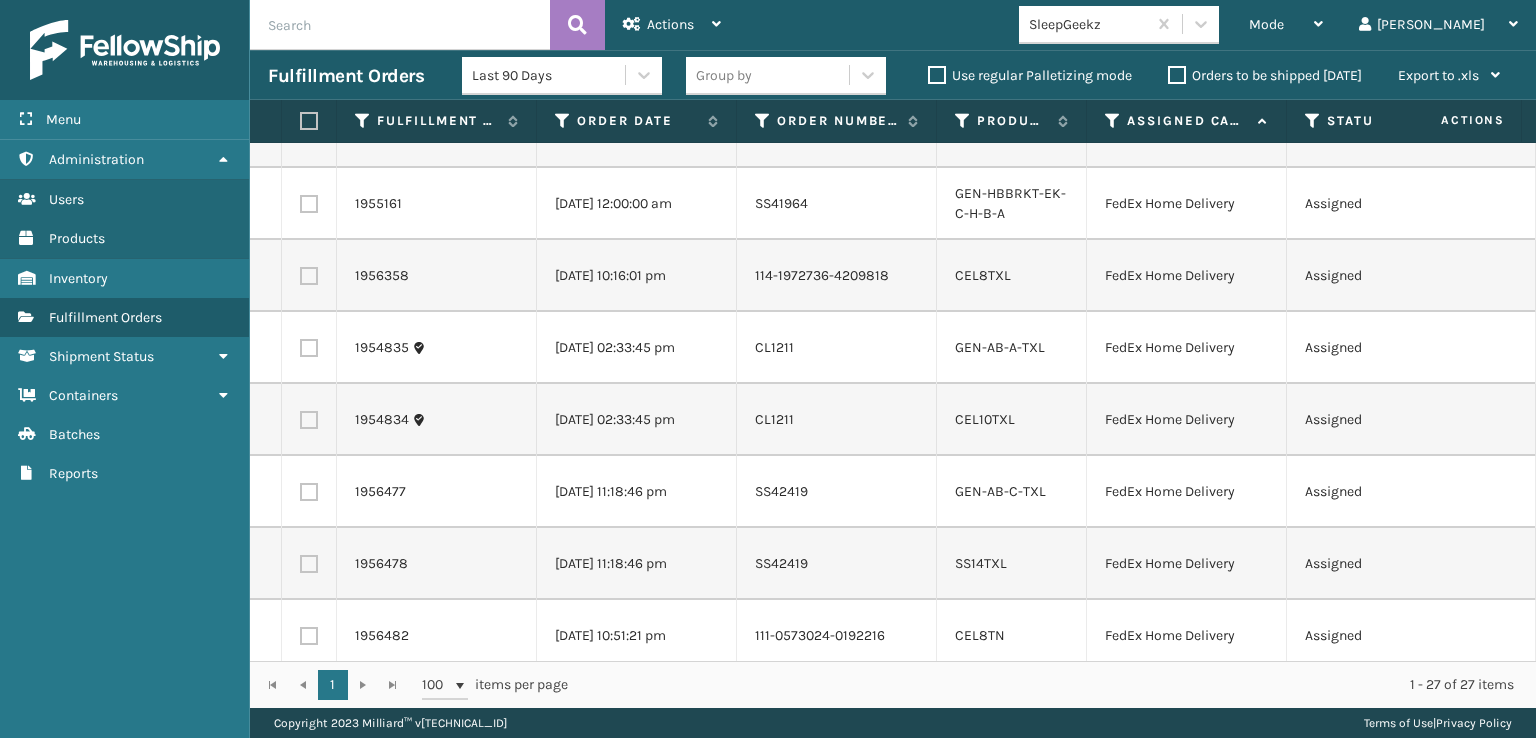 scroll, scrollTop: 700, scrollLeft: 0, axis: vertical 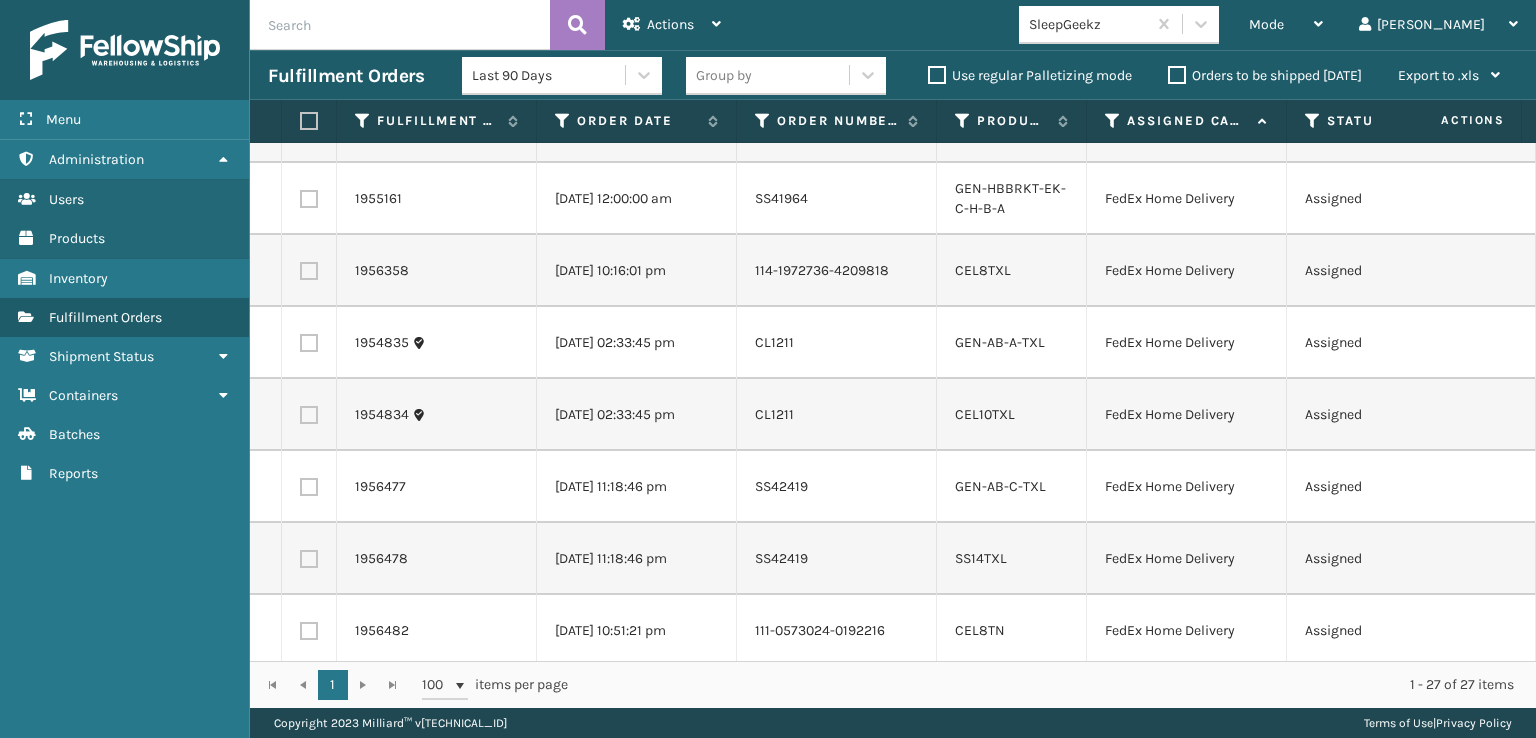 click at bounding box center [309, 271] 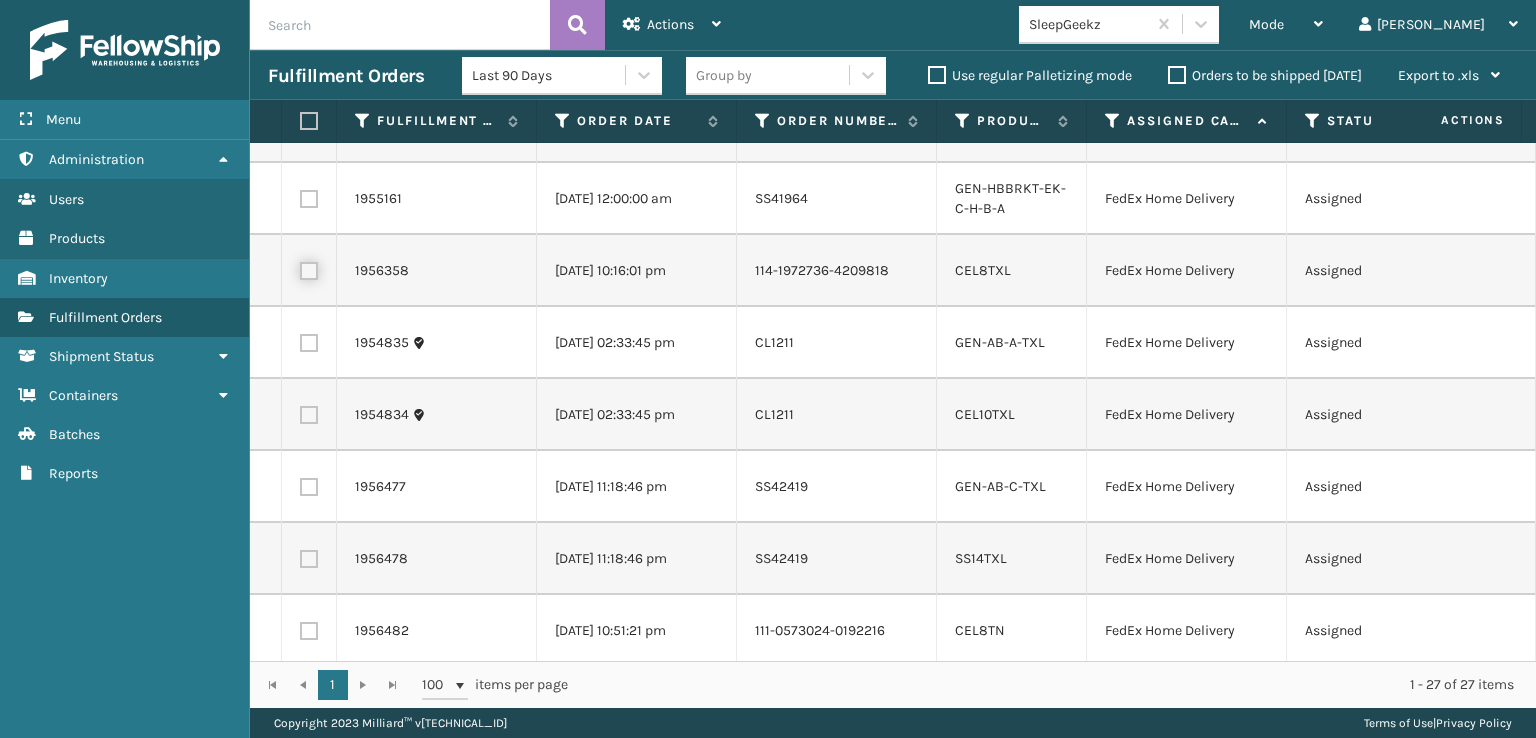 click at bounding box center [300, 268] 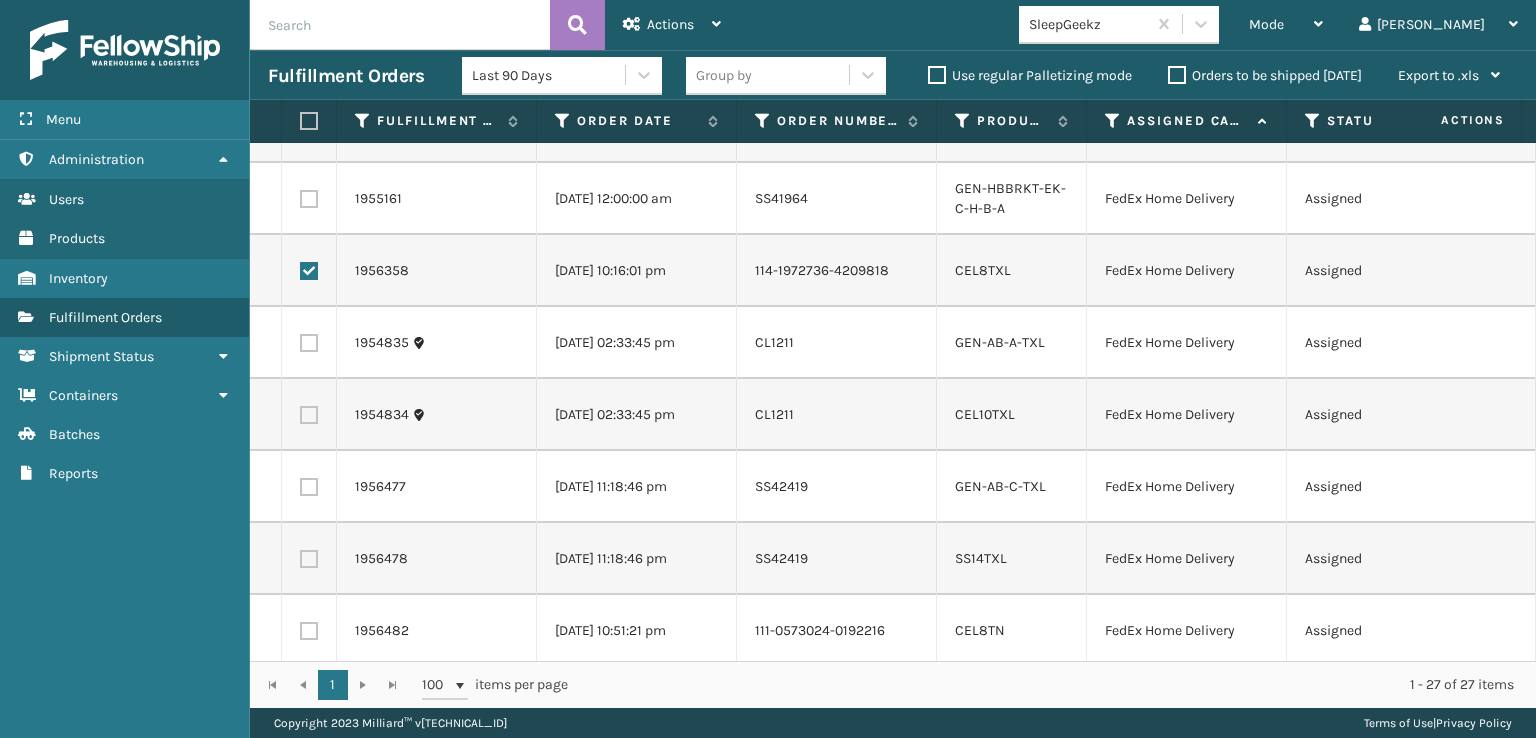 click at bounding box center [309, 343] 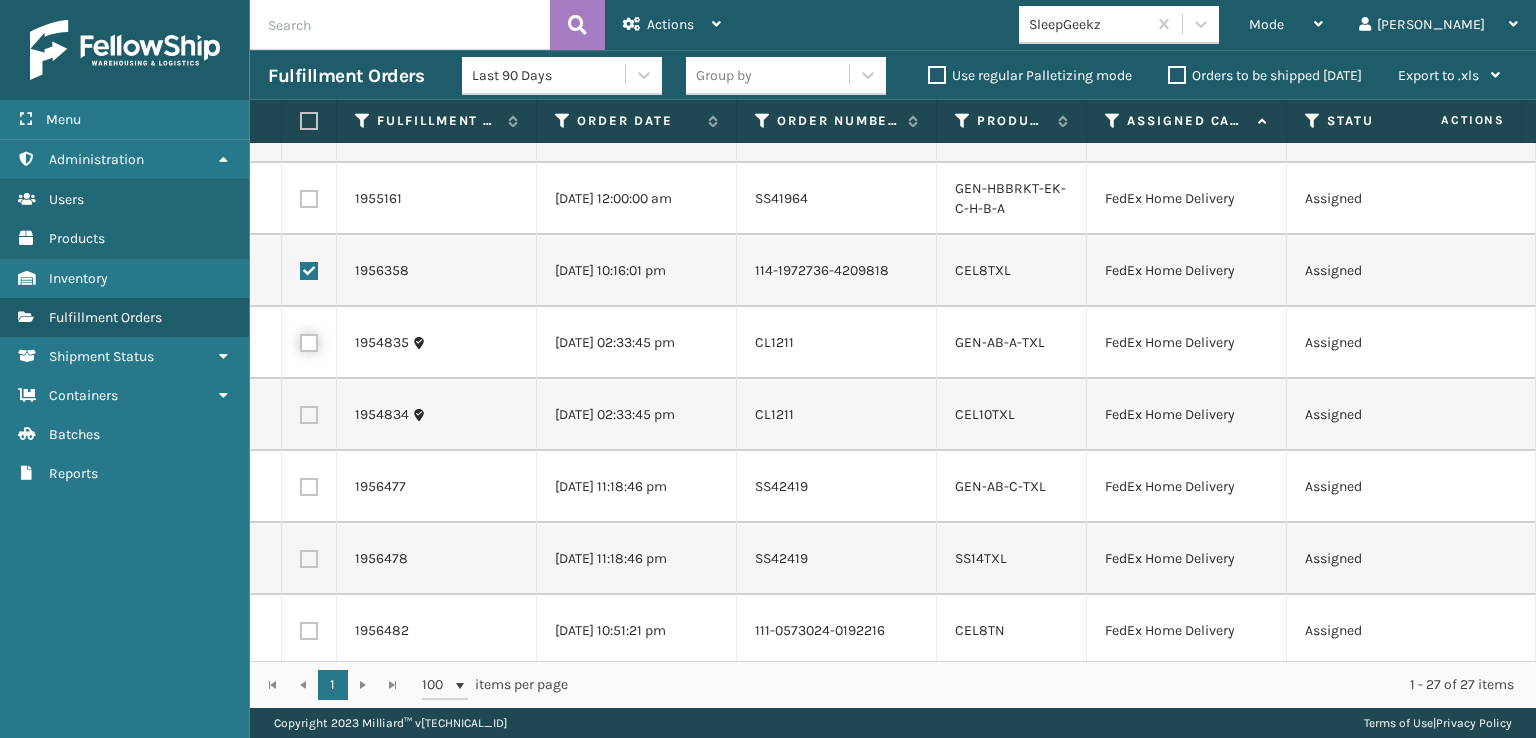 click at bounding box center [300, 340] 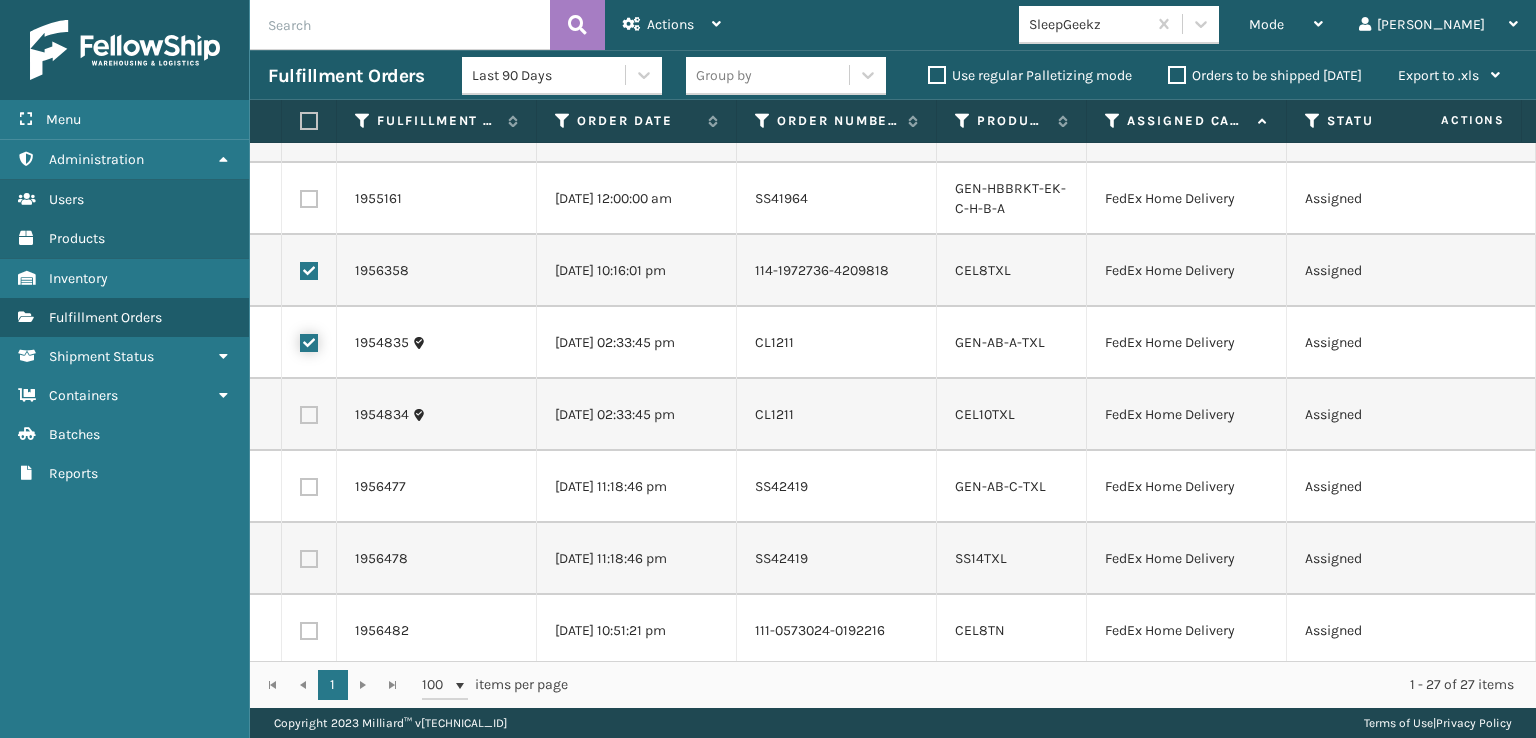 checkbox on "true" 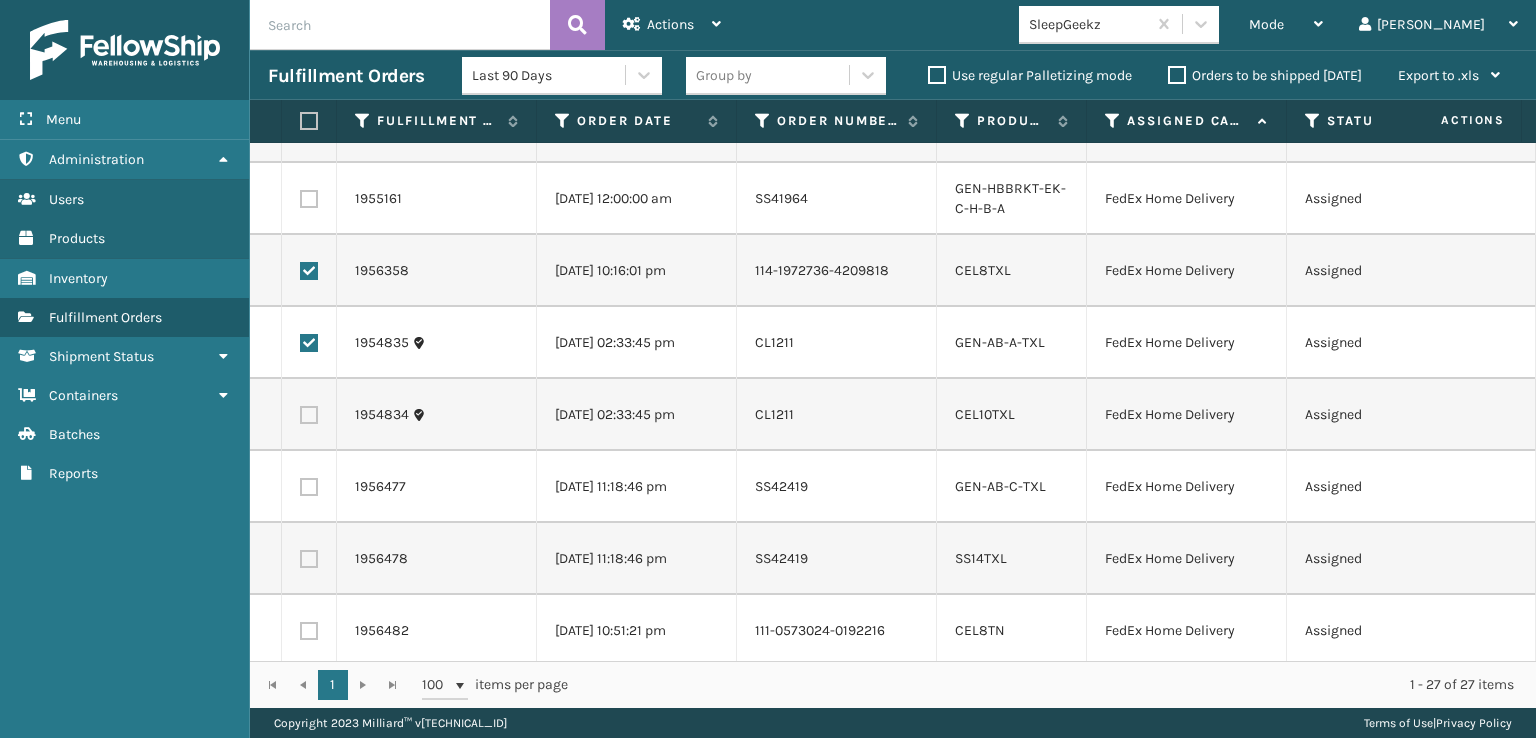 click at bounding box center [309, 415] 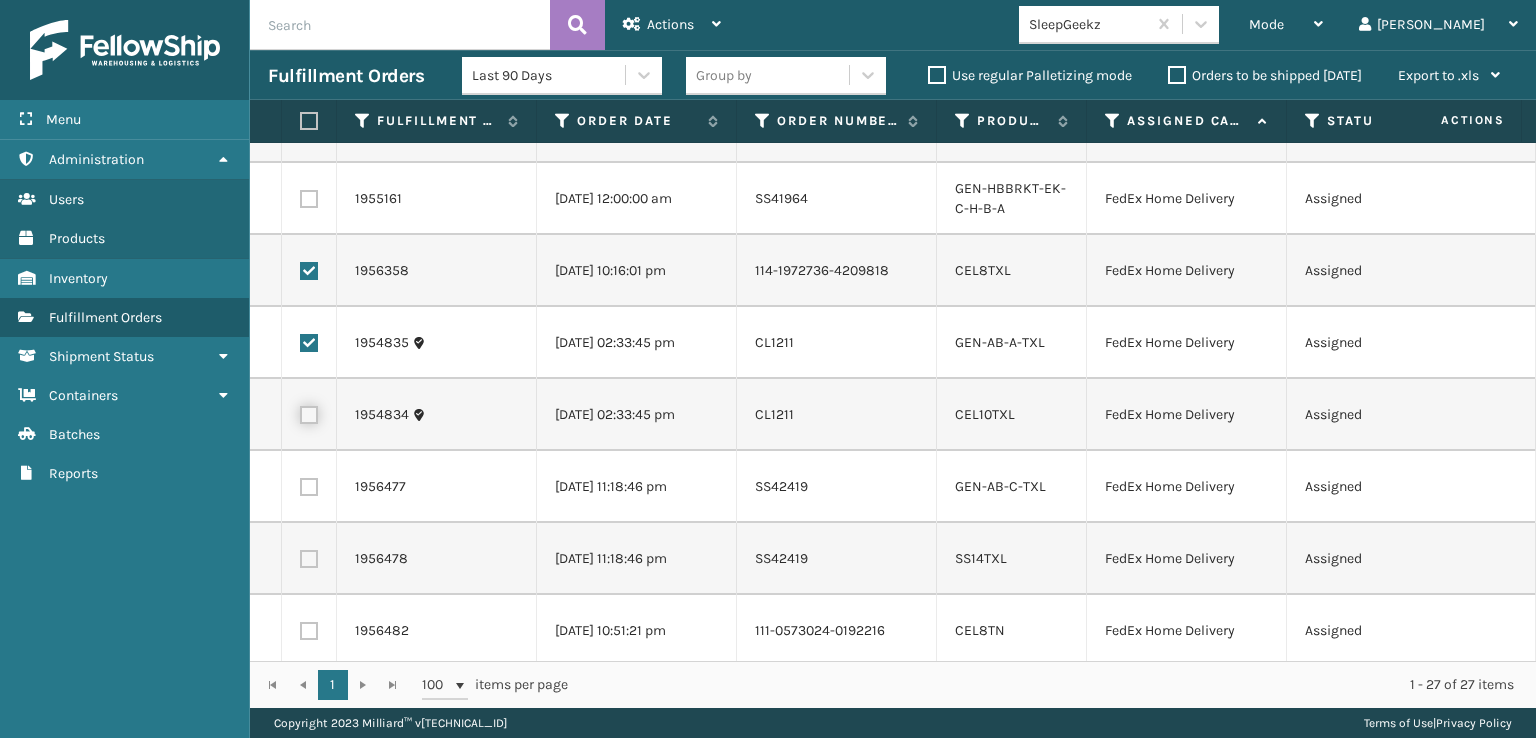 click at bounding box center (300, 412) 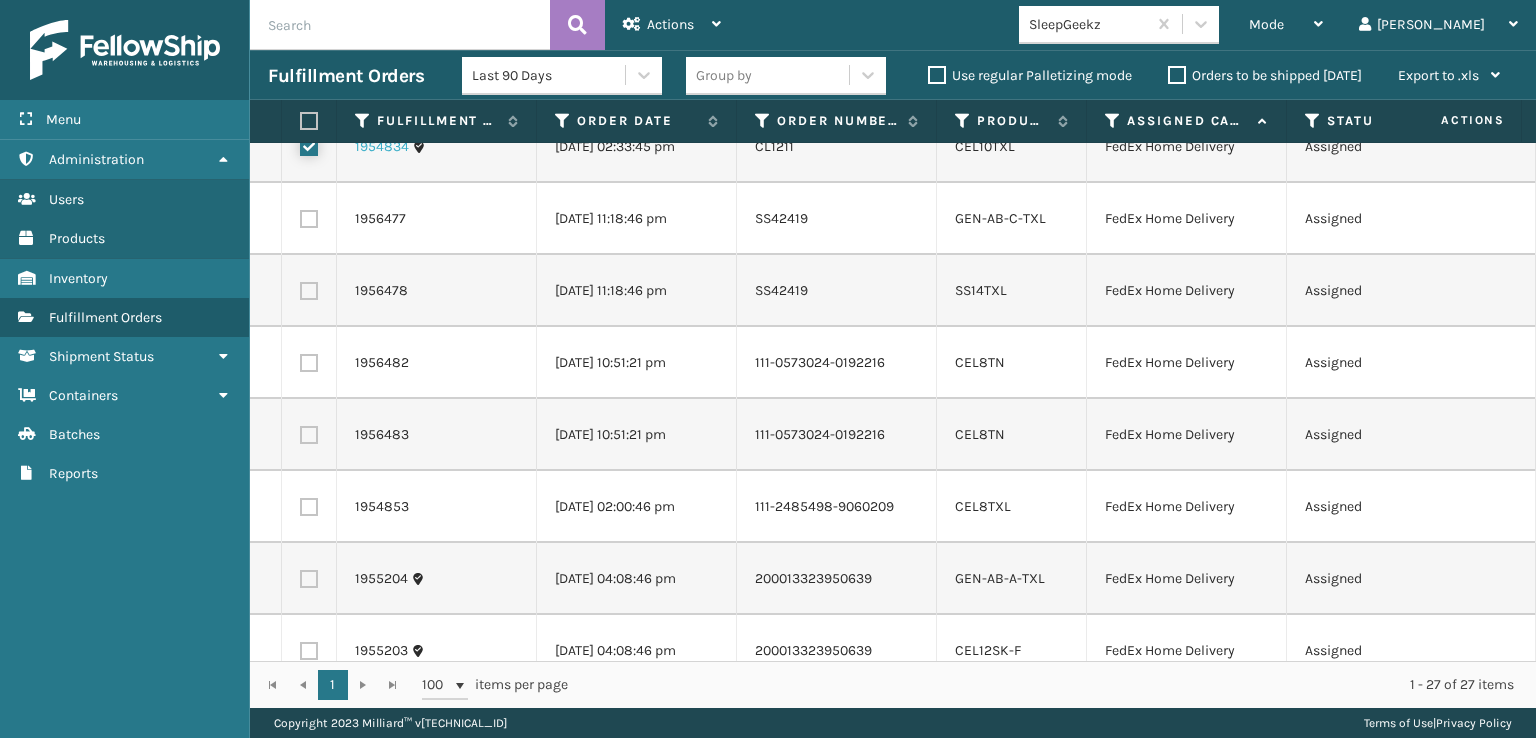 scroll, scrollTop: 1000, scrollLeft: 0, axis: vertical 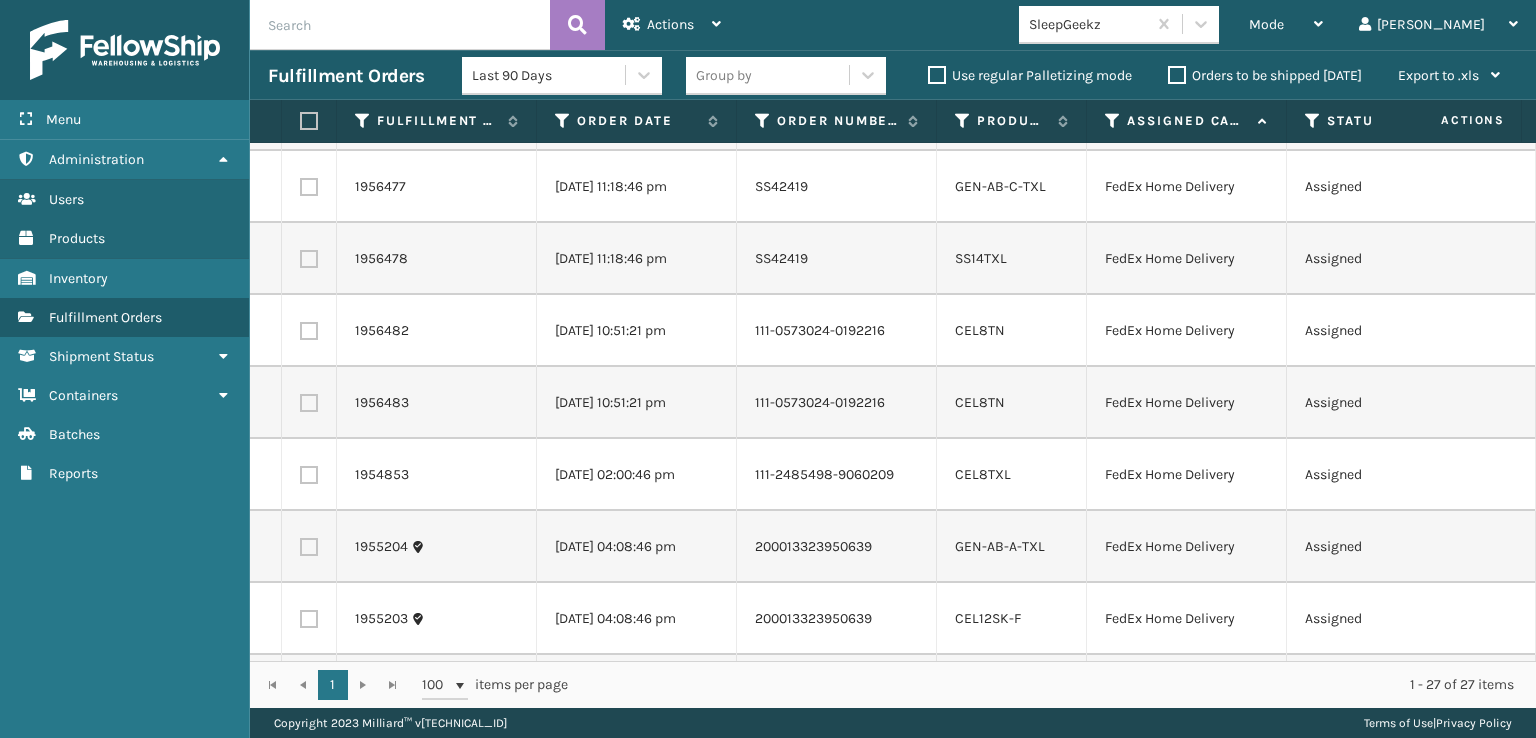 click at bounding box center [309, 187] 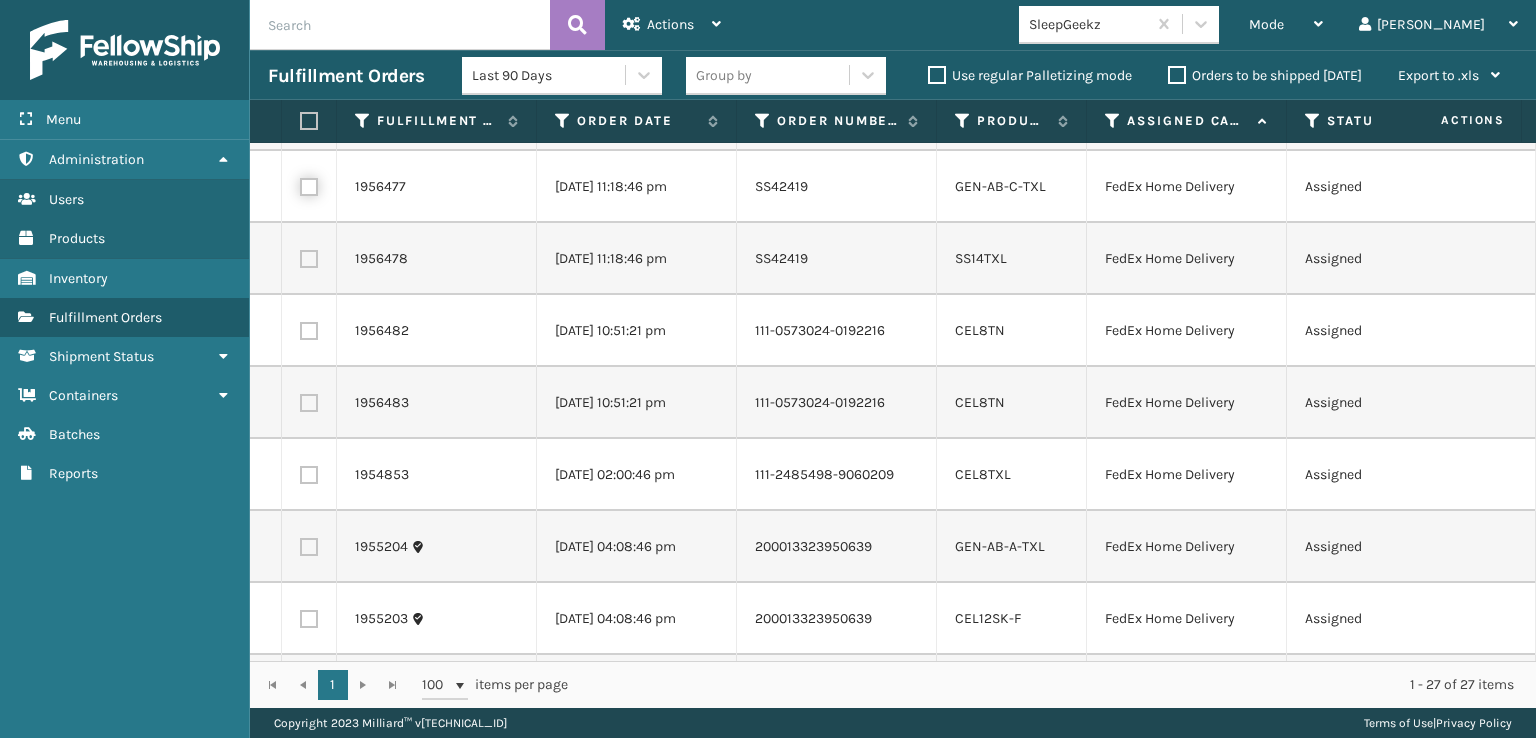 click at bounding box center (300, 184) 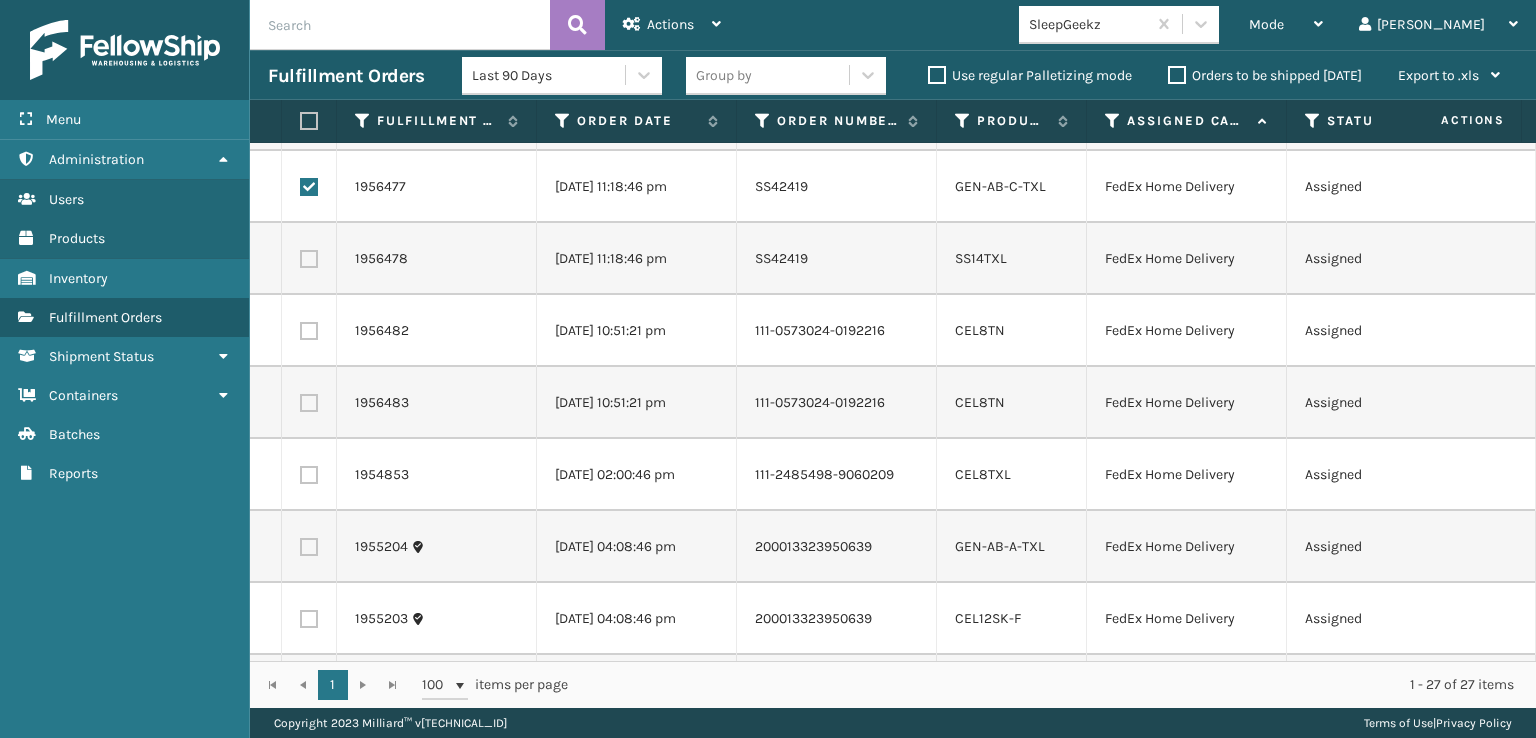 click at bounding box center [309, 259] 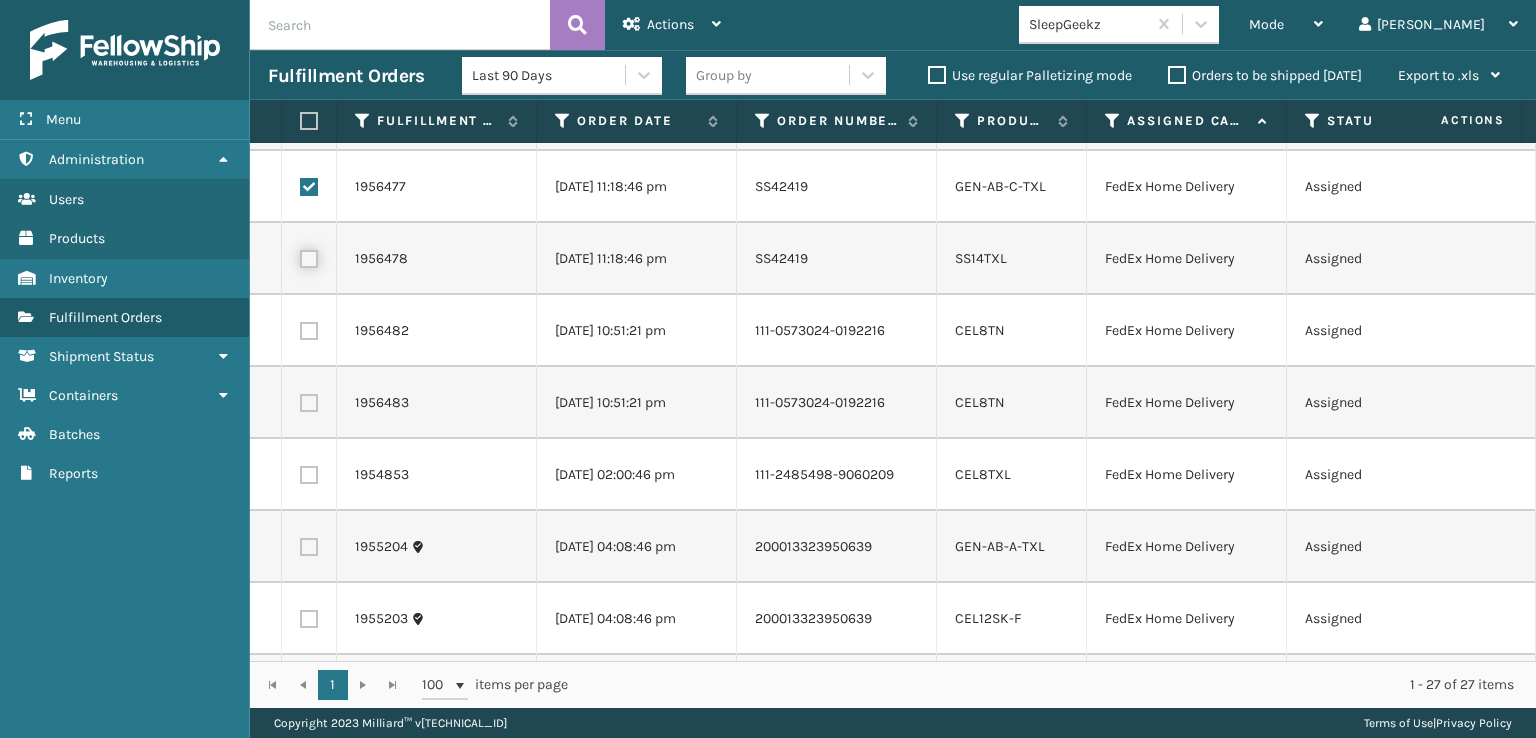 click at bounding box center (300, 256) 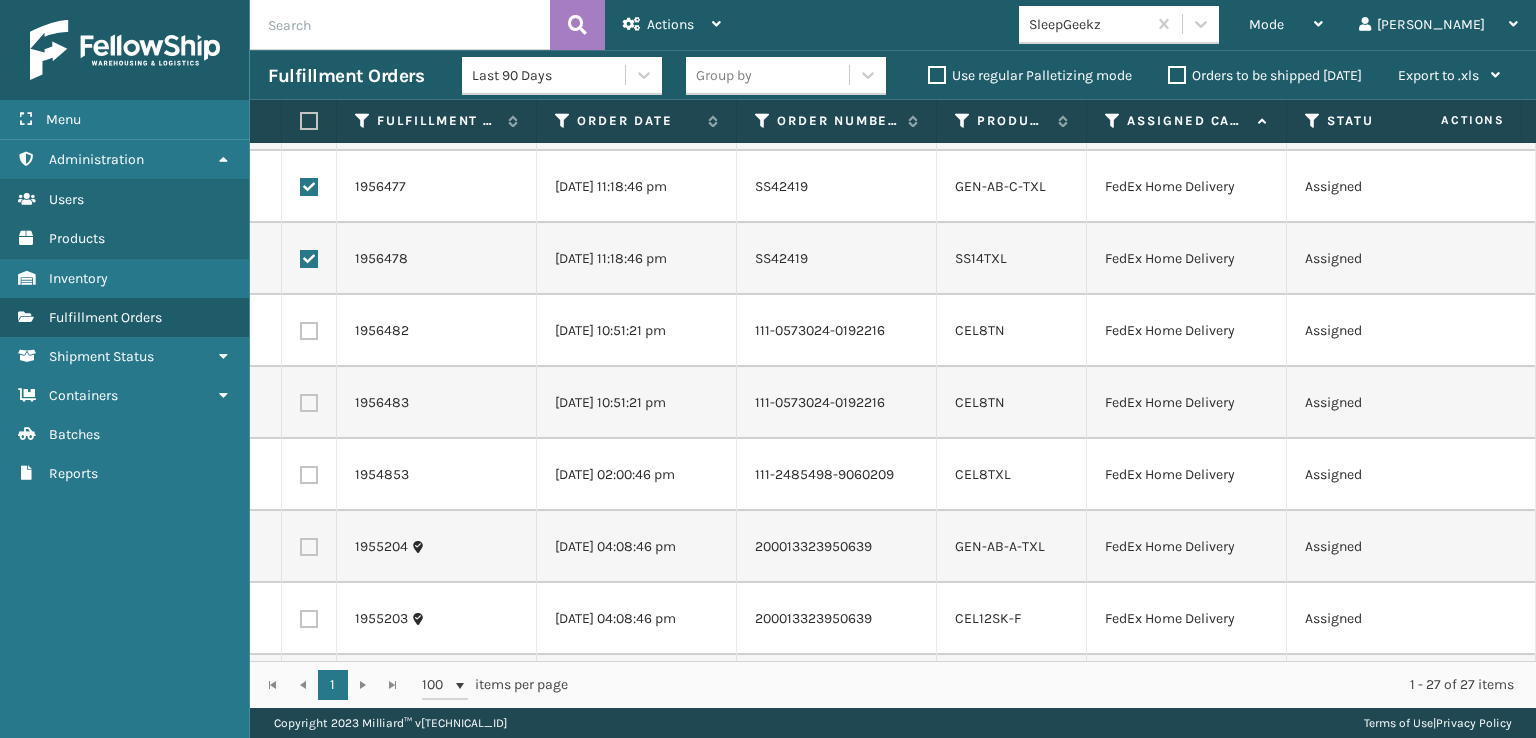 click at bounding box center (309, 331) 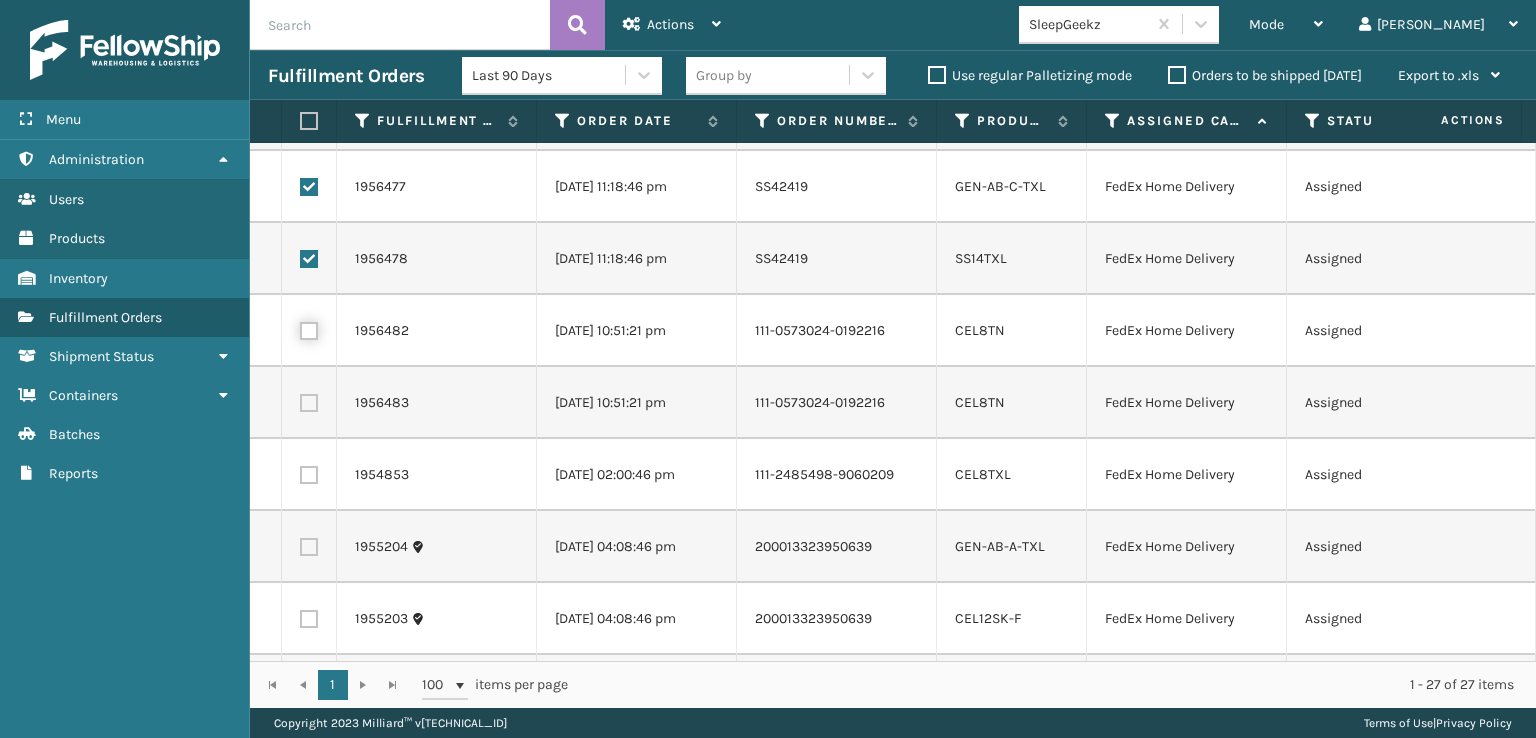 click at bounding box center (300, 328) 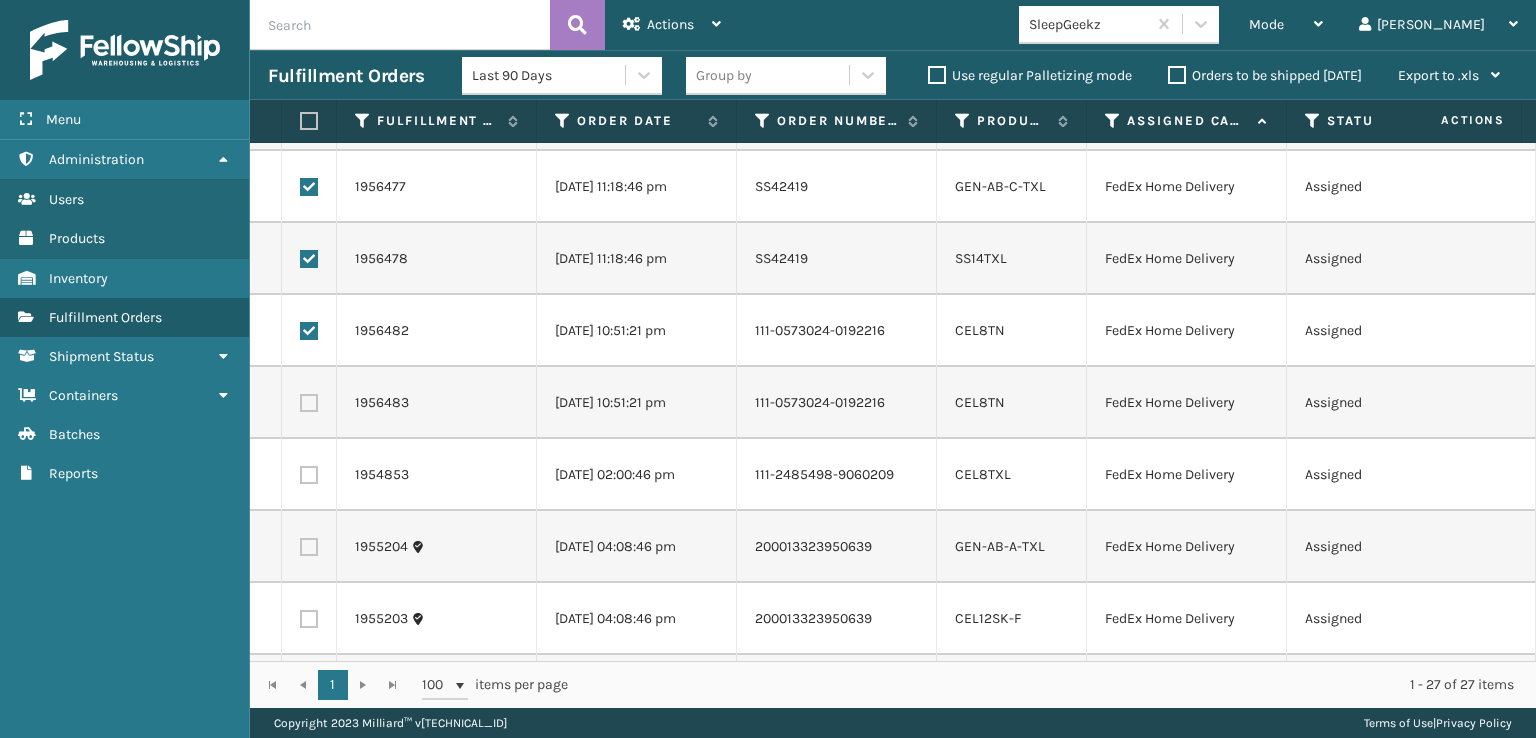 click at bounding box center [309, 403] 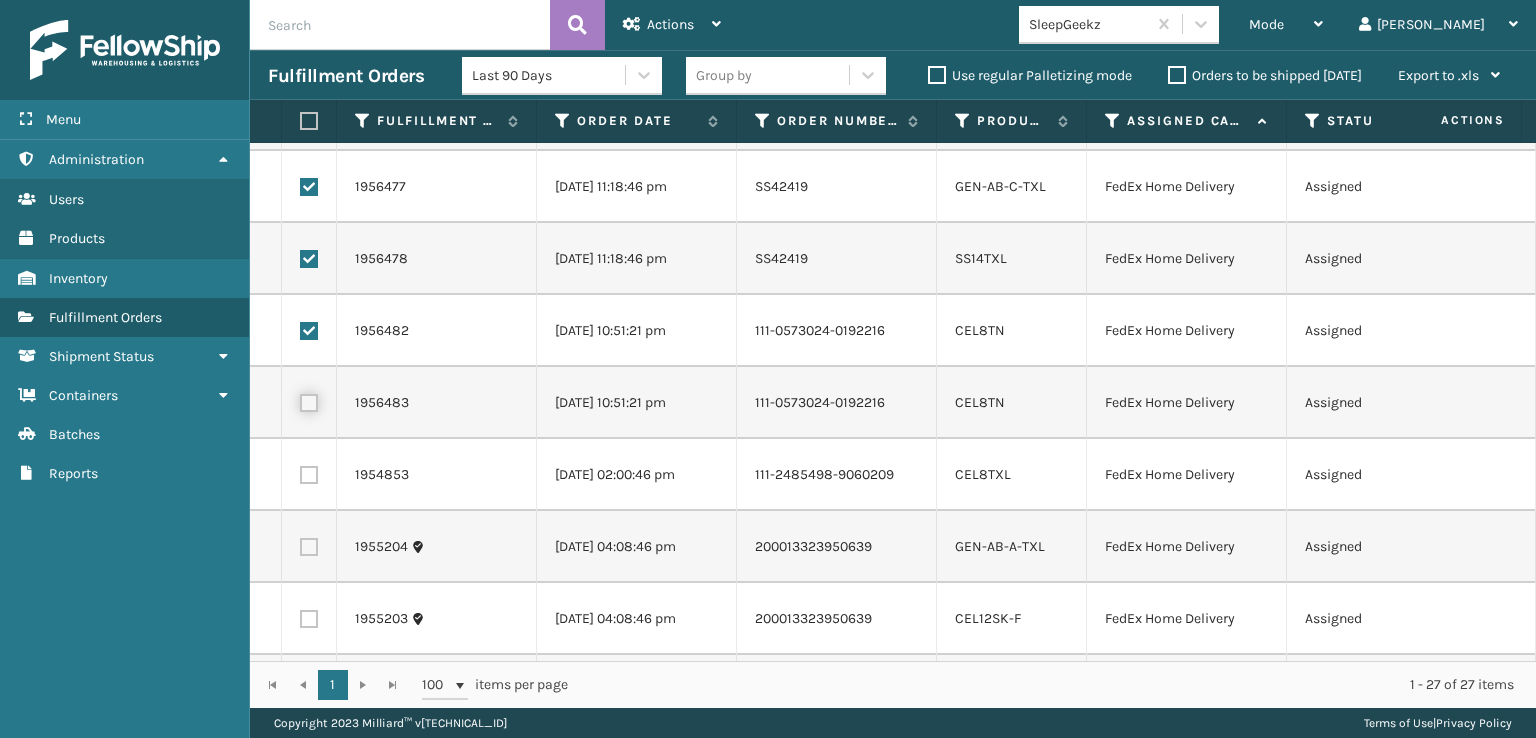 click at bounding box center [300, 400] 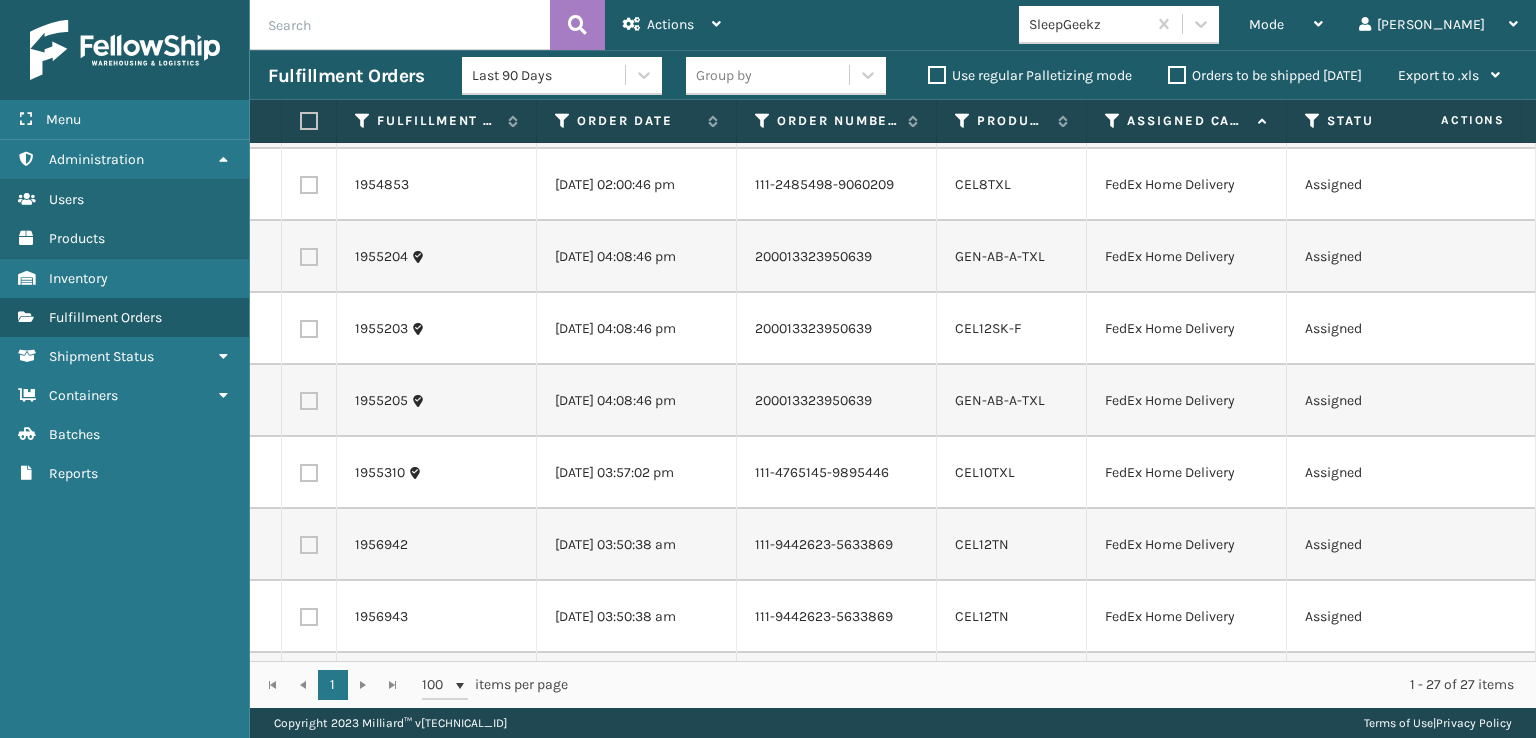 scroll, scrollTop: 1300, scrollLeft: 0, axis: vertical 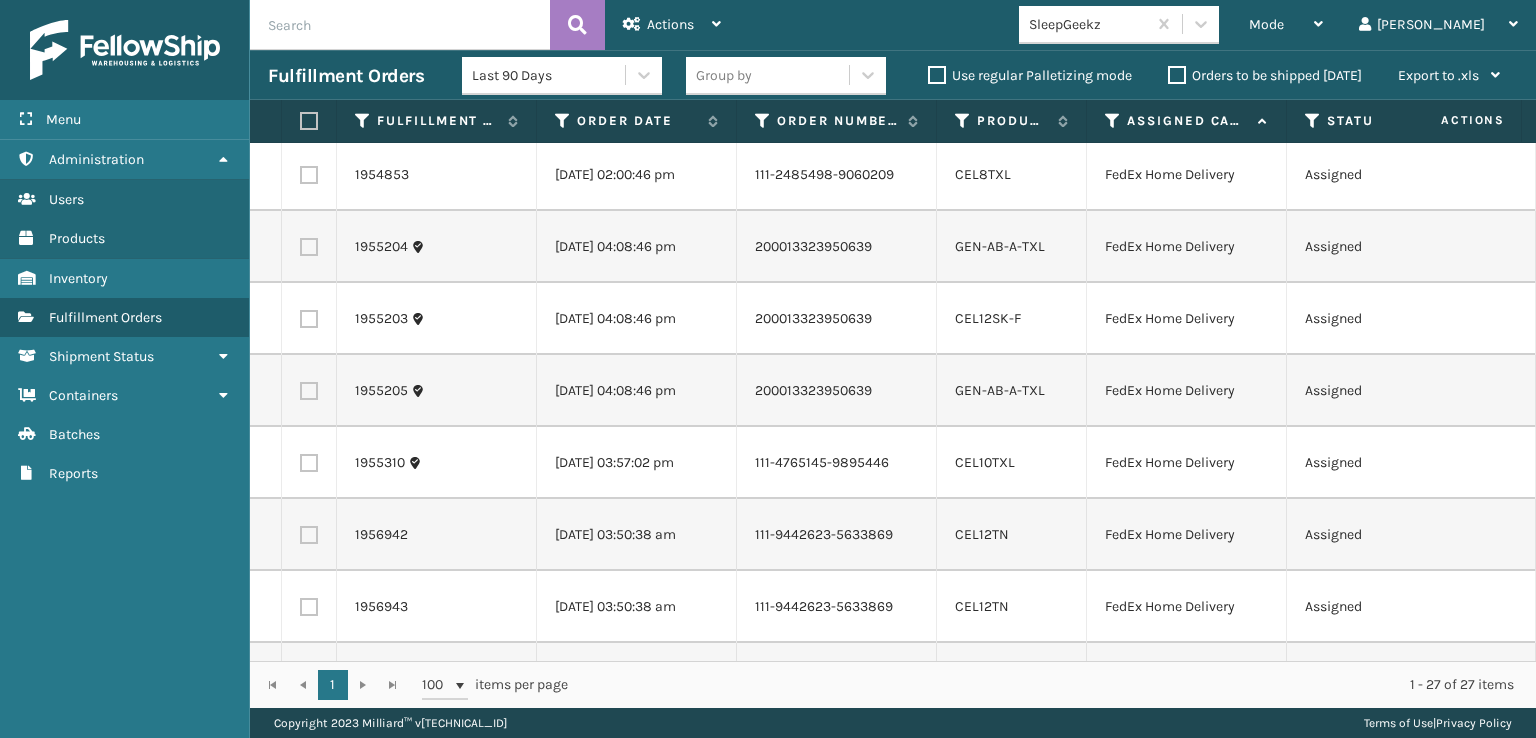 click at bounding box center (309, 175) 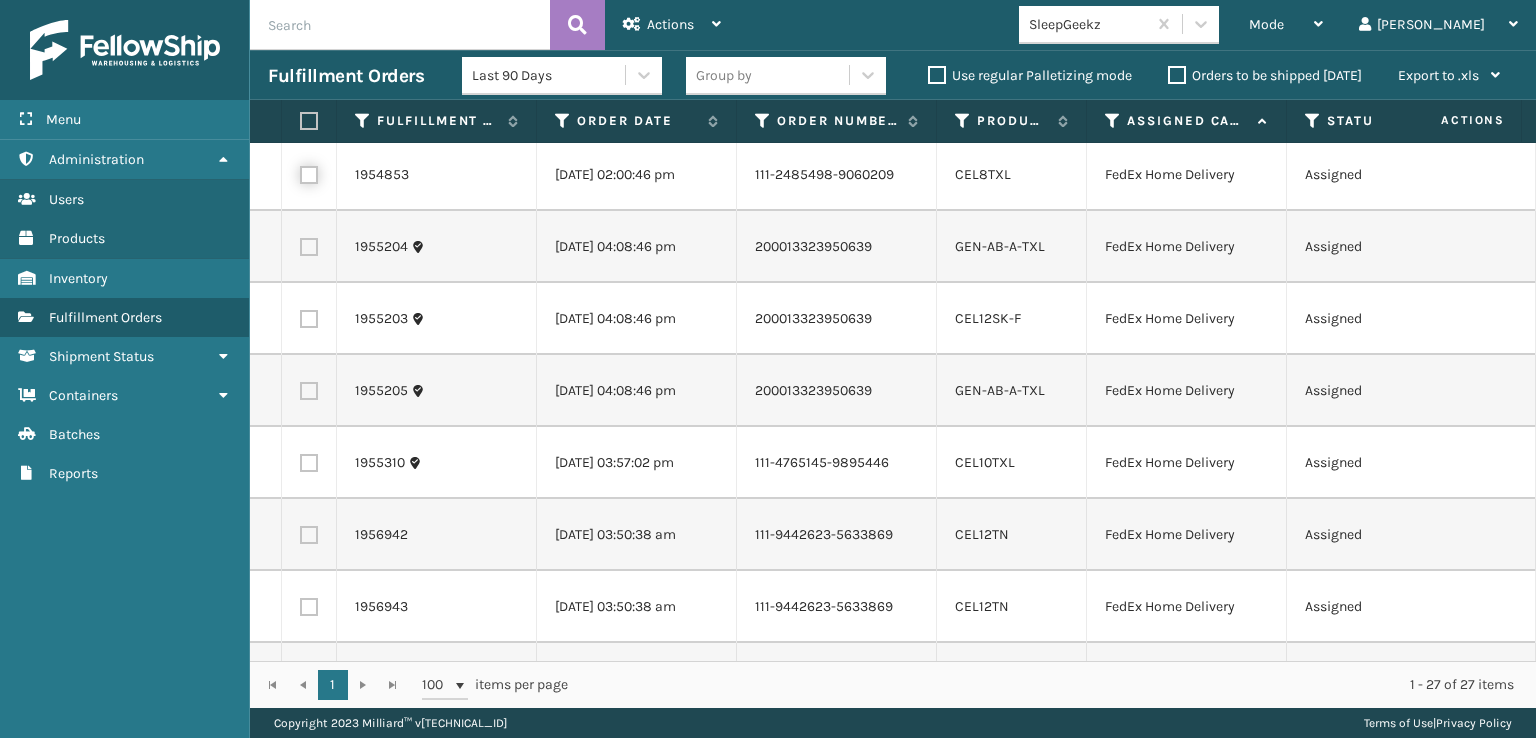 click at bounding box center [300, 172] 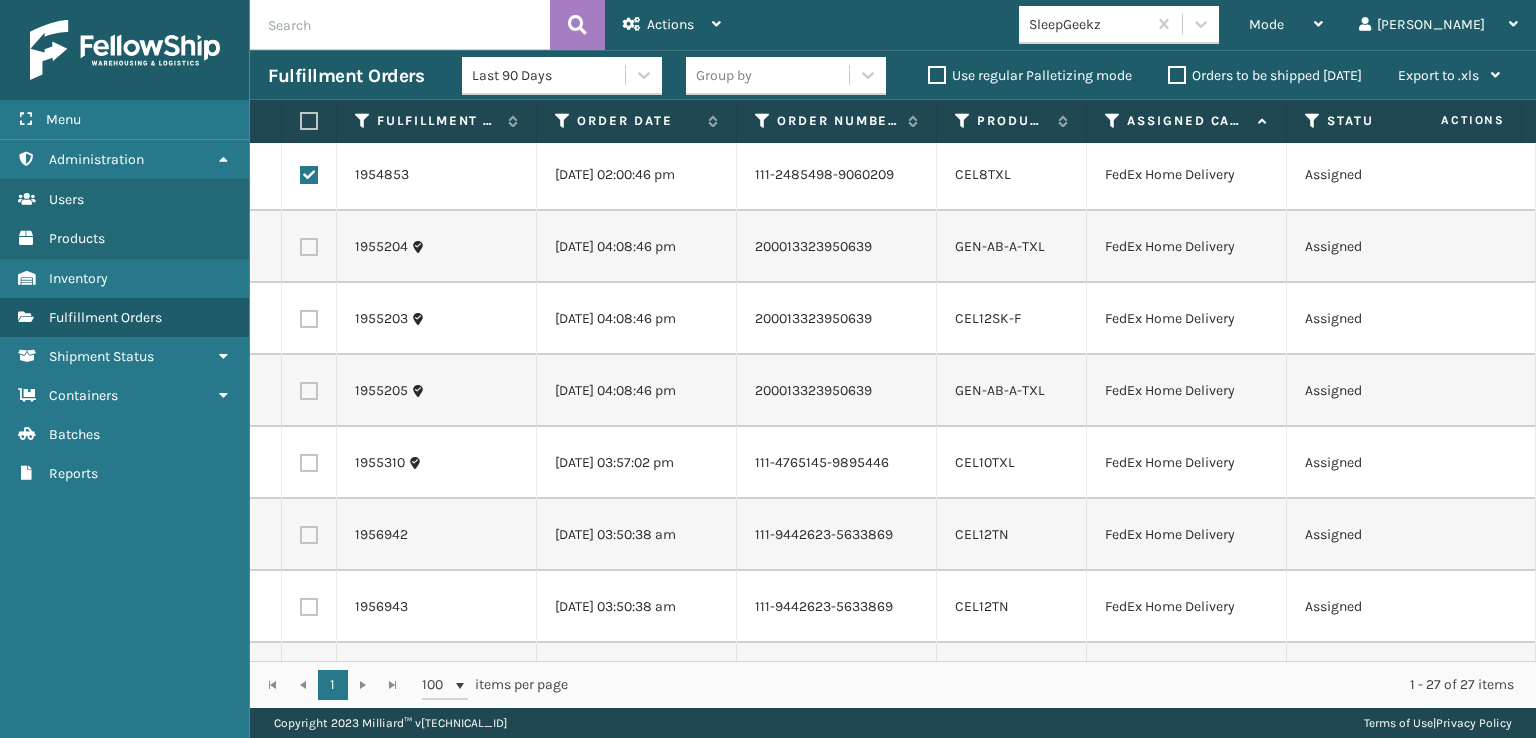 click at bounding box center (309, 247) 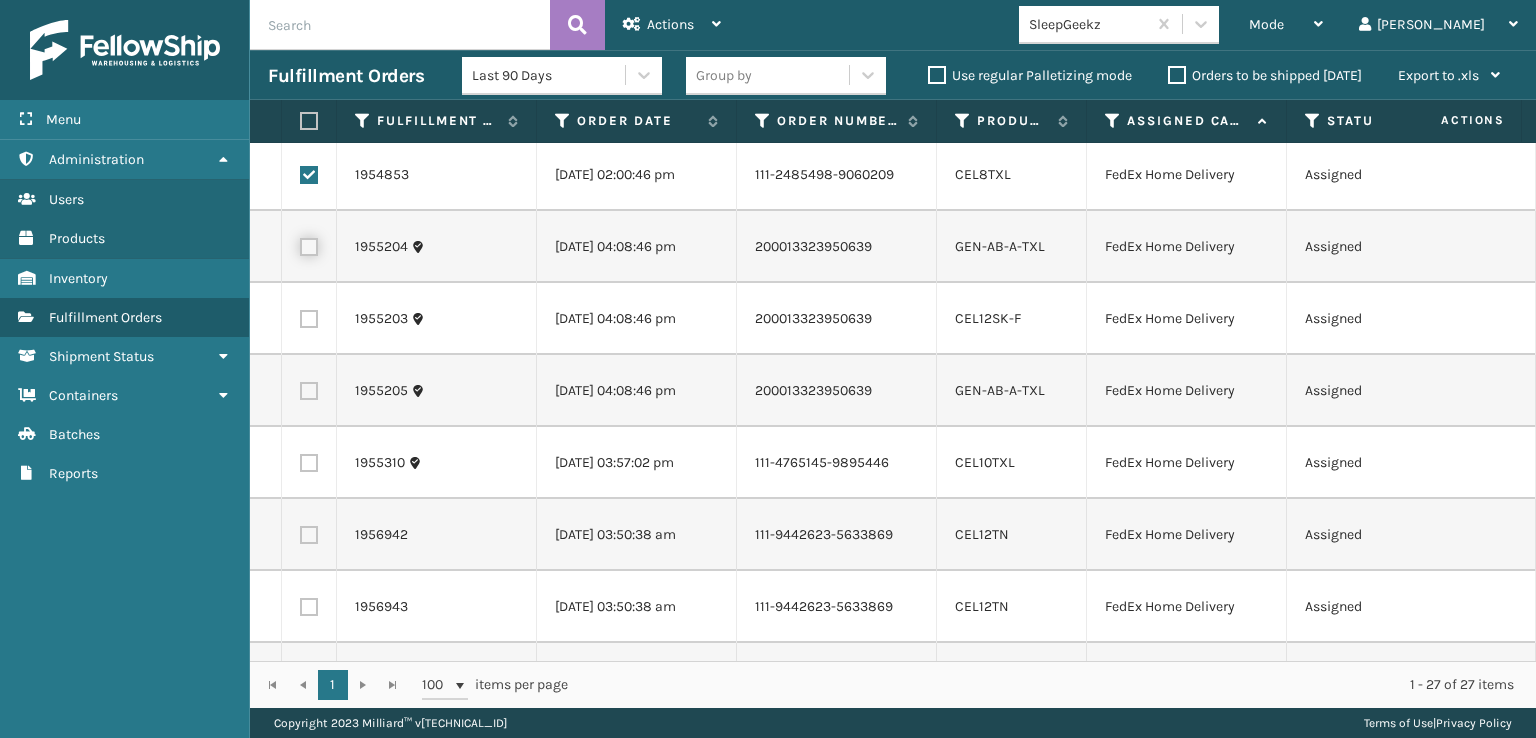 click at bounding box center [300, 244] 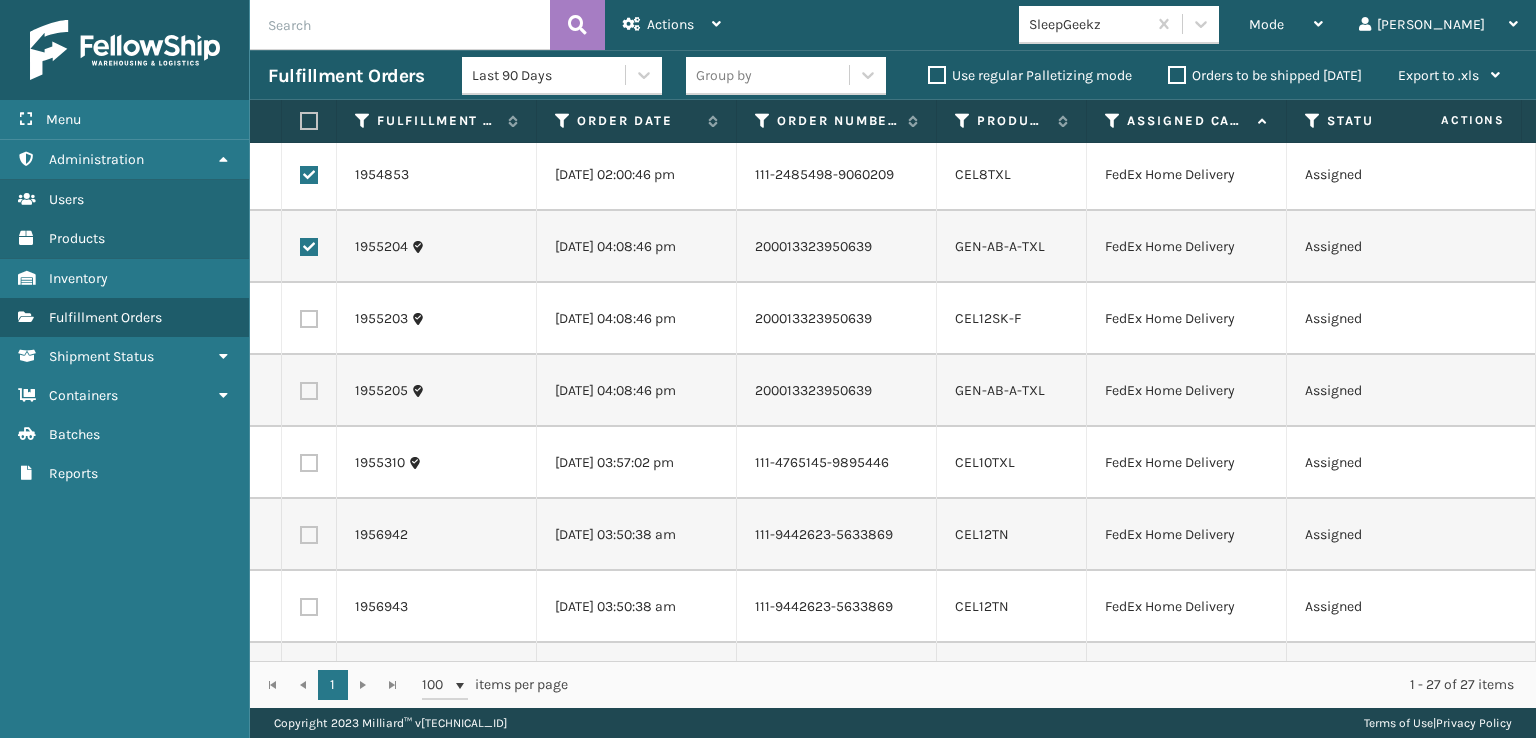 click at bounding box center (309, 319) 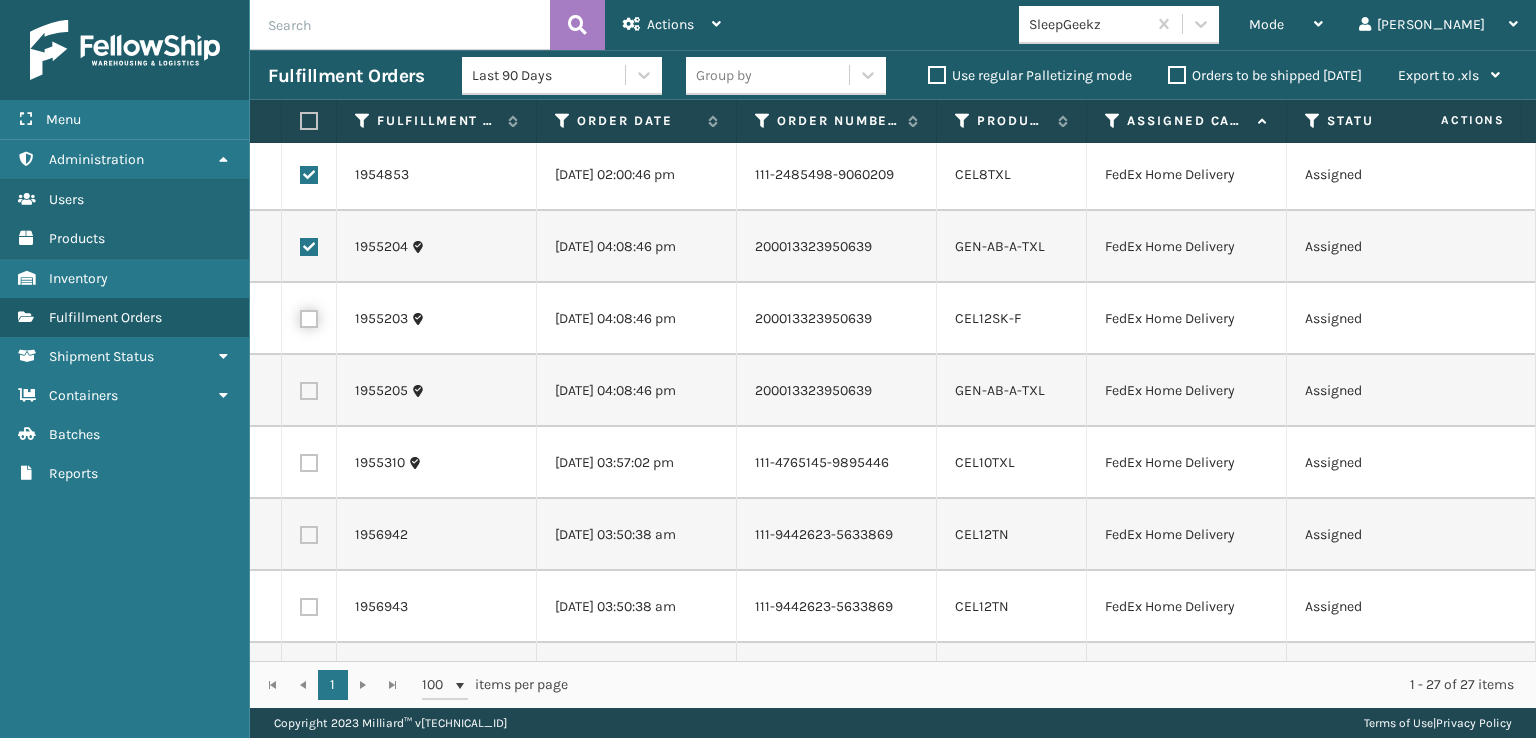 click at bounding box center [300, 316] 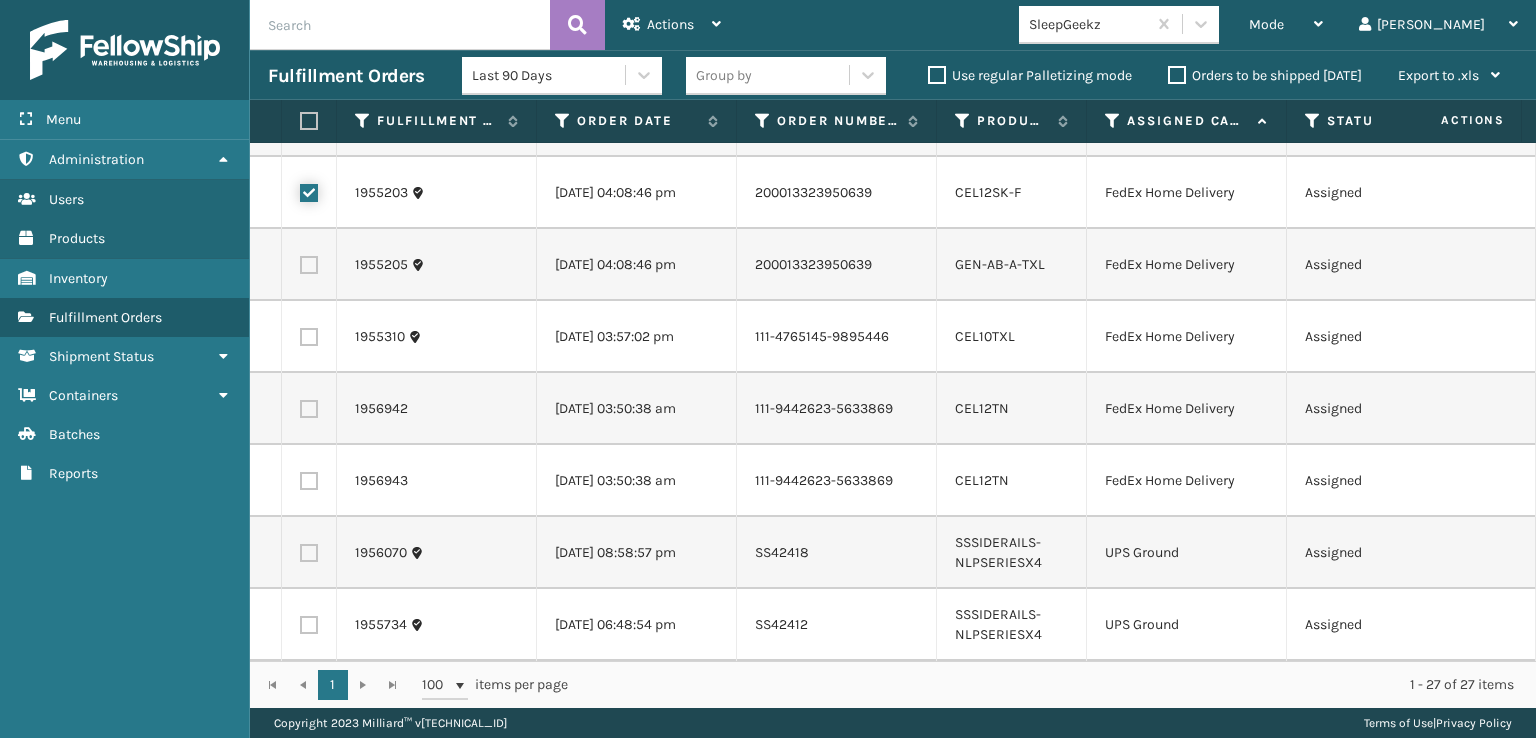 scroll, scrollTop: 1600, scrollLeft: 0, axis: vertical 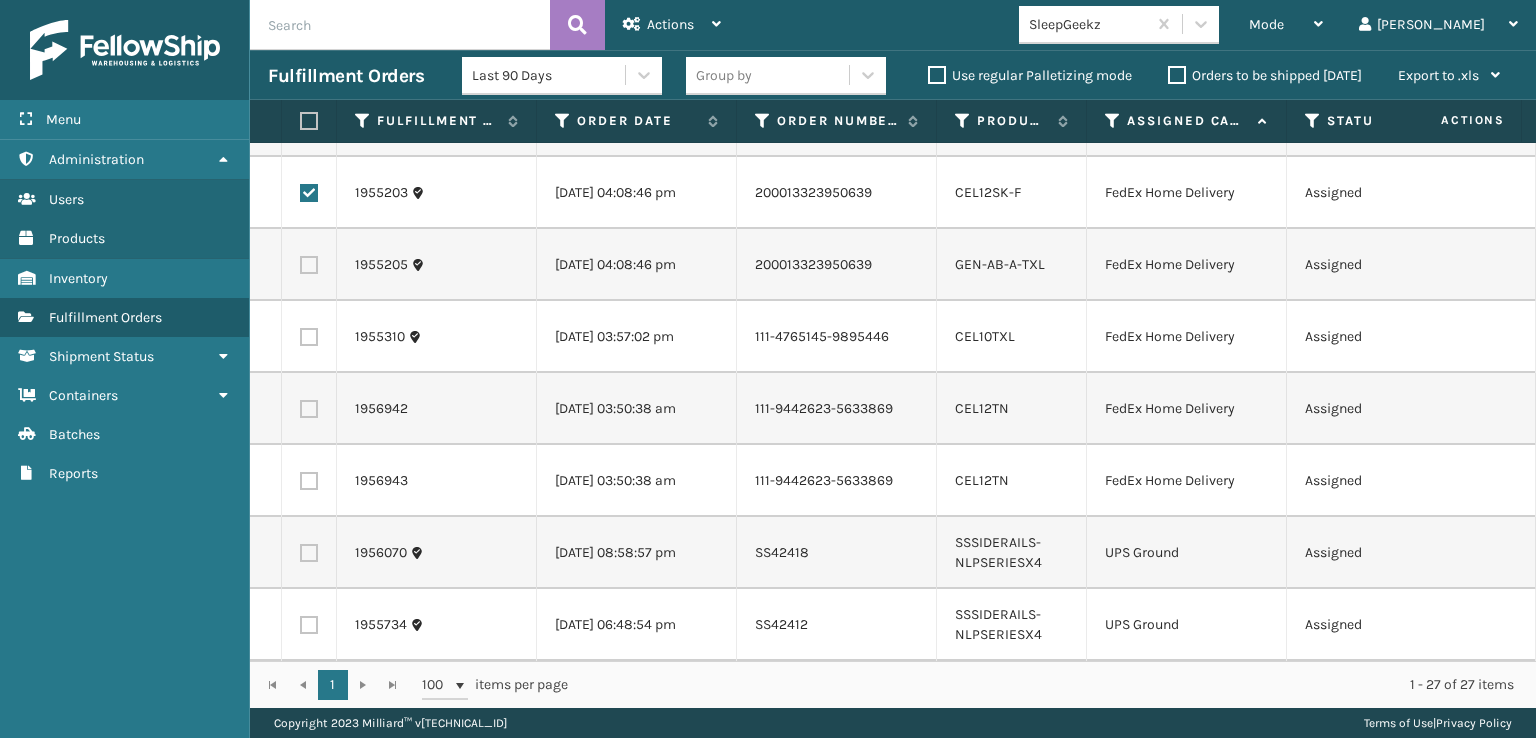 click at bounding box center [309, 265] 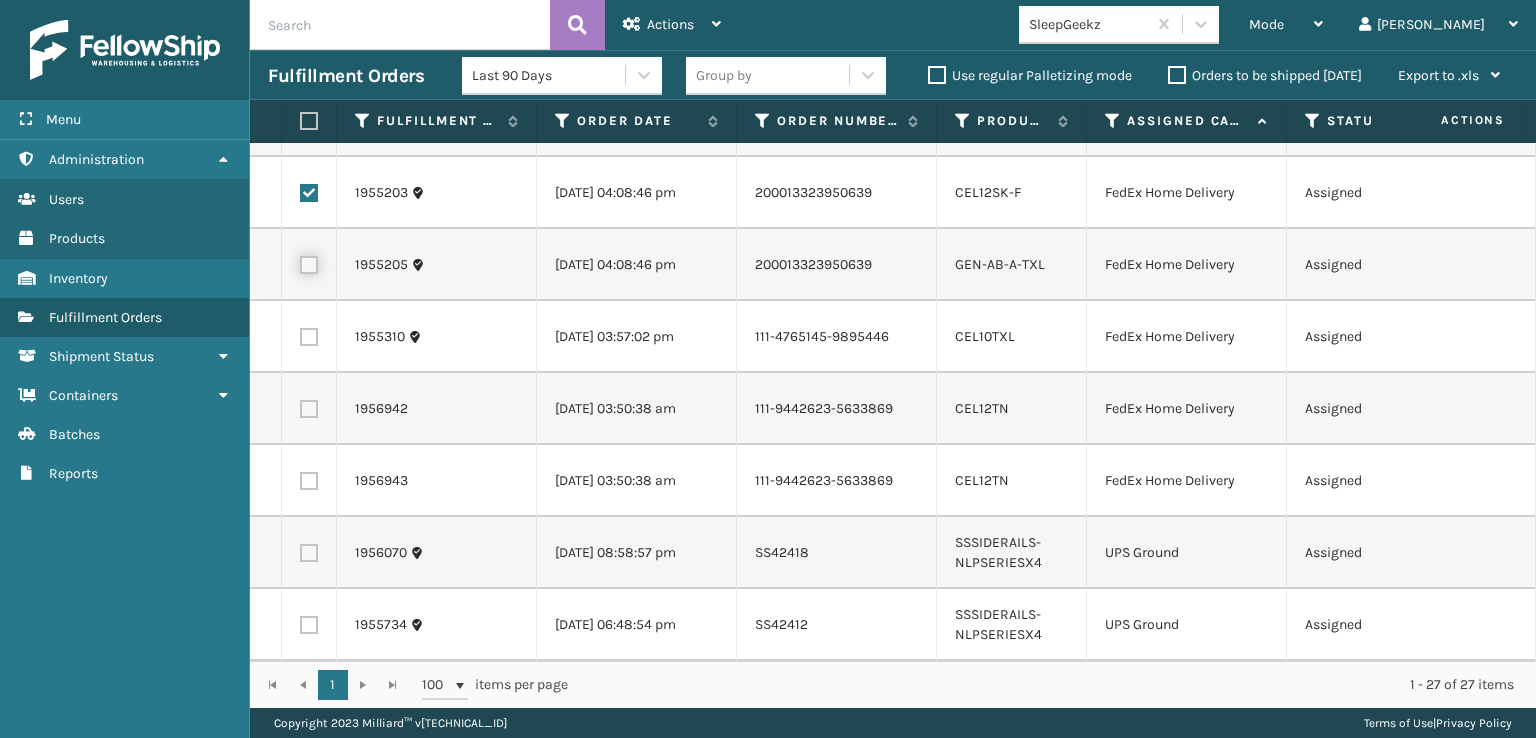 click at bounding box center [300, 262] 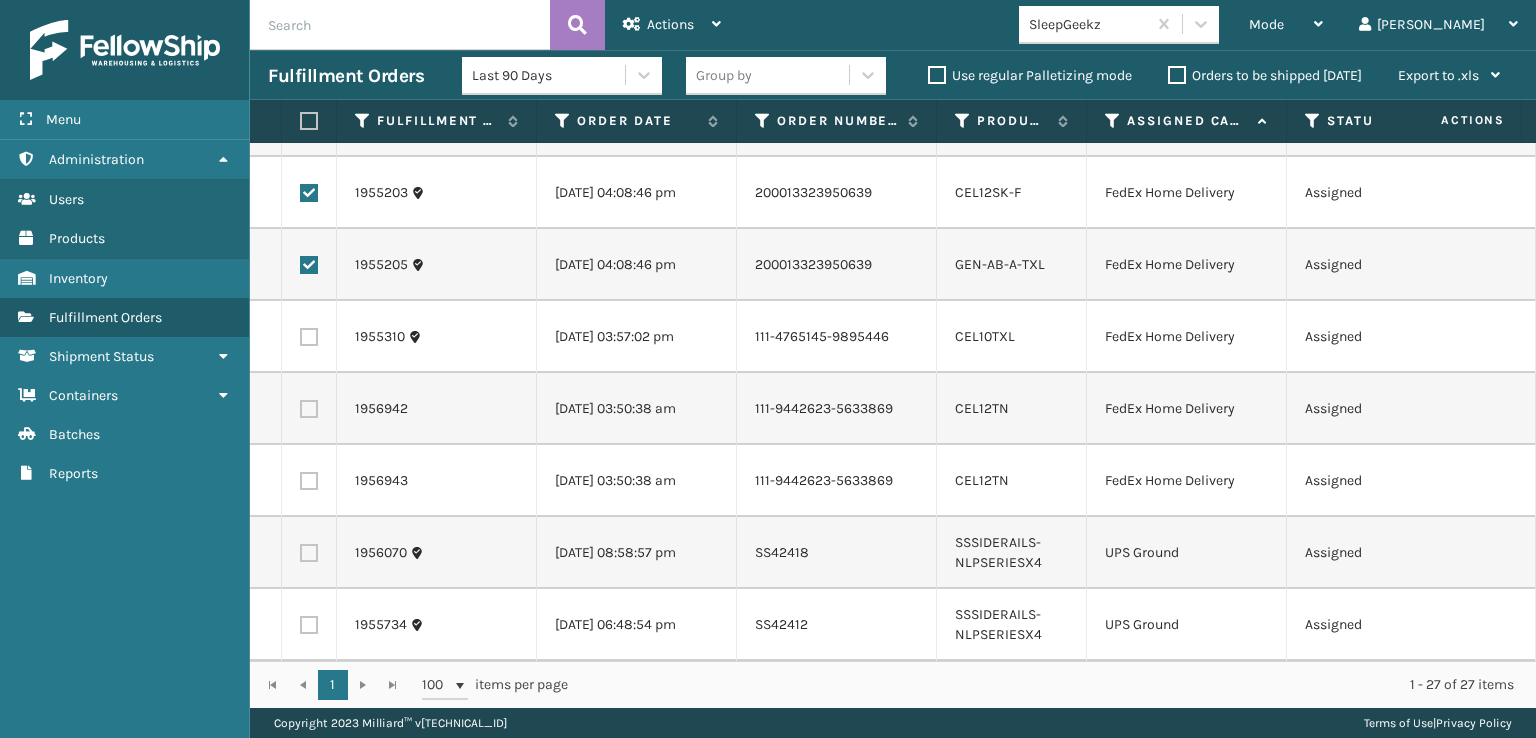 click at bounding box center (309, 337) 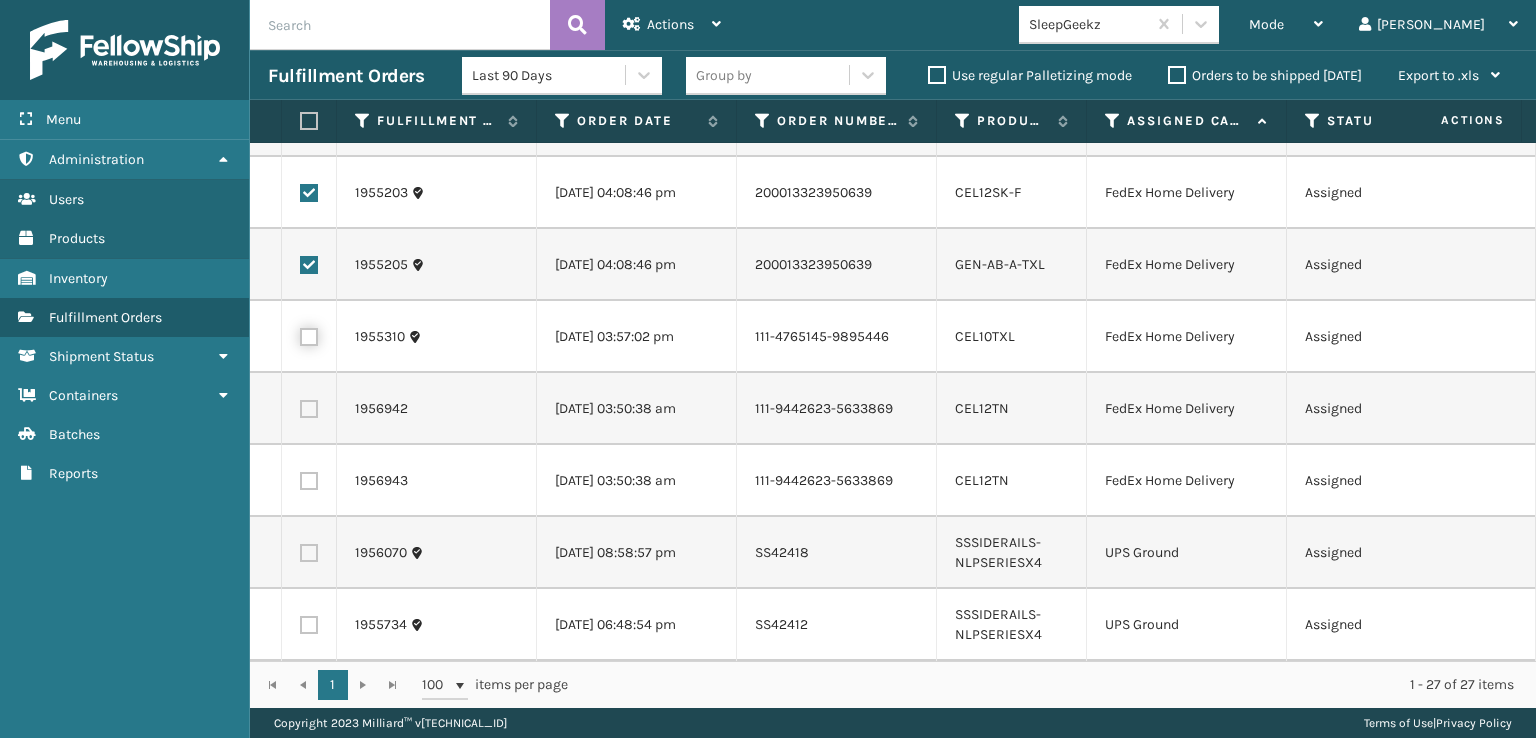 click at bounding box center [300, 334] 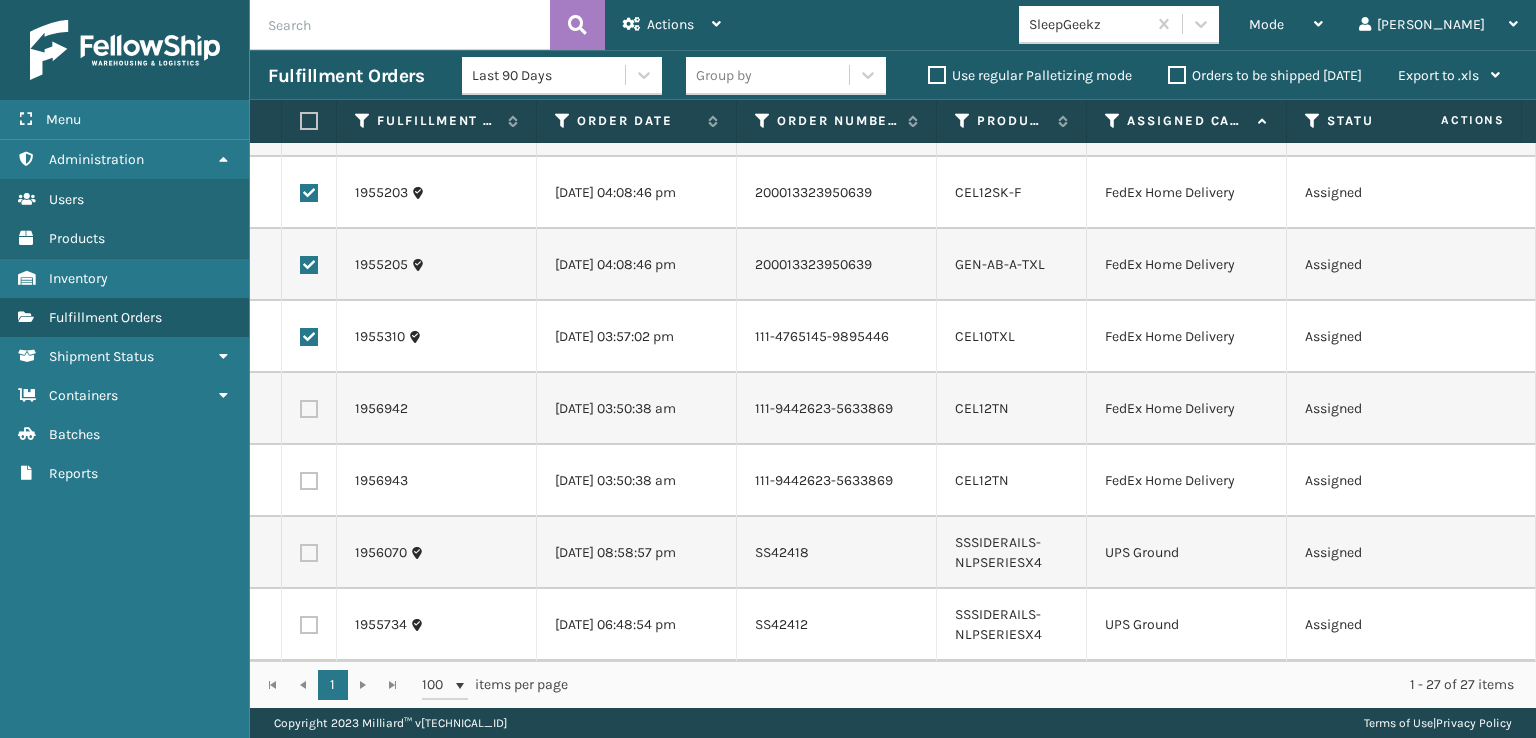 click at bounding box center [309, 409] 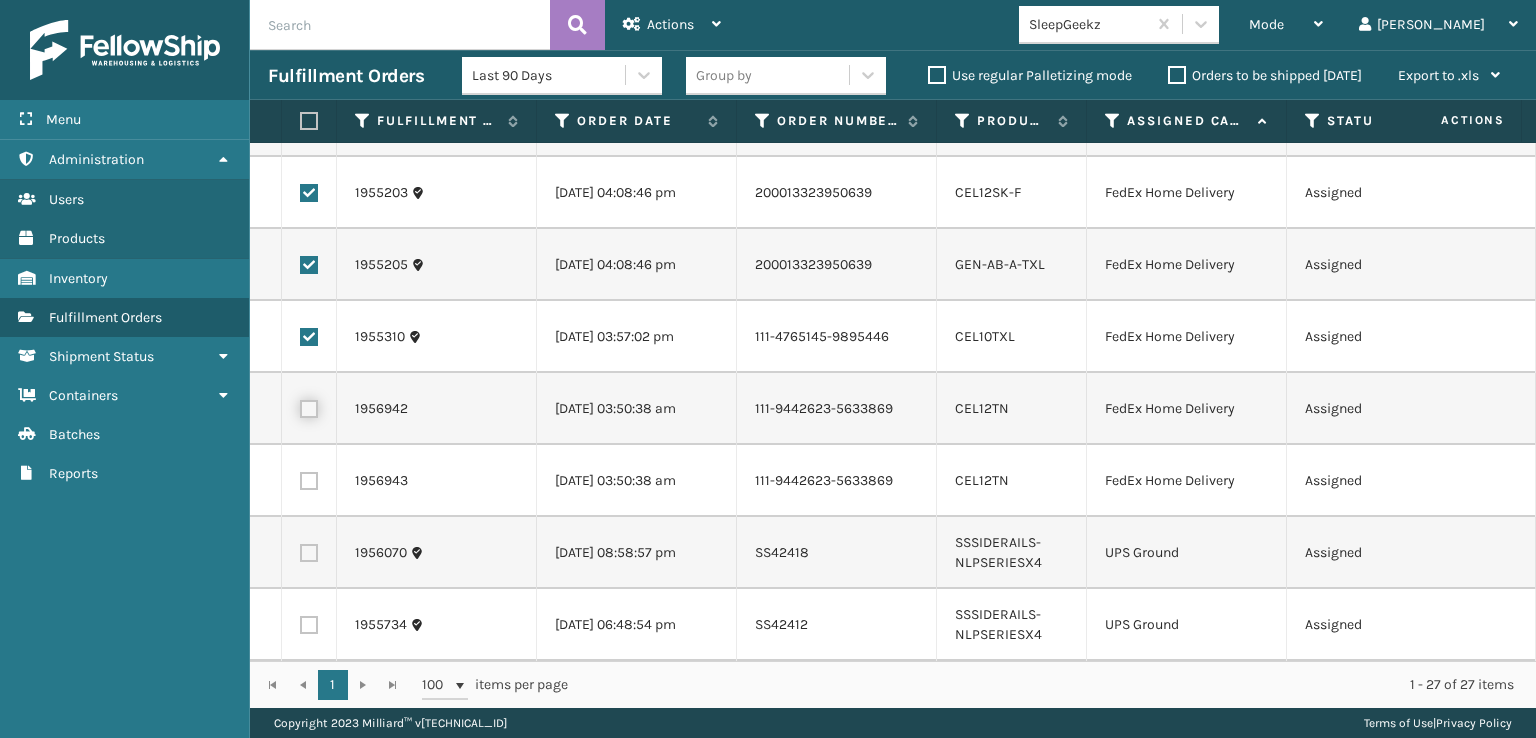 click at bounding box center (300, 406) 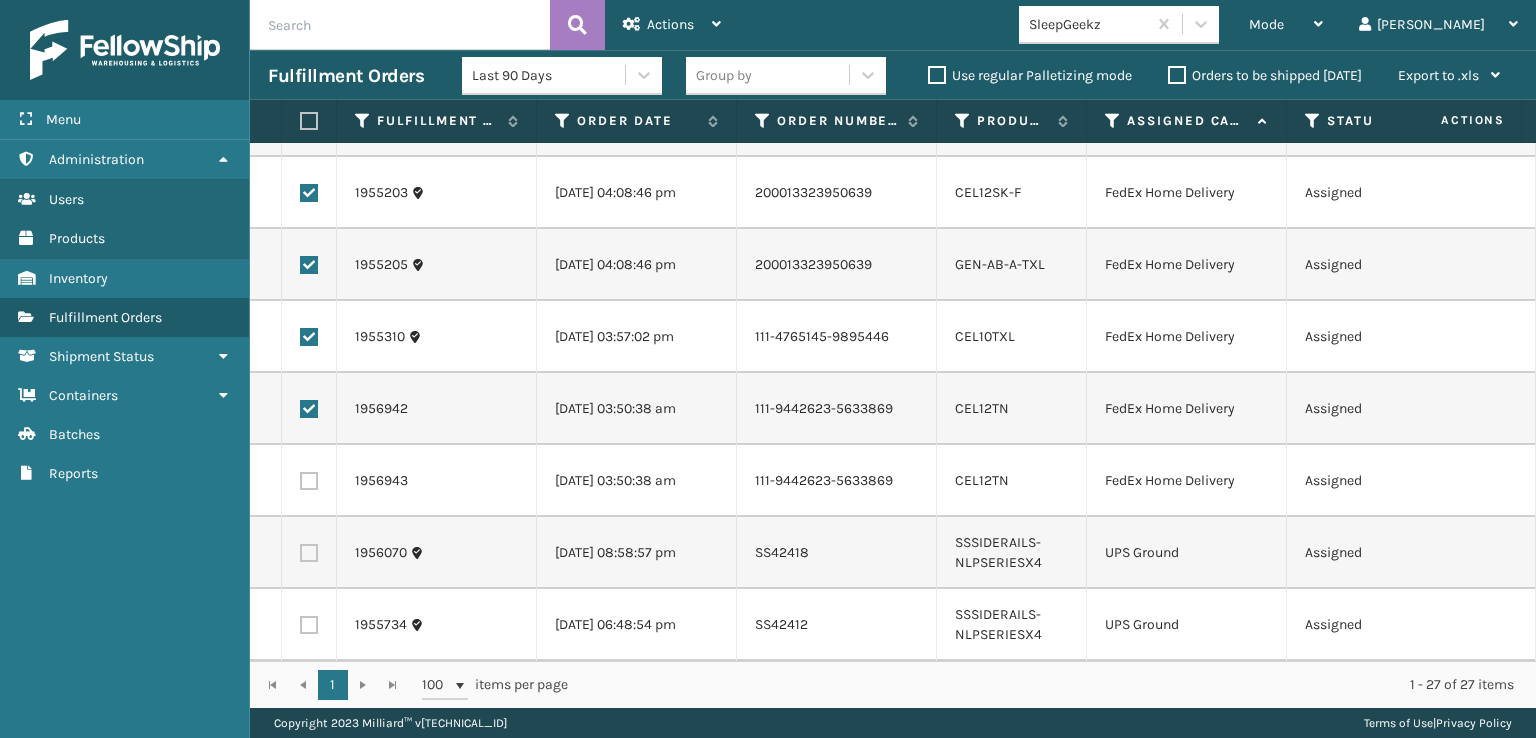 click at bounding box center [309, 481] 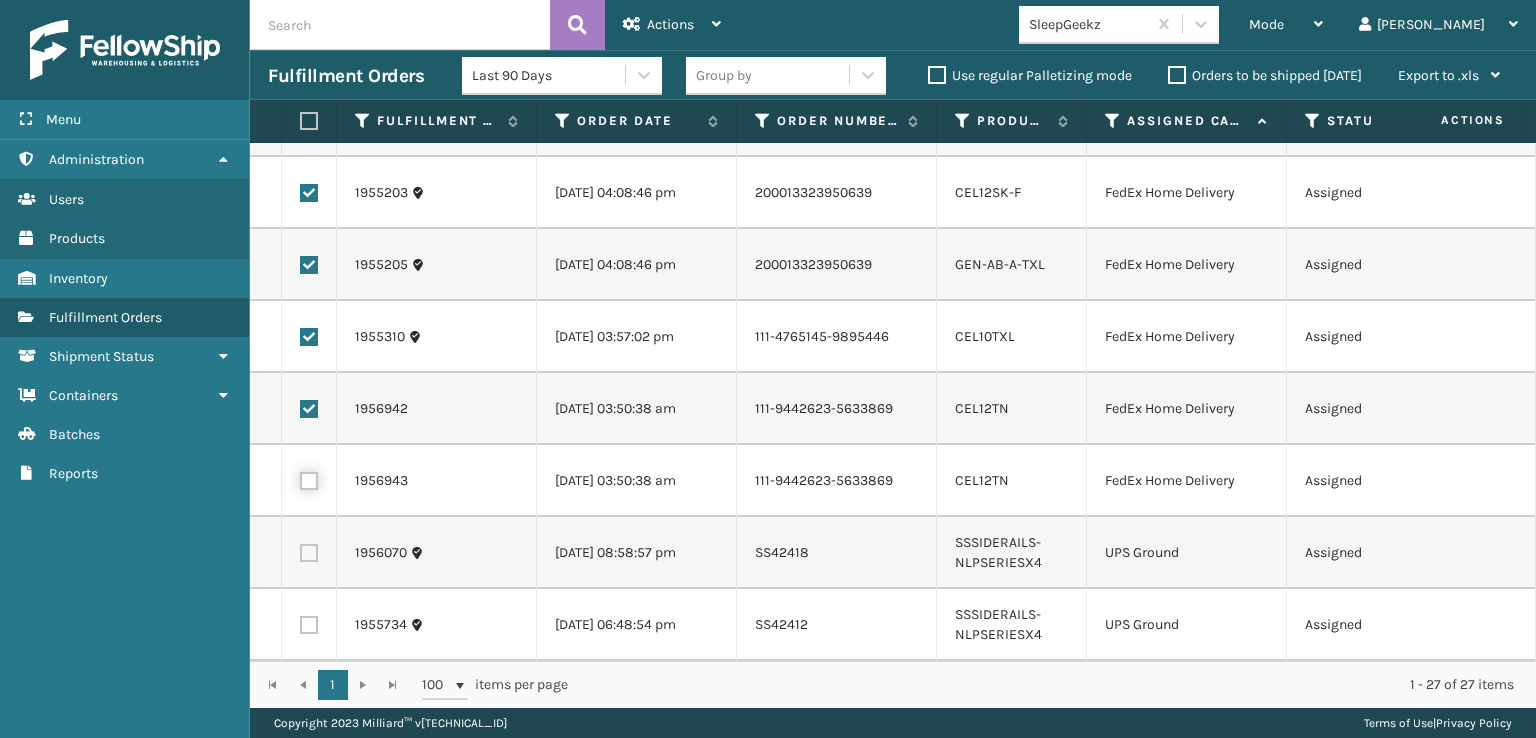 click at bounding box center (300, 478) 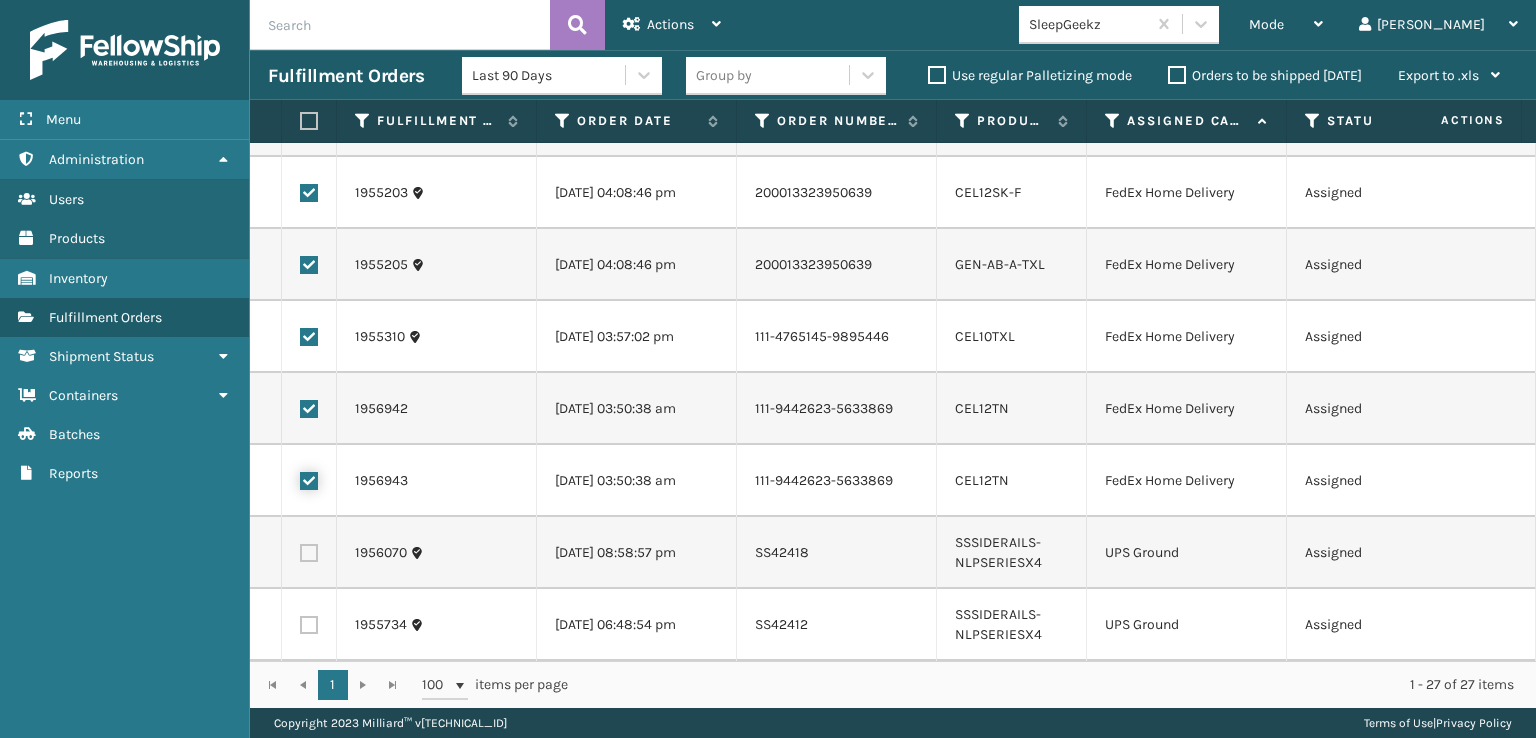 scroll, scrollTop: 1740, scrollLeft: 0, axis: vertical 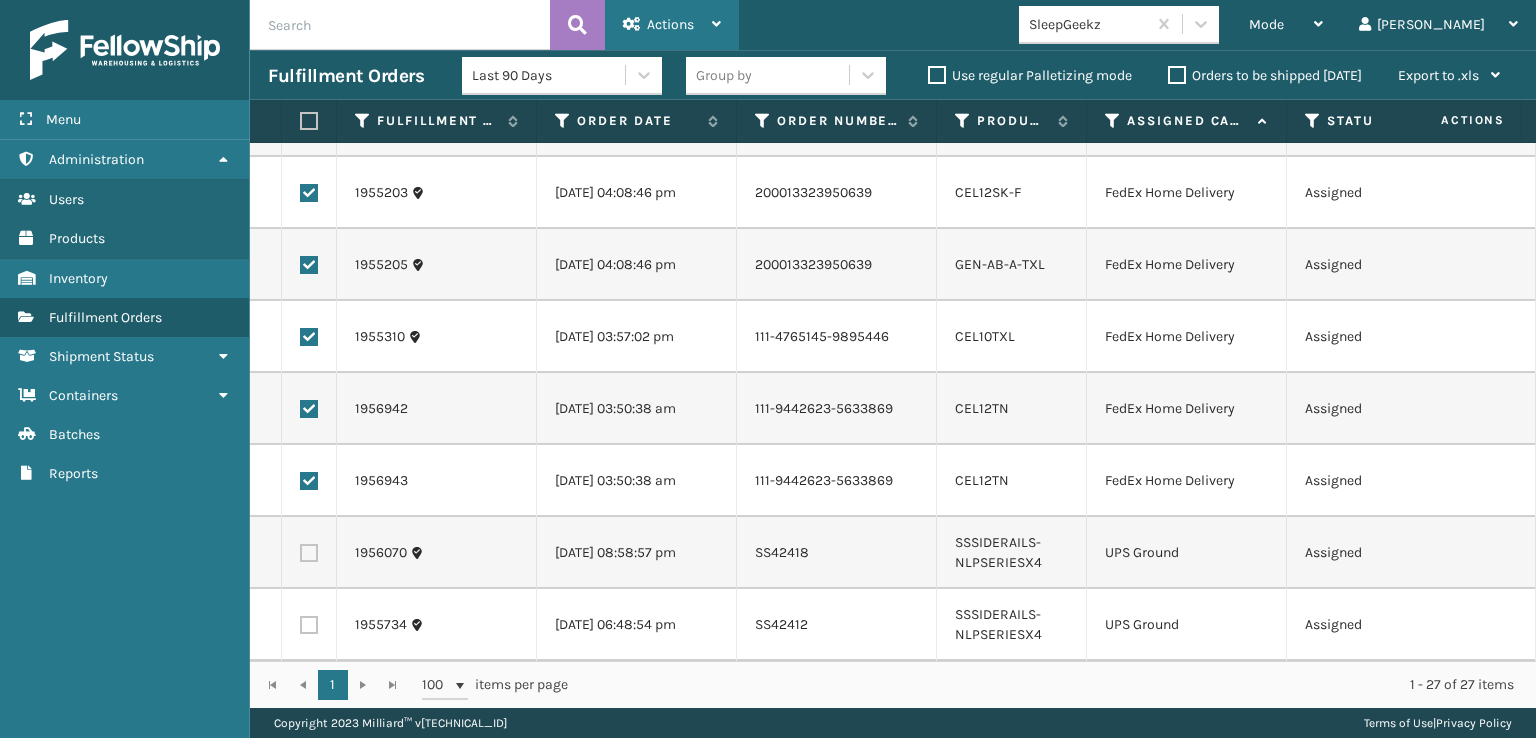 click on "Actions" at bounding box center [670, 24] 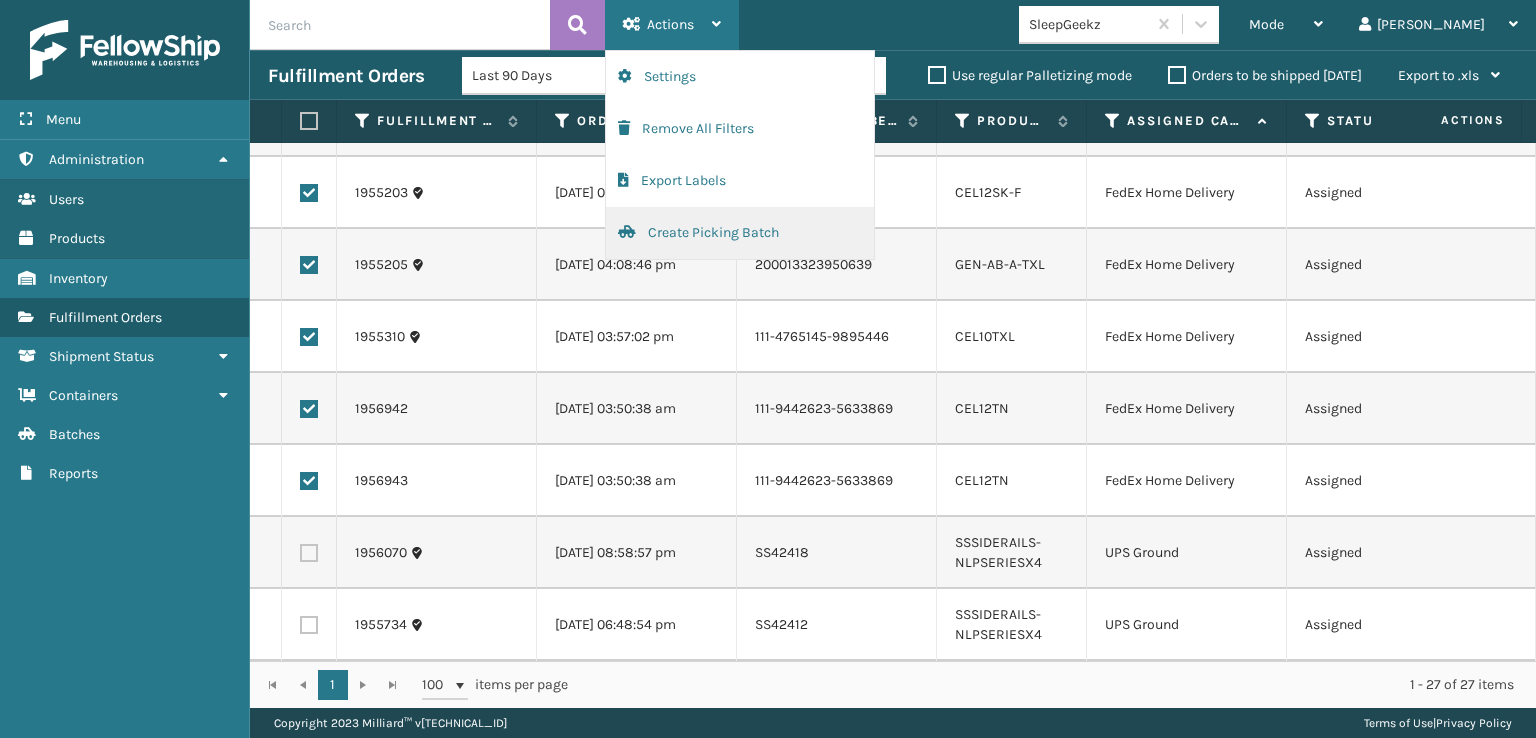 click on "Create Picking Batch" at bounding box center (740, 233) 